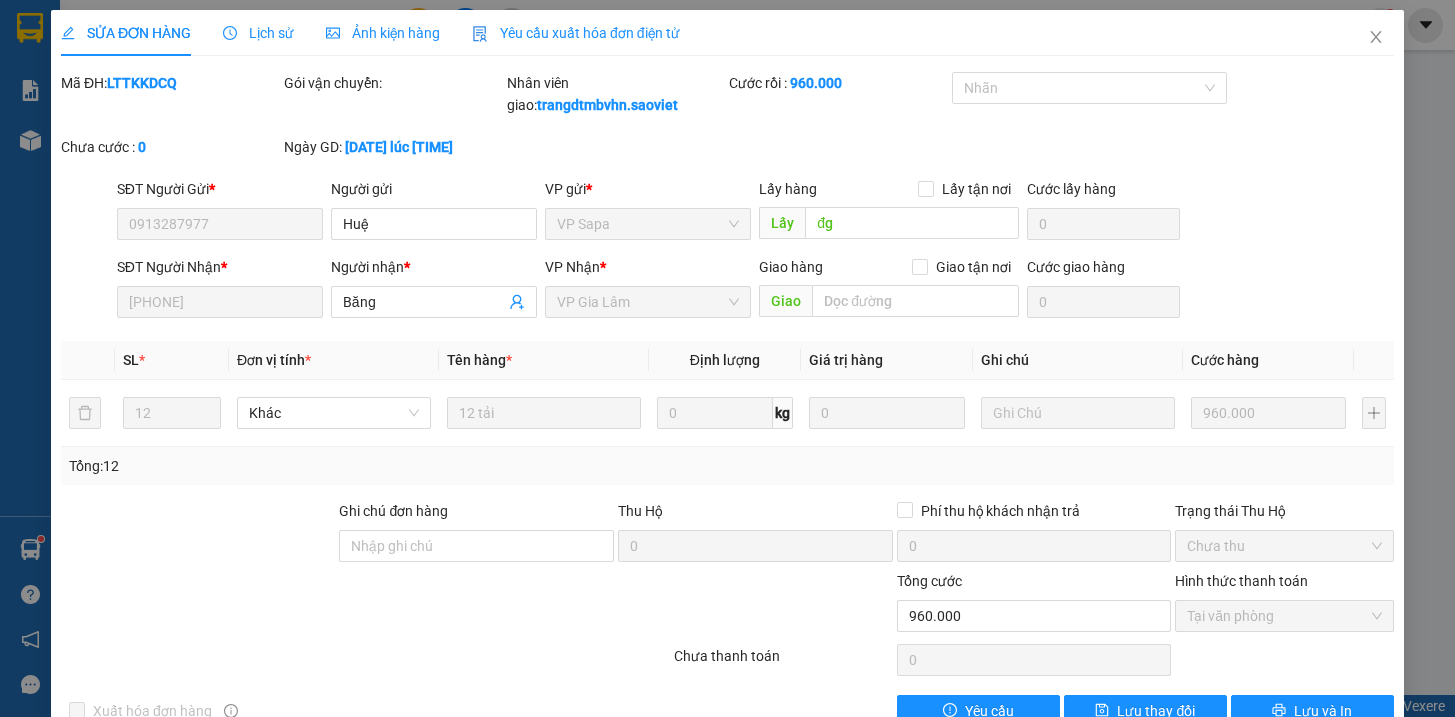 scroll, scrollTop: 0, scrollLeft: 0, axis: both 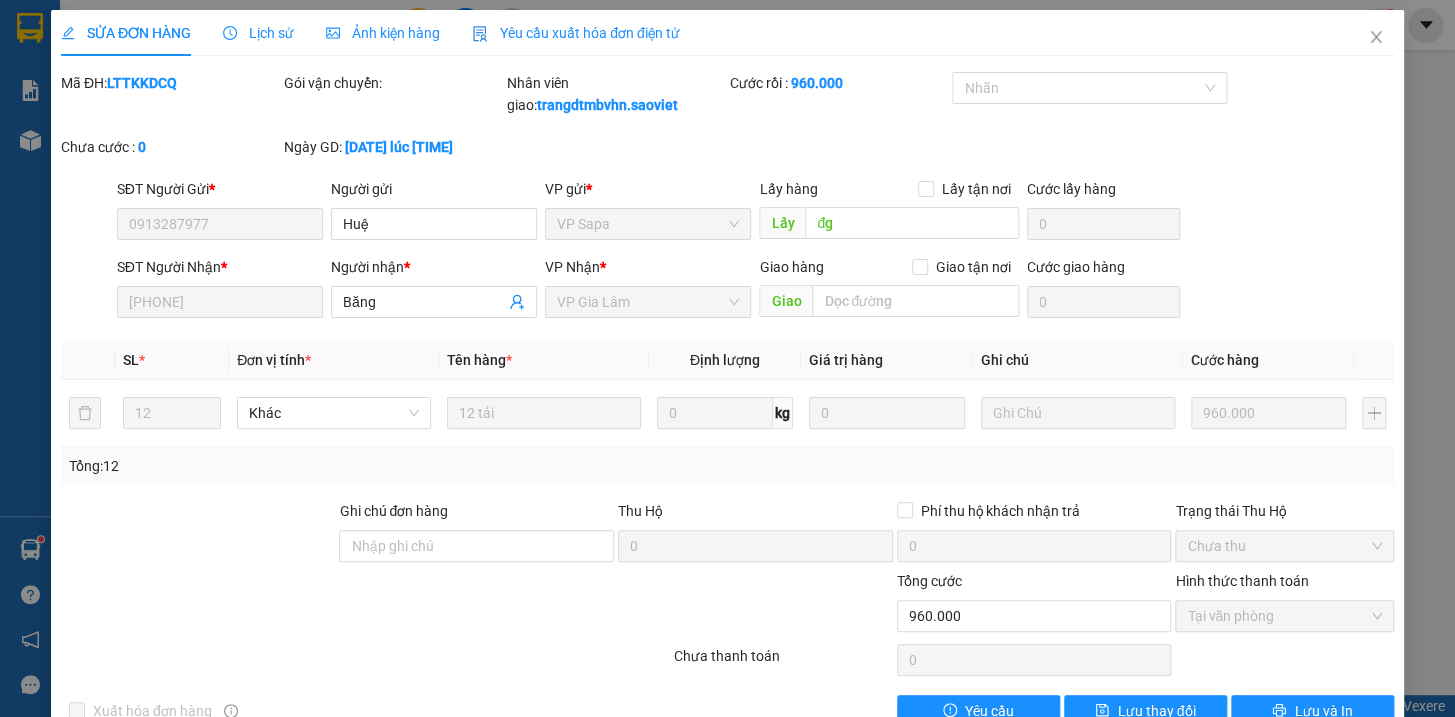 click 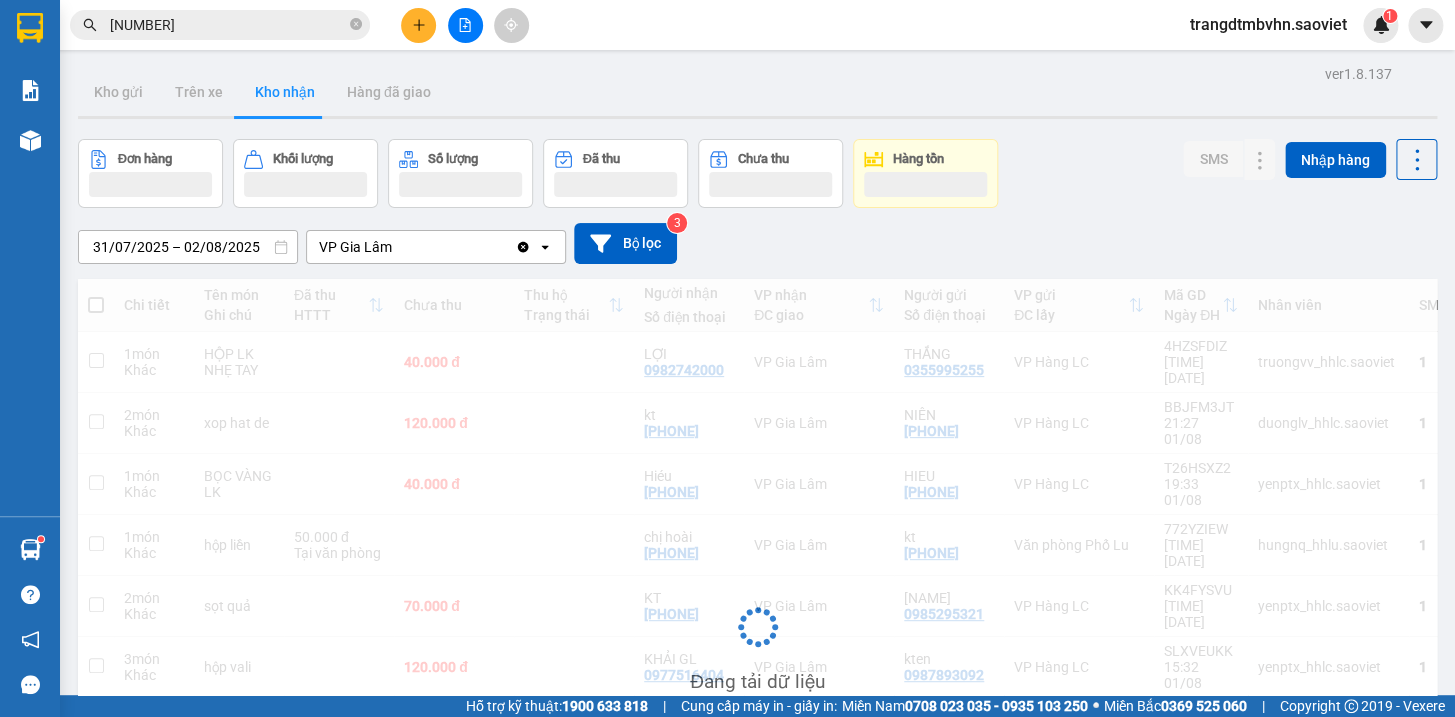 scroll, scrollTop: 0, scrollLeft: 0, axis: both 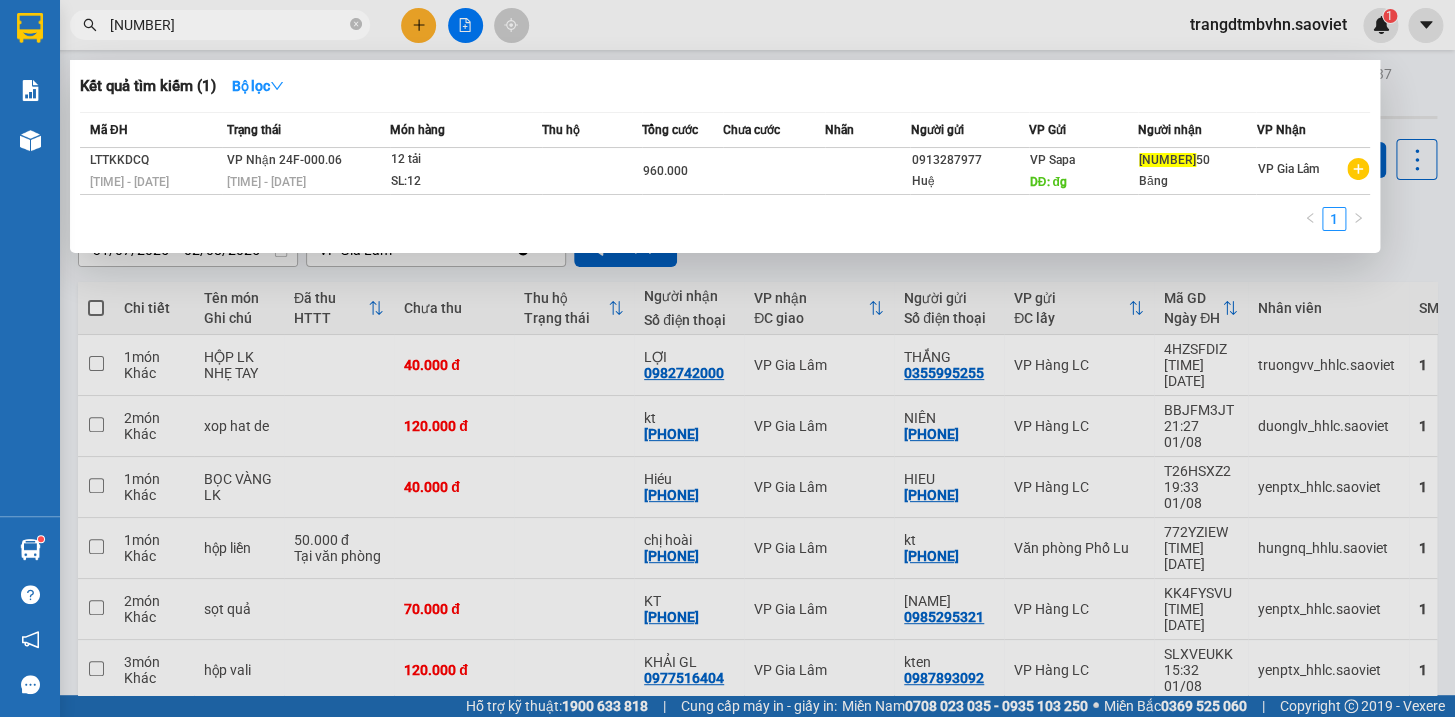 drag, startPoint x: 357, startPoint y: 22, endPoint x: 367, endPoint y: 20, distance: 10.198039 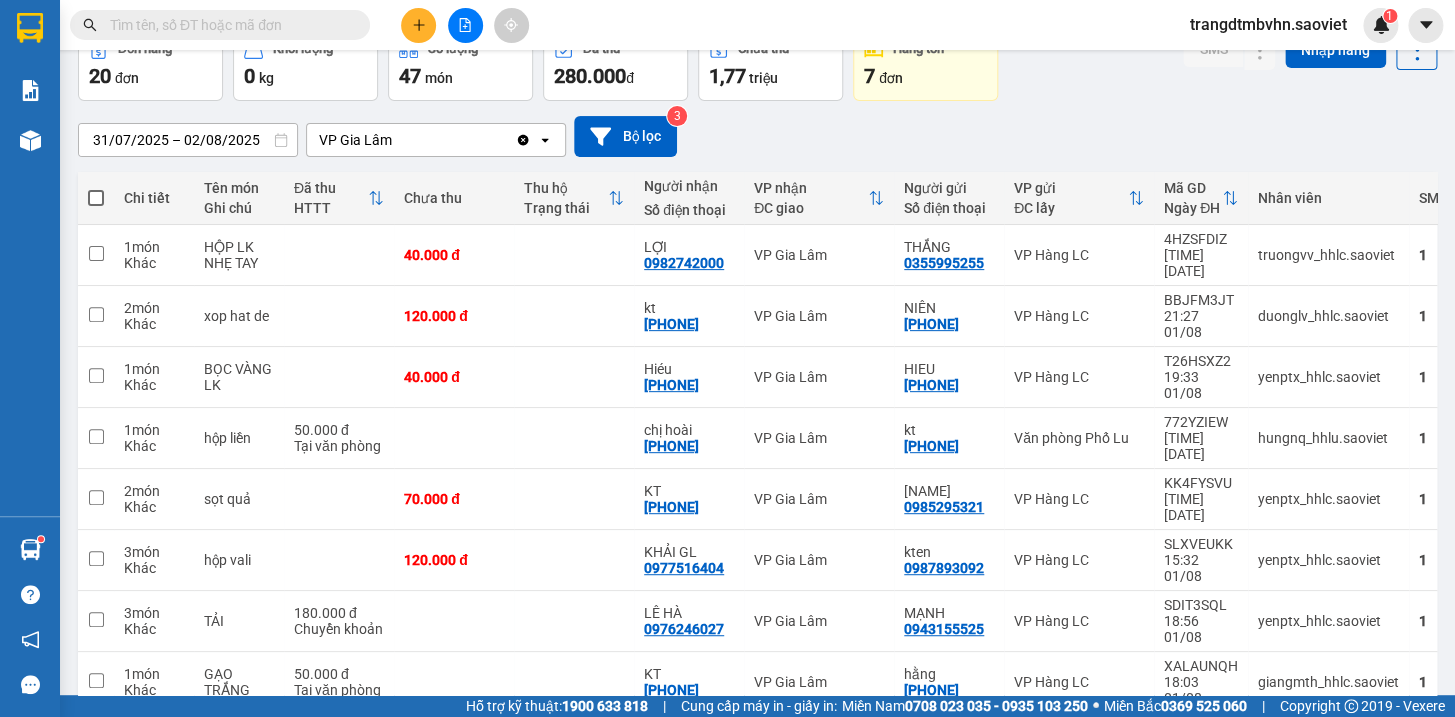 scroll, scrollTop: 134, scrollLeft: 0, axis: vertical 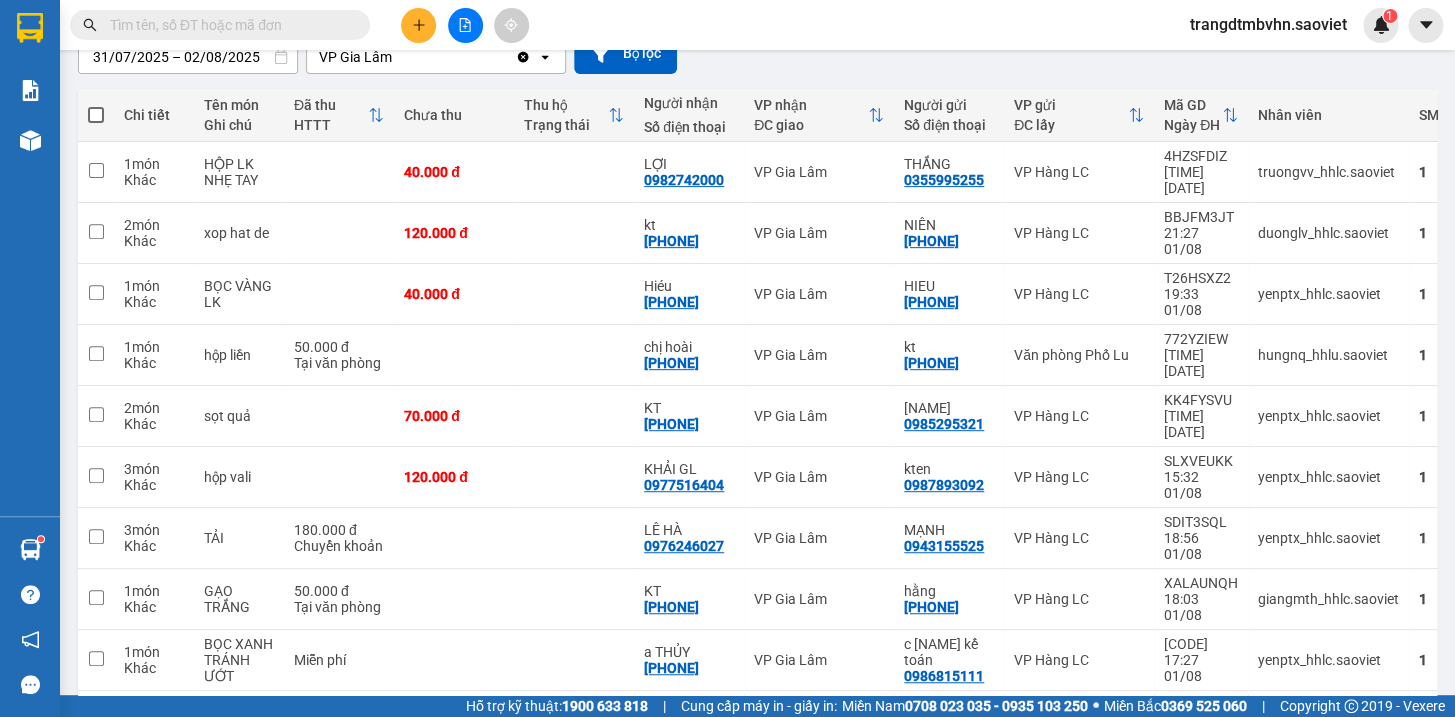 click on "1 2 10 / trang open" at bounding box center (757, 784) 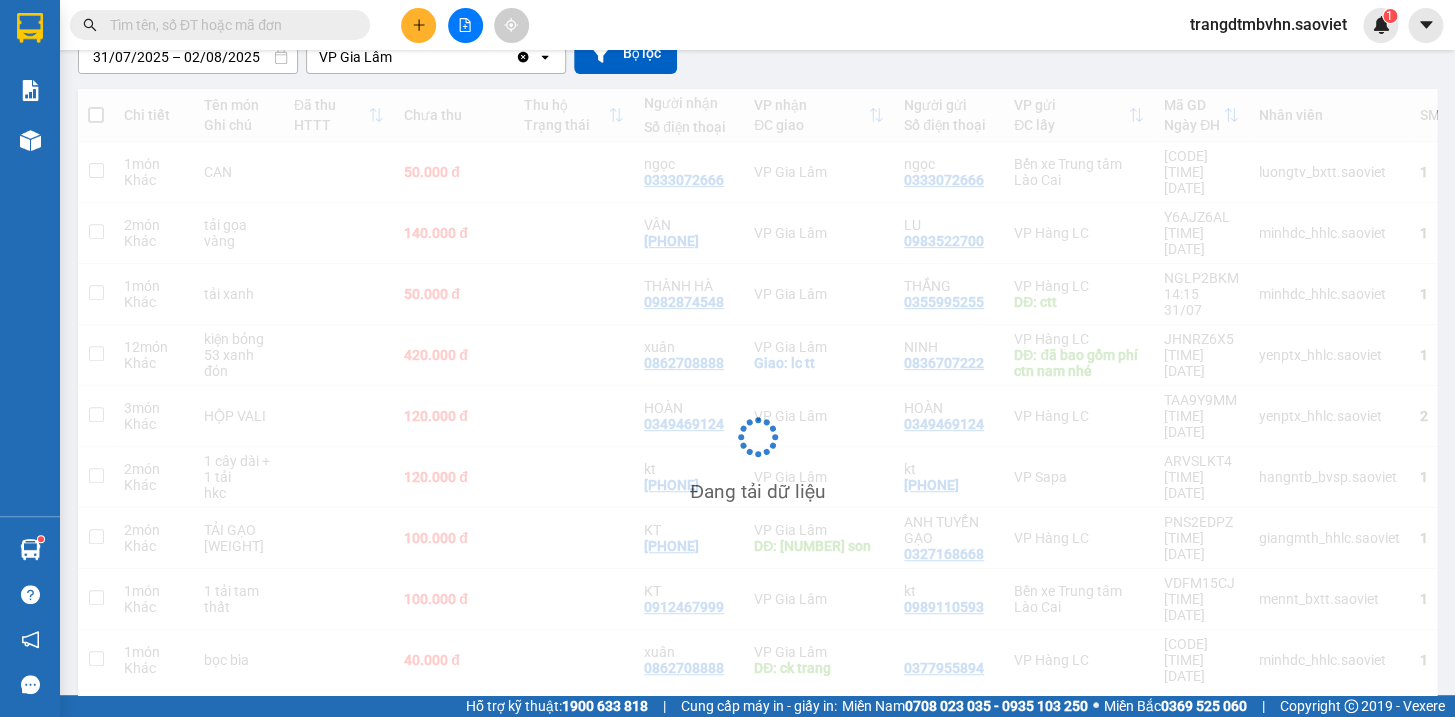 scroll, scrollTop: 193, scrollLeft: 0, axis: vertical 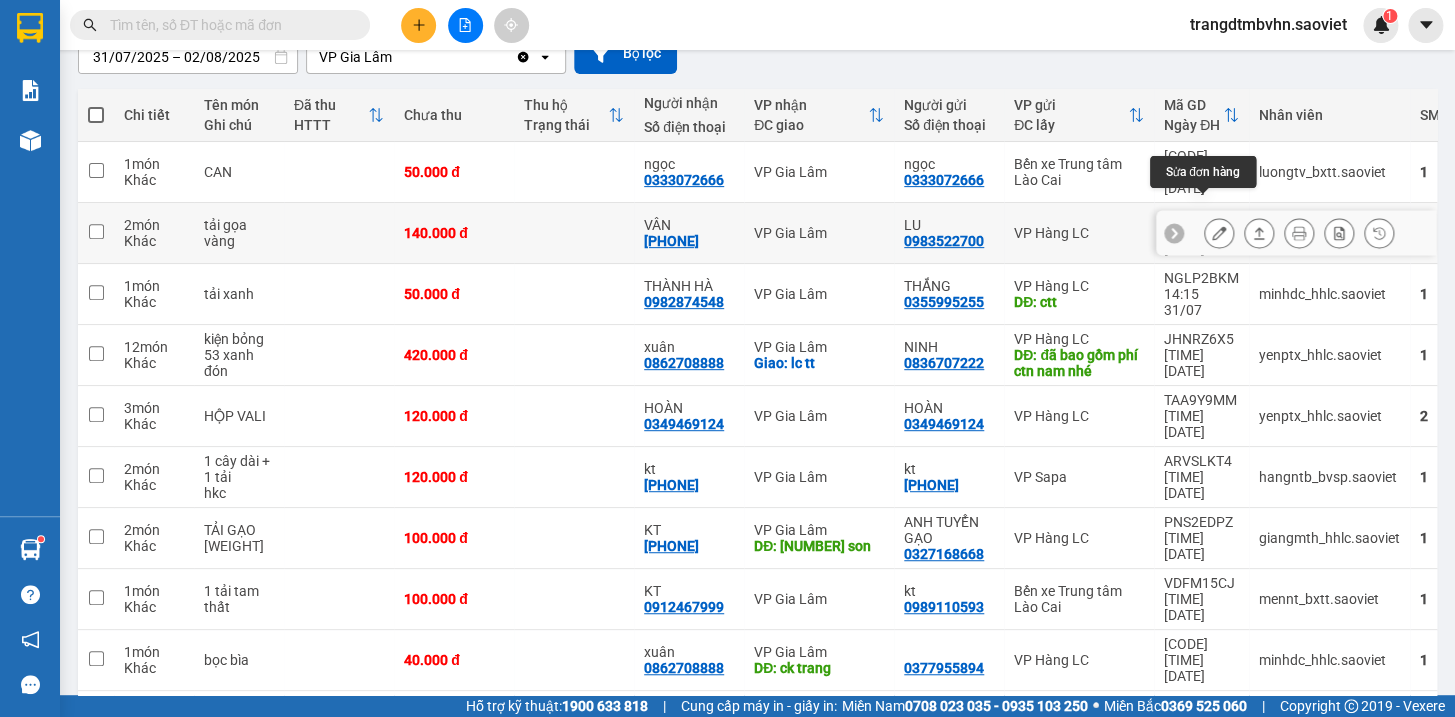 click 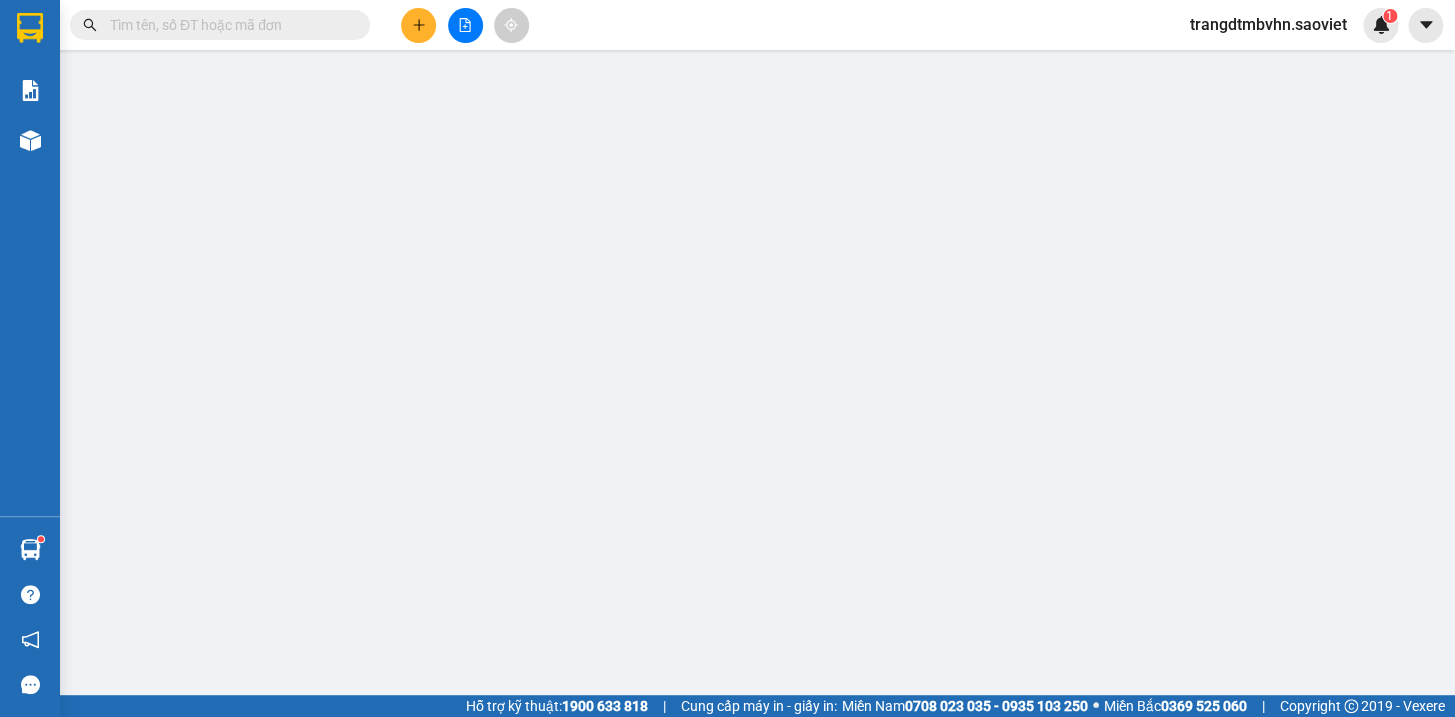 scroll, scrollTop: 0, scrollLeft: 0, axis: both 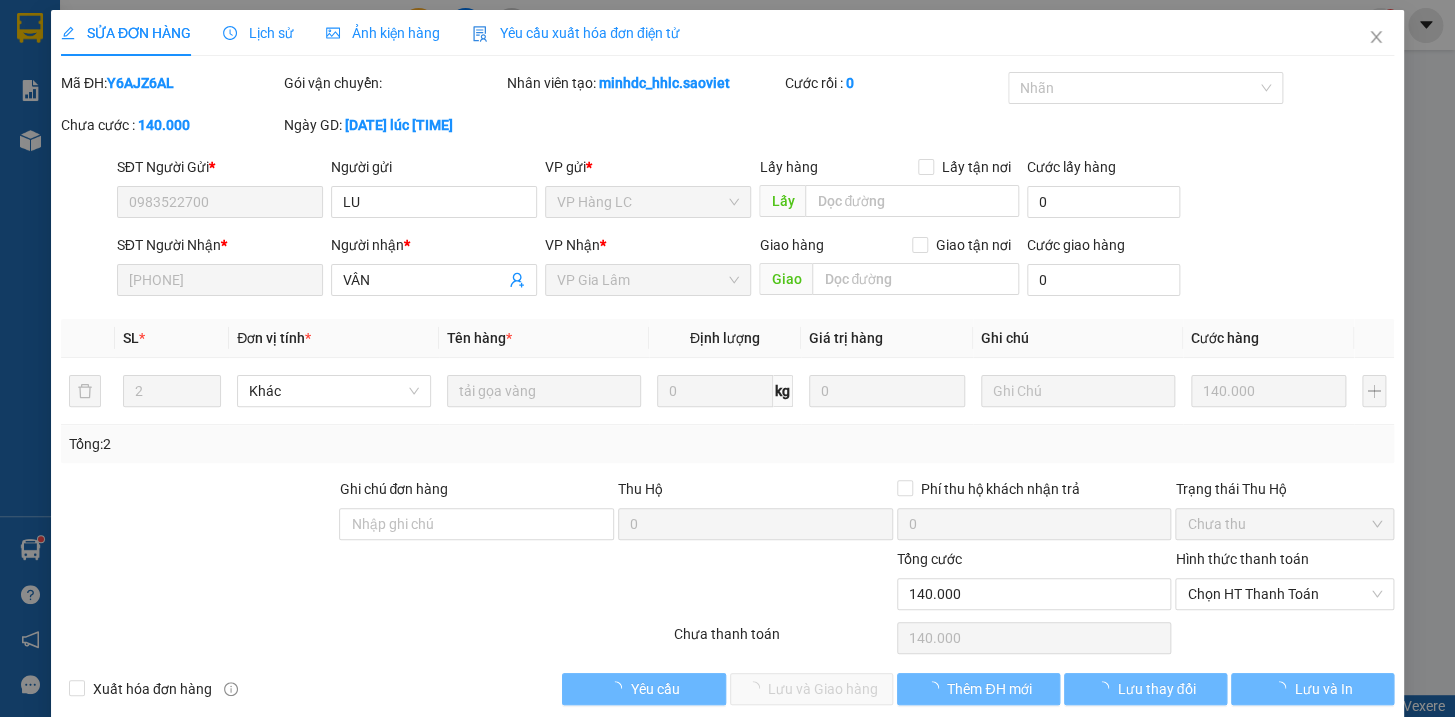 type on "0983522700" 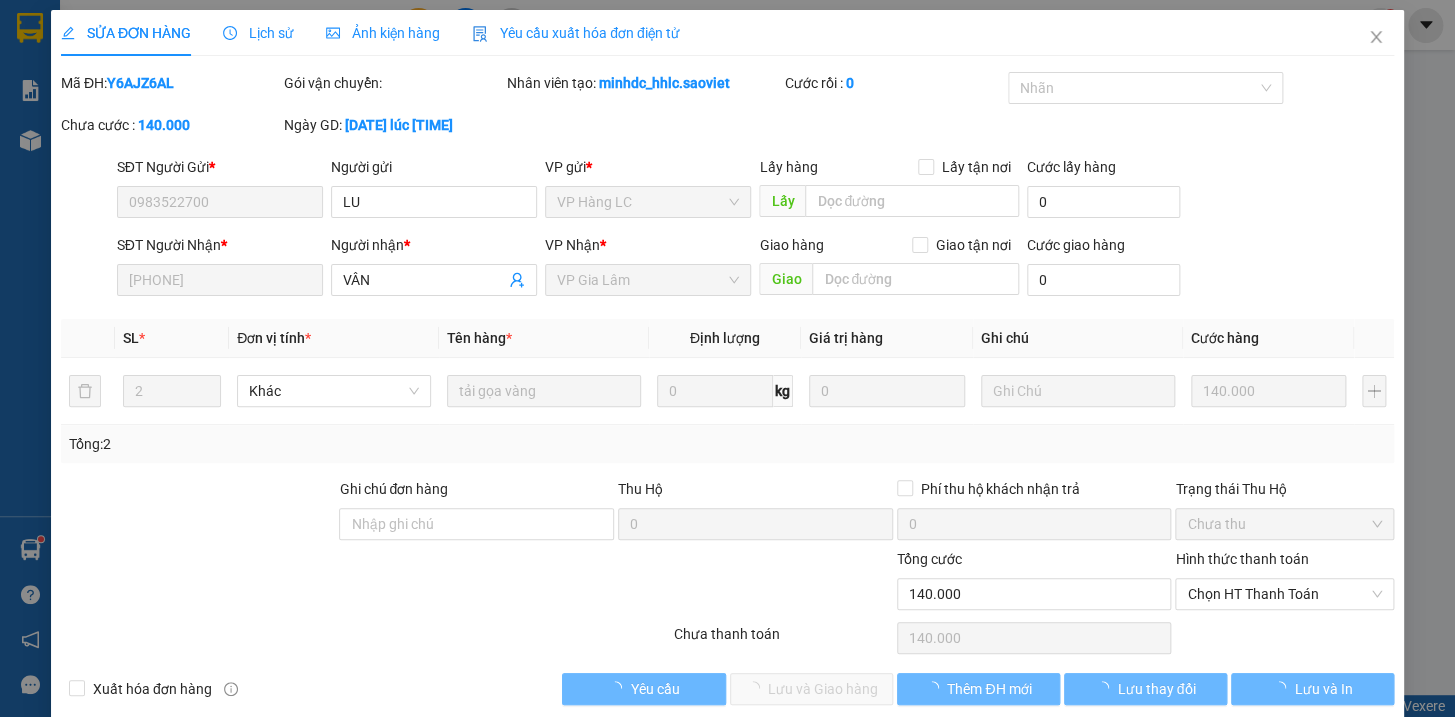type on "LU" 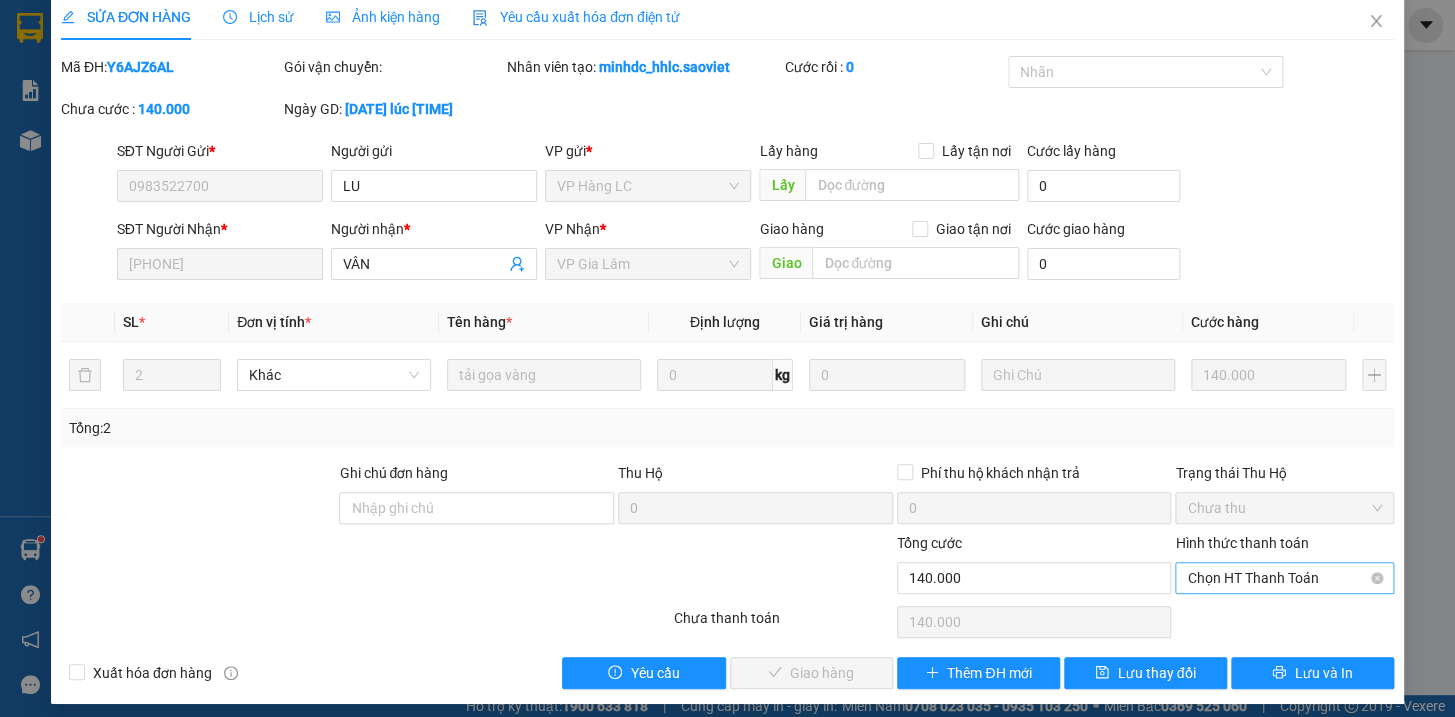 click on "Chọn HT Thanh Toán" at bounding box center (1284, 578) 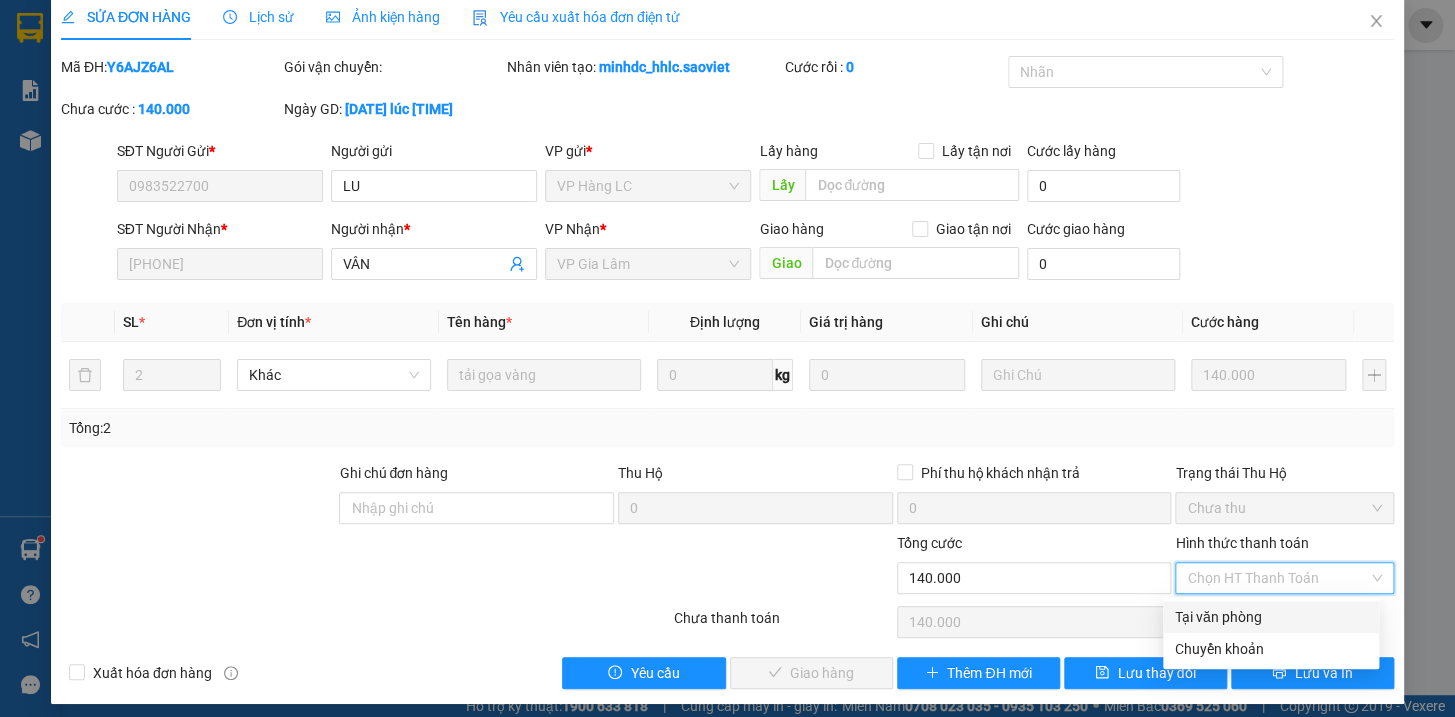 click on "Tại văn phòng" at bounding box center [1271, 617] 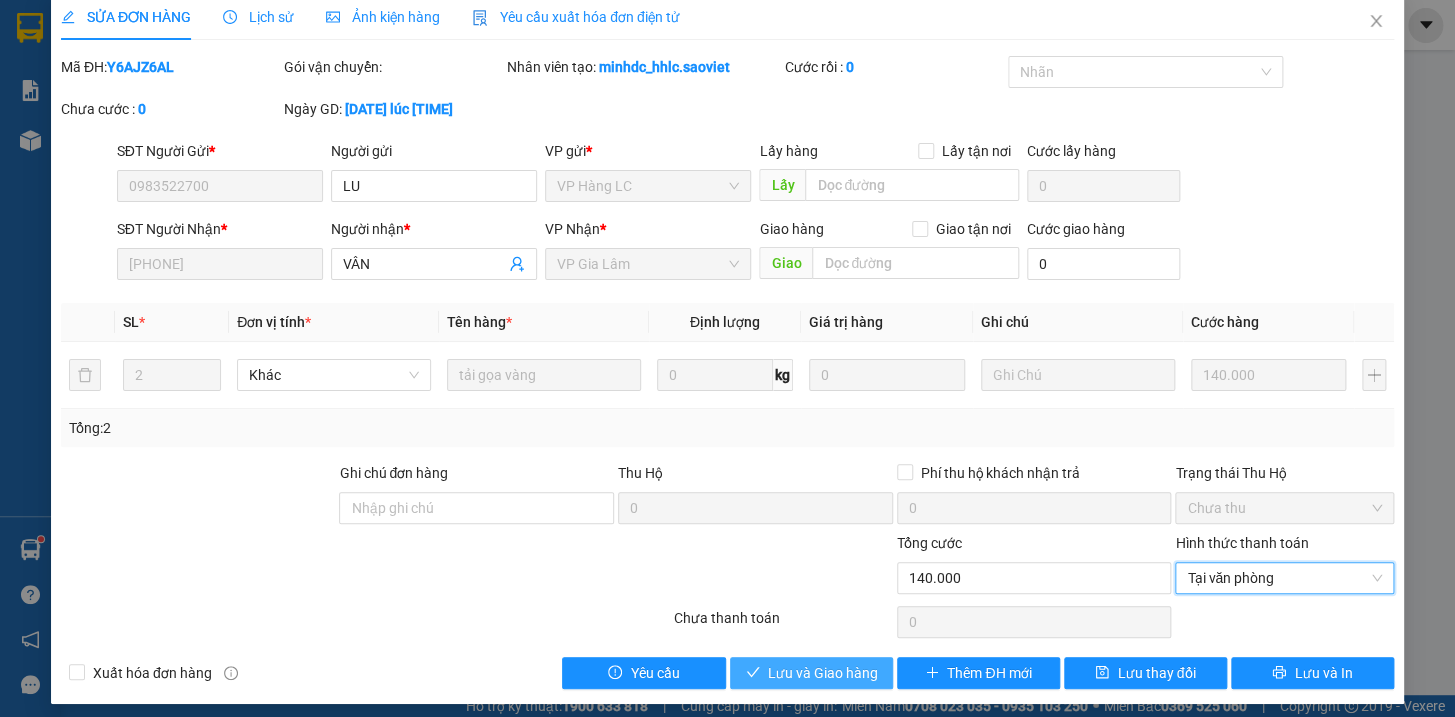 click on "Lưu và Giao hàng" at bounding box center (823, 673) 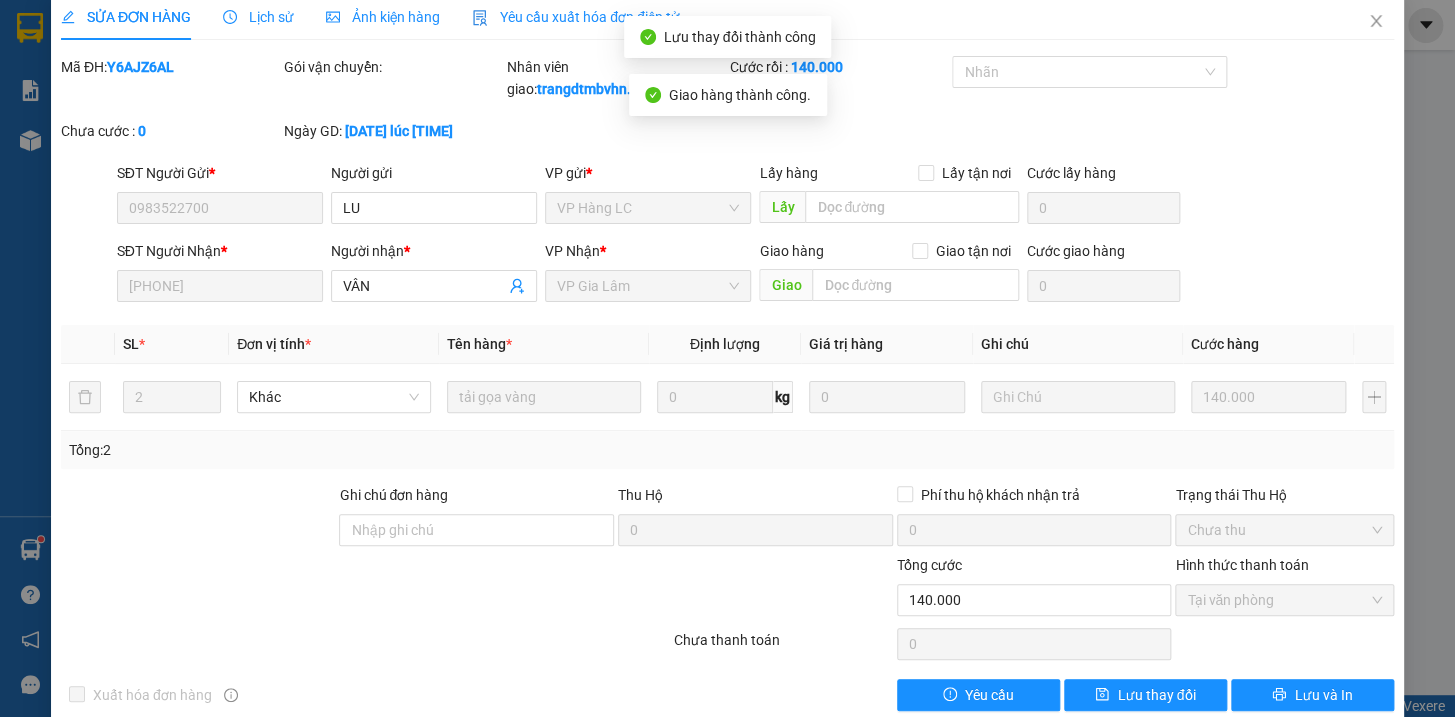 scroll, scrollTop: 0, scrollLeft: 0, axis: both 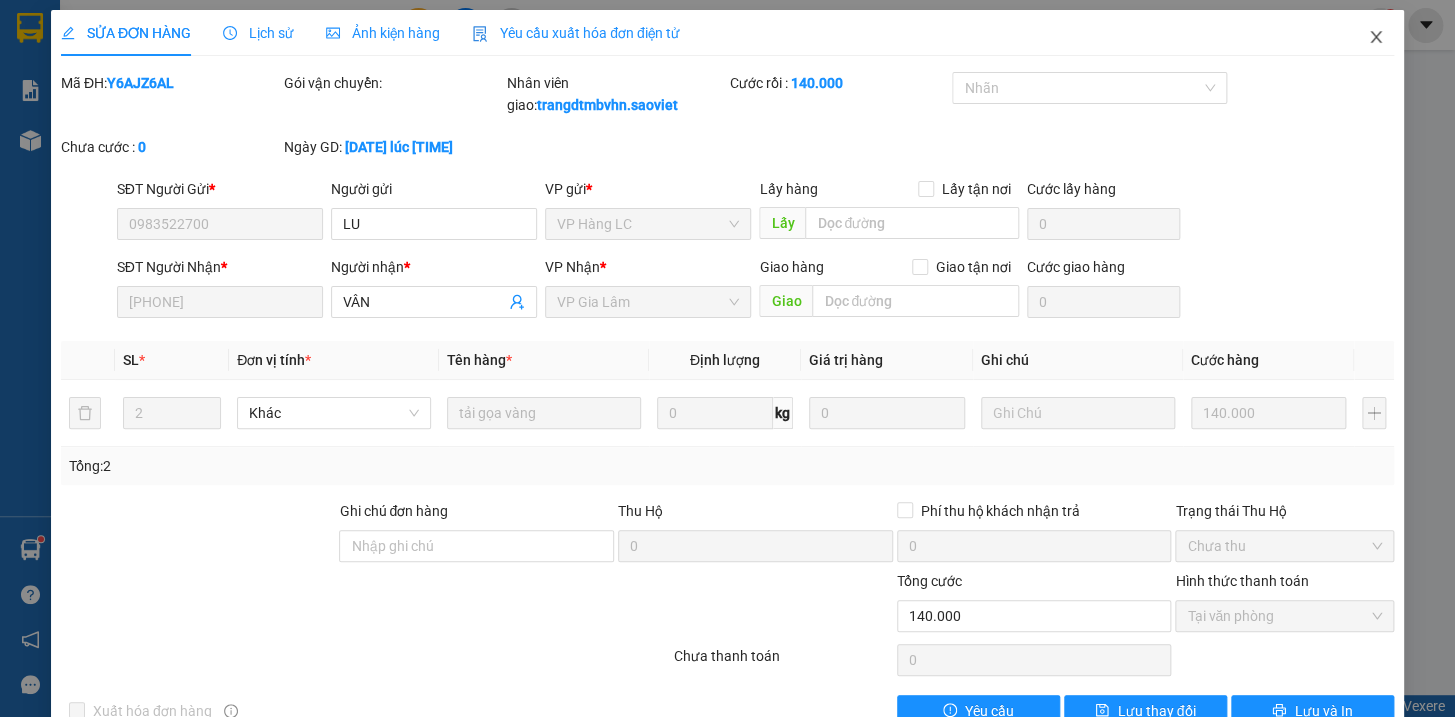 click 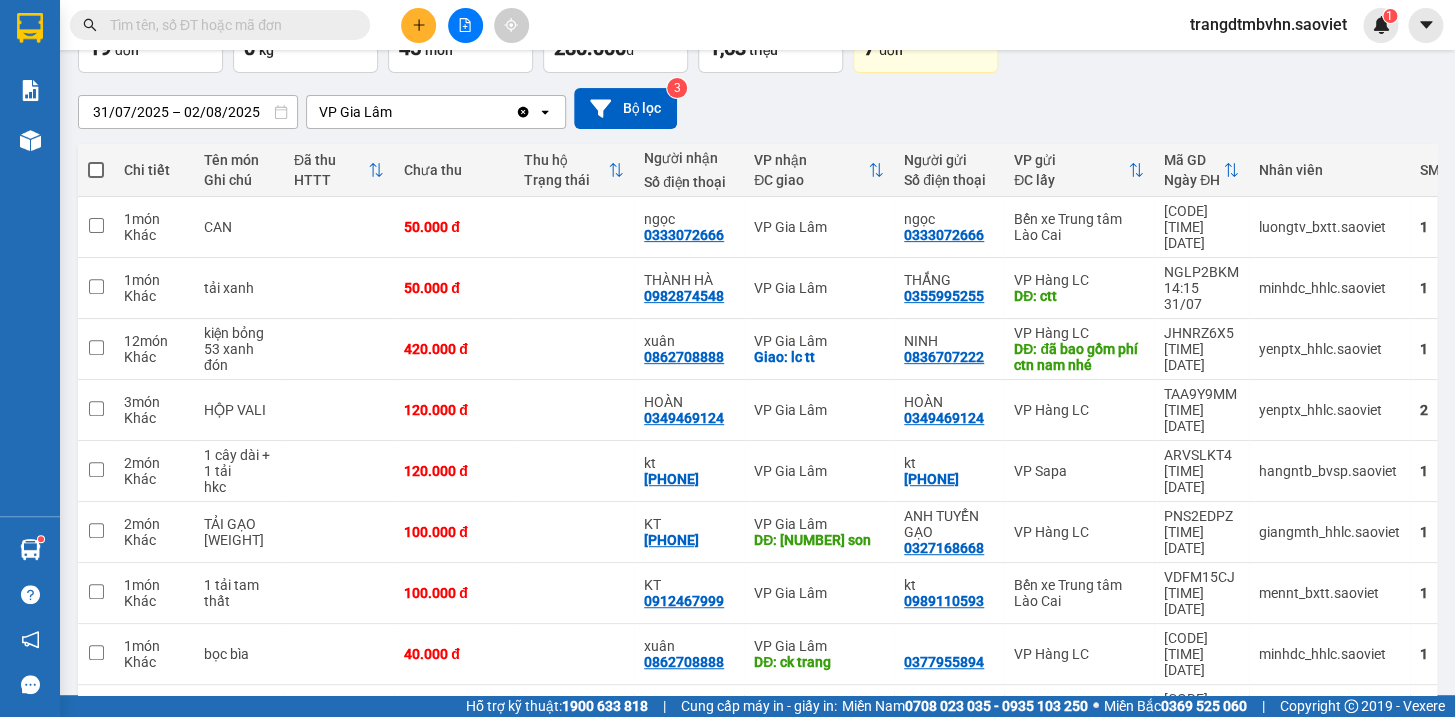 scroll, scrollTop: 140, scrollLeft: 0, axis: vertical 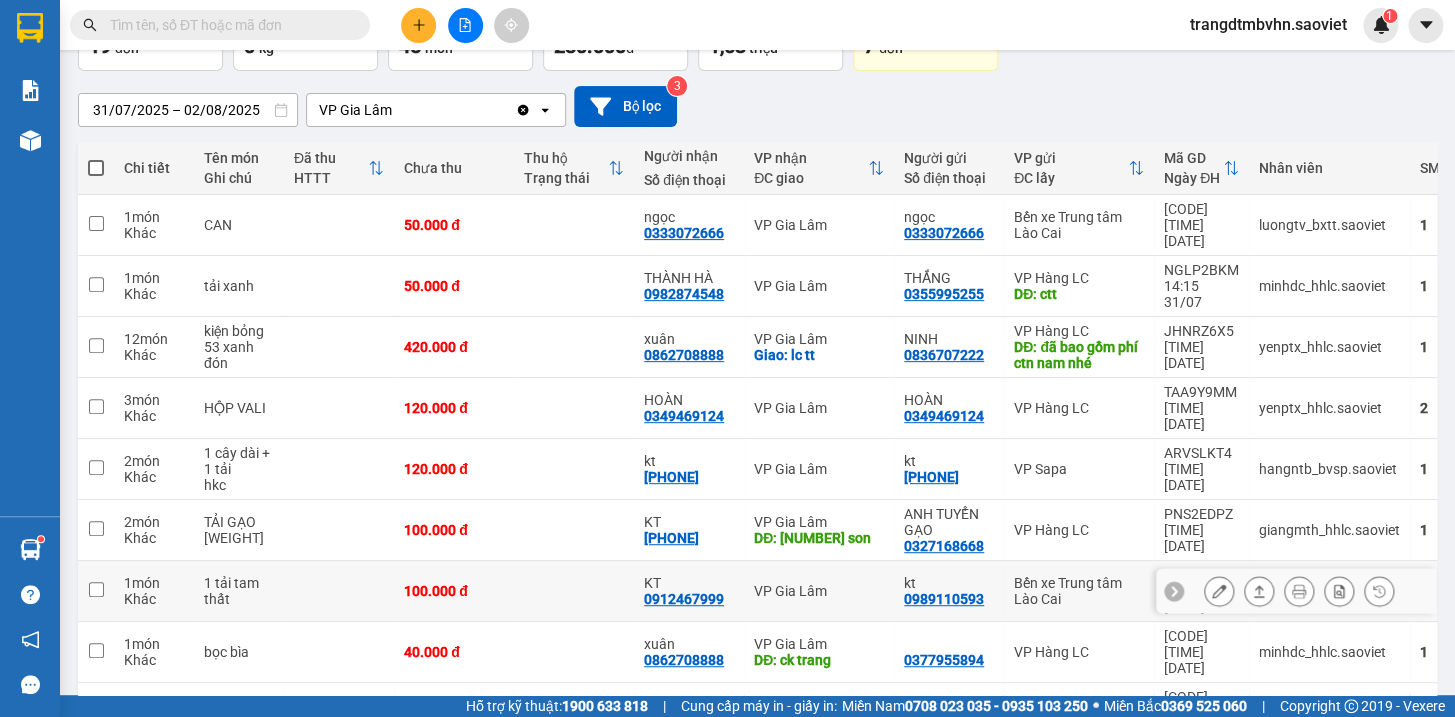 click at bounding box center [1219, 591] 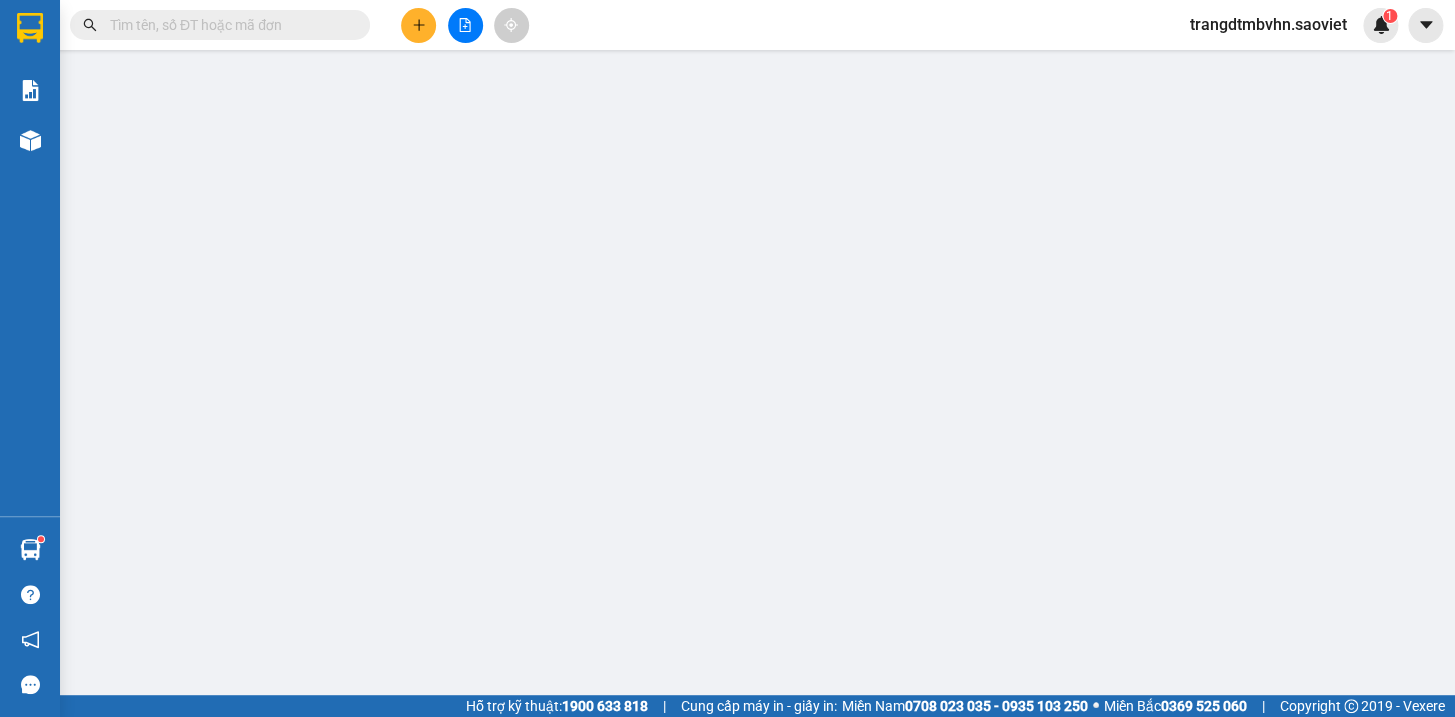 scroll, scrollTop: 0, scrollLeft: 0, axis: both 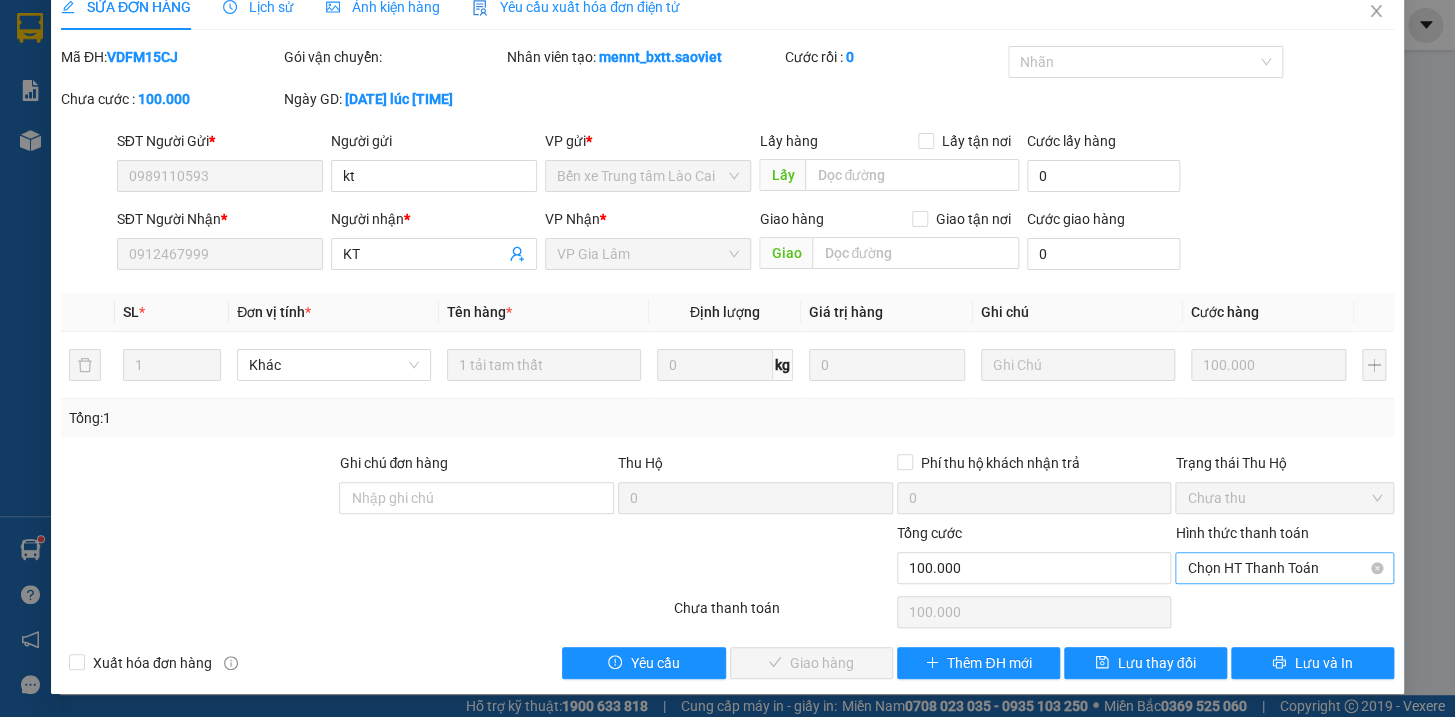 click on "Chọn HT Thanh Toán" at bounding box center [1284, 568] 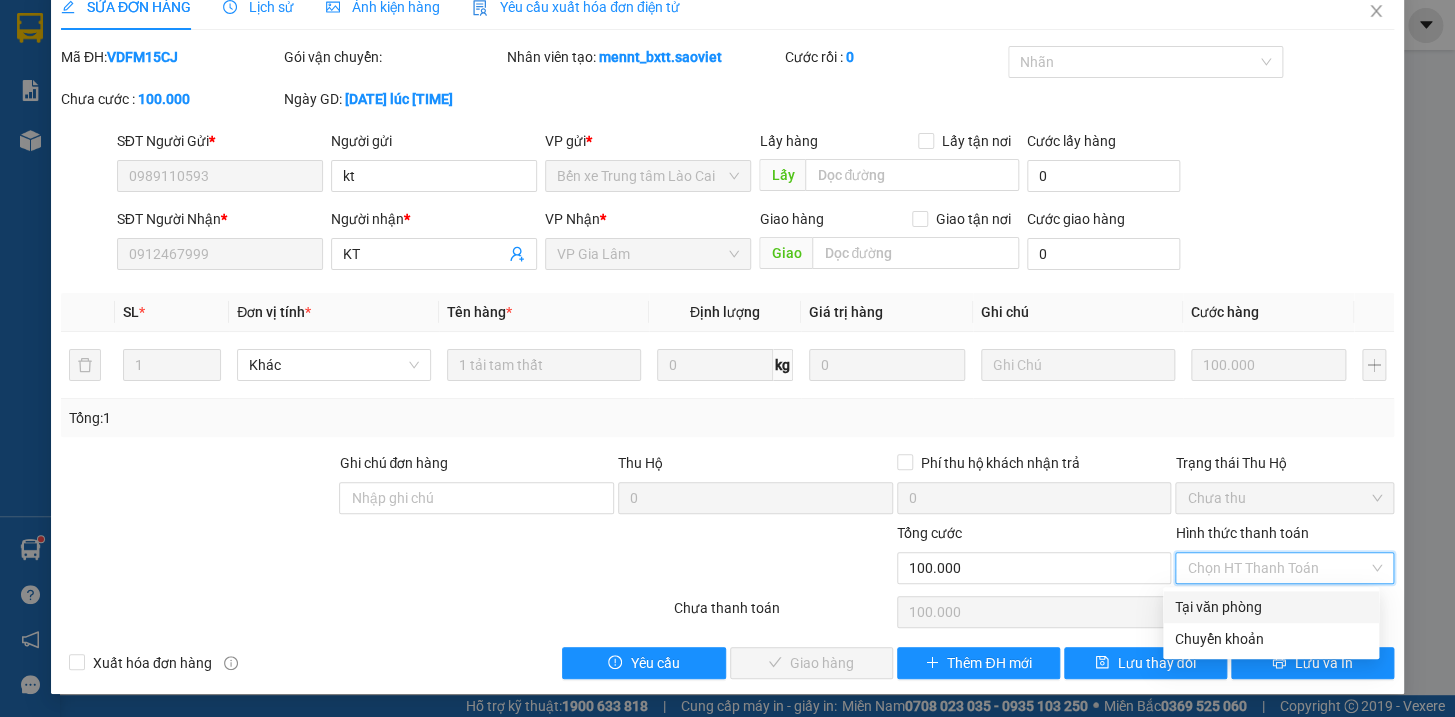 click on "Tại văn phòng" at bounding box center [1271, 607] 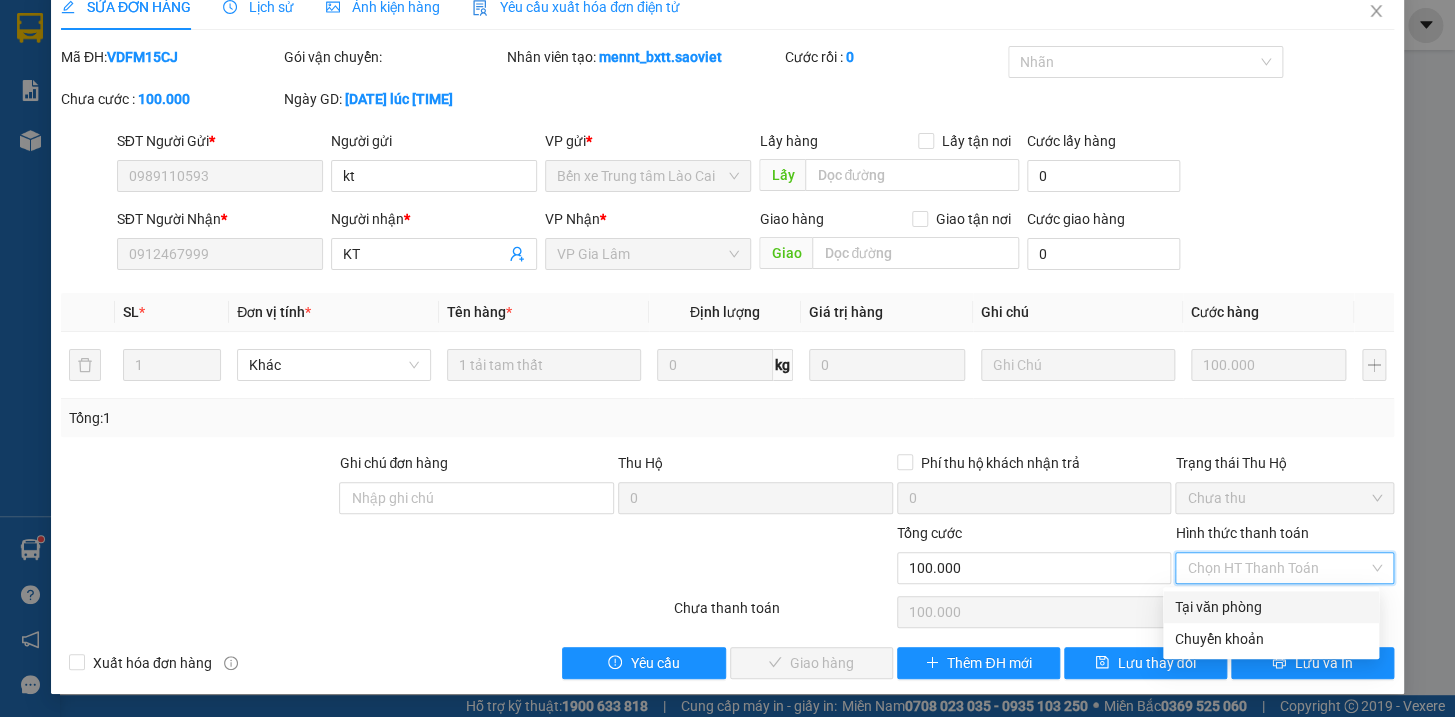 type on "0" 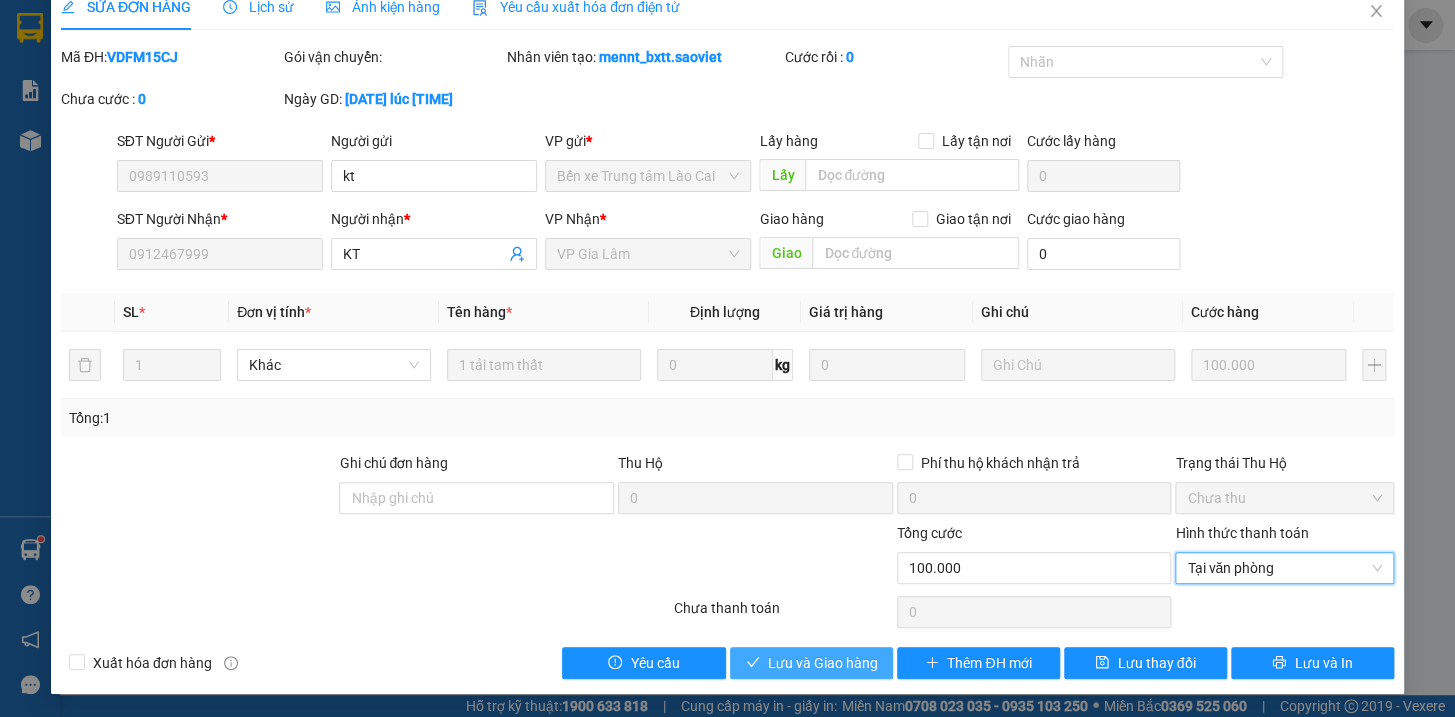 click on "Lưu và Giao hàng" at bounding box center (823, 663) 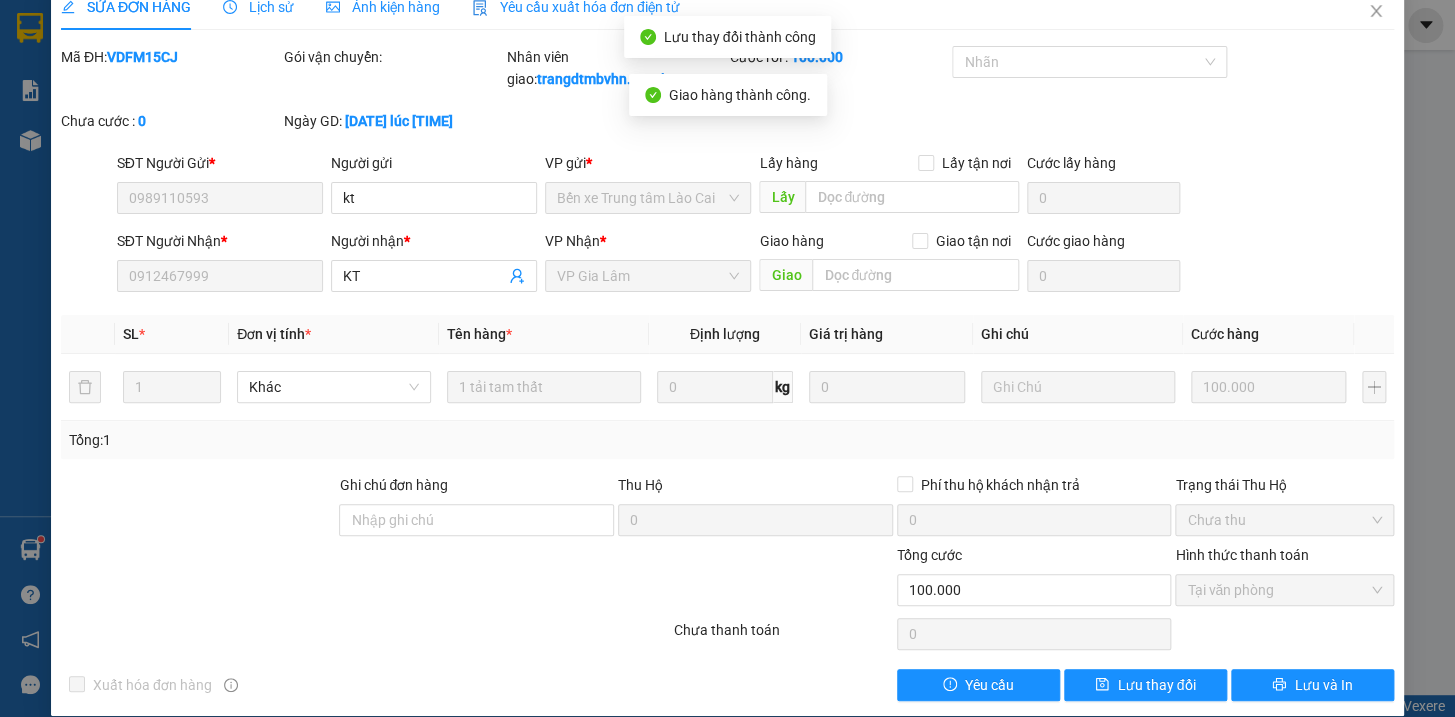 scroll, scrollTop: 0, scrollLeft: 0, axis: both 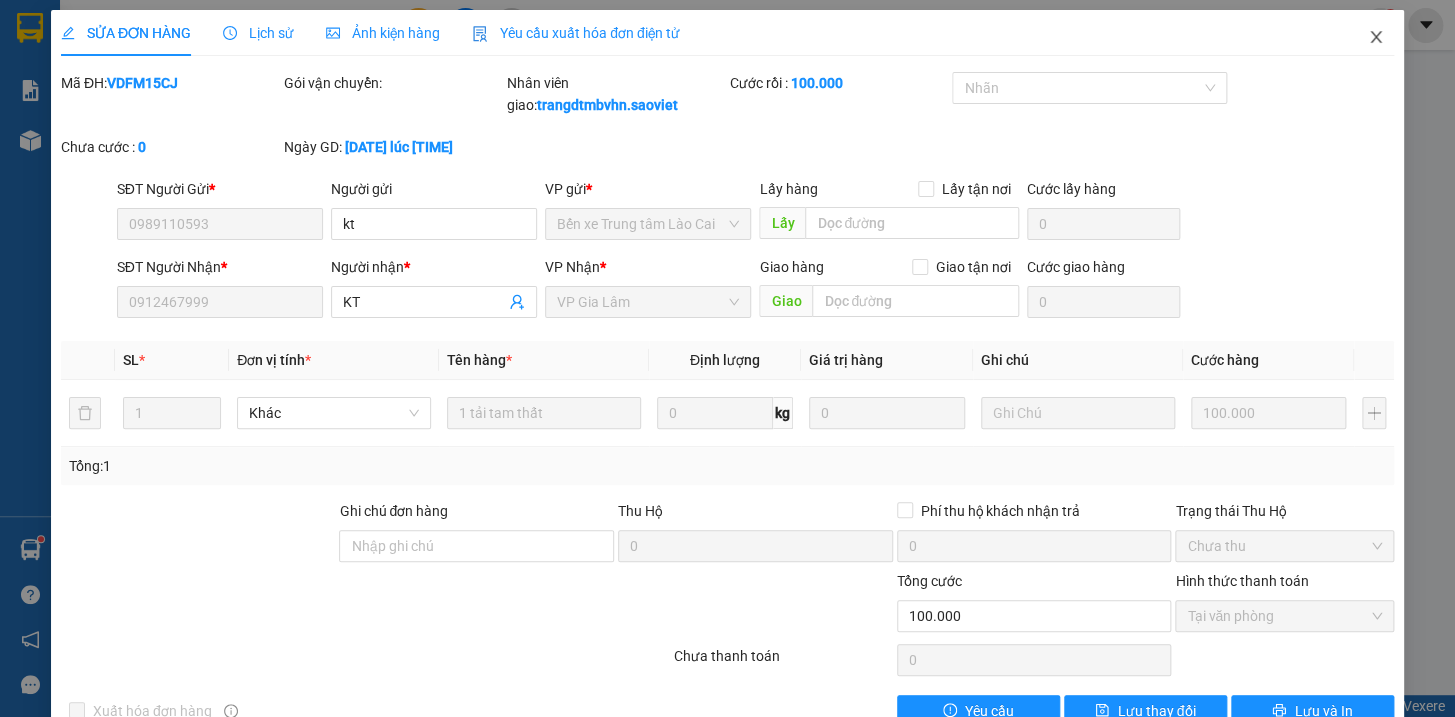click 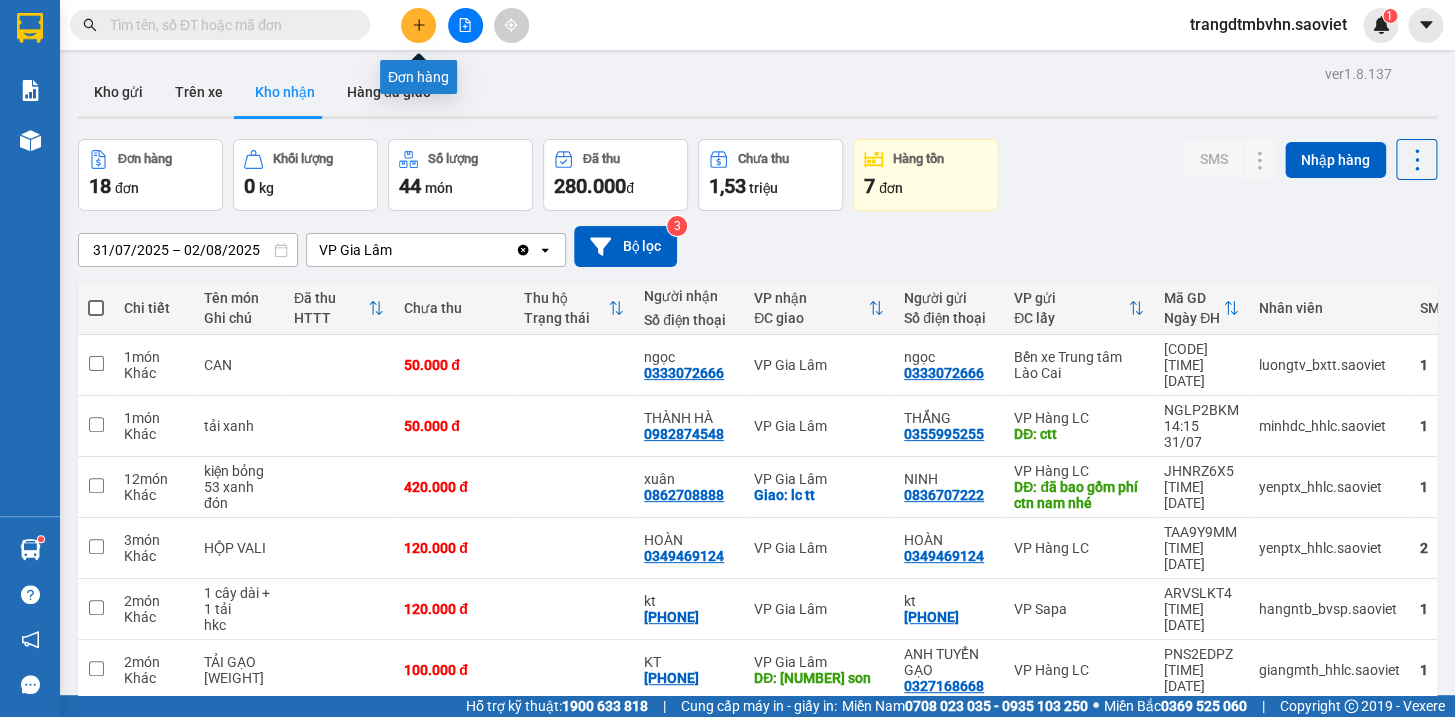 click at bounding box center (418, 25) 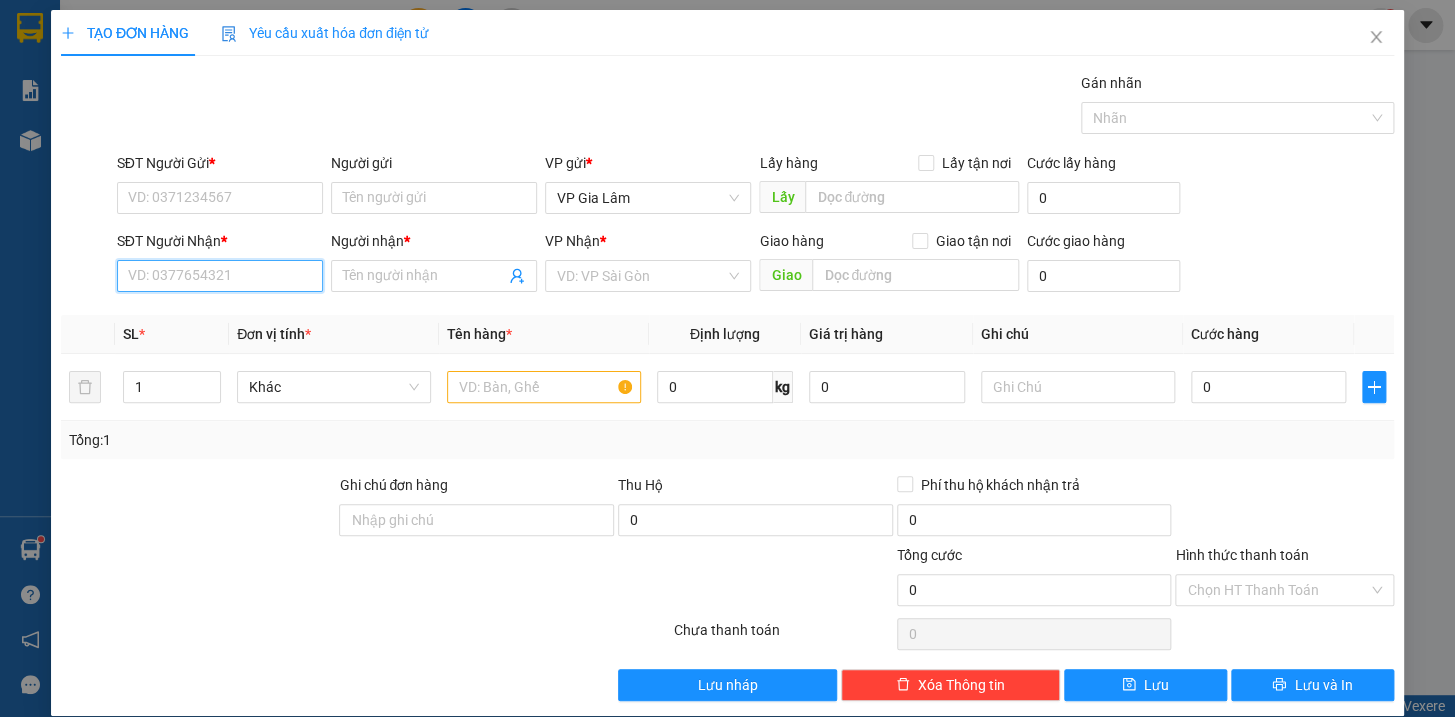 click on "SĐT Người Nhận  *" at bounding box center (220, 276) 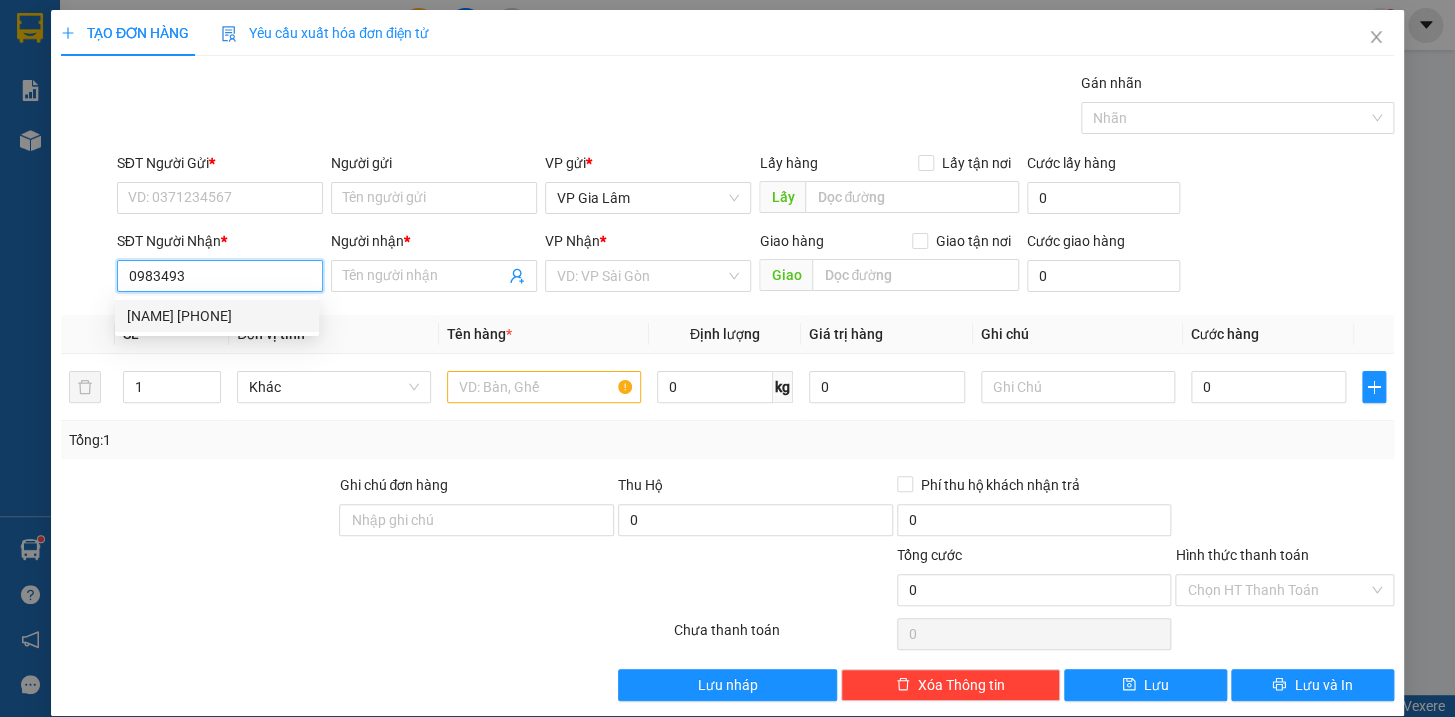 click on "[NAME] [PHONE]" at bounding box center [217, 316] 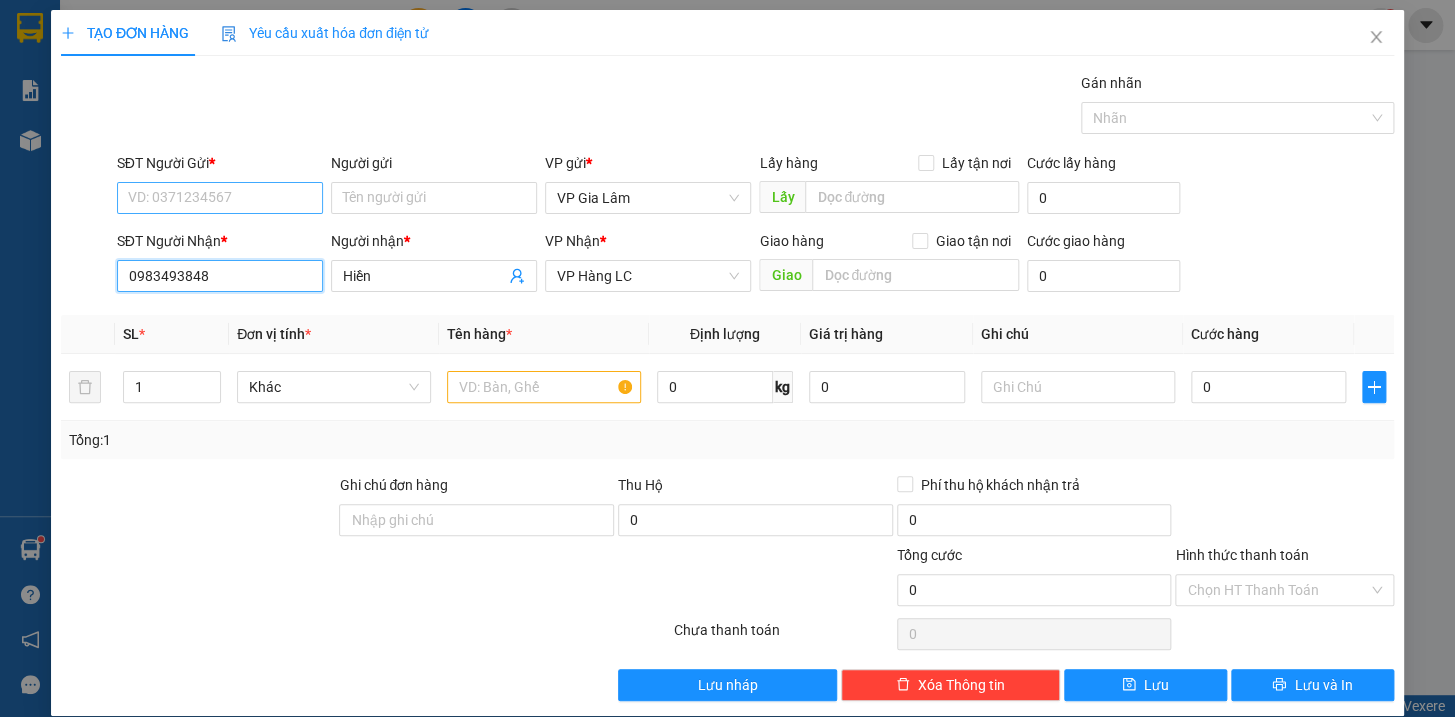 type on "0983493848" 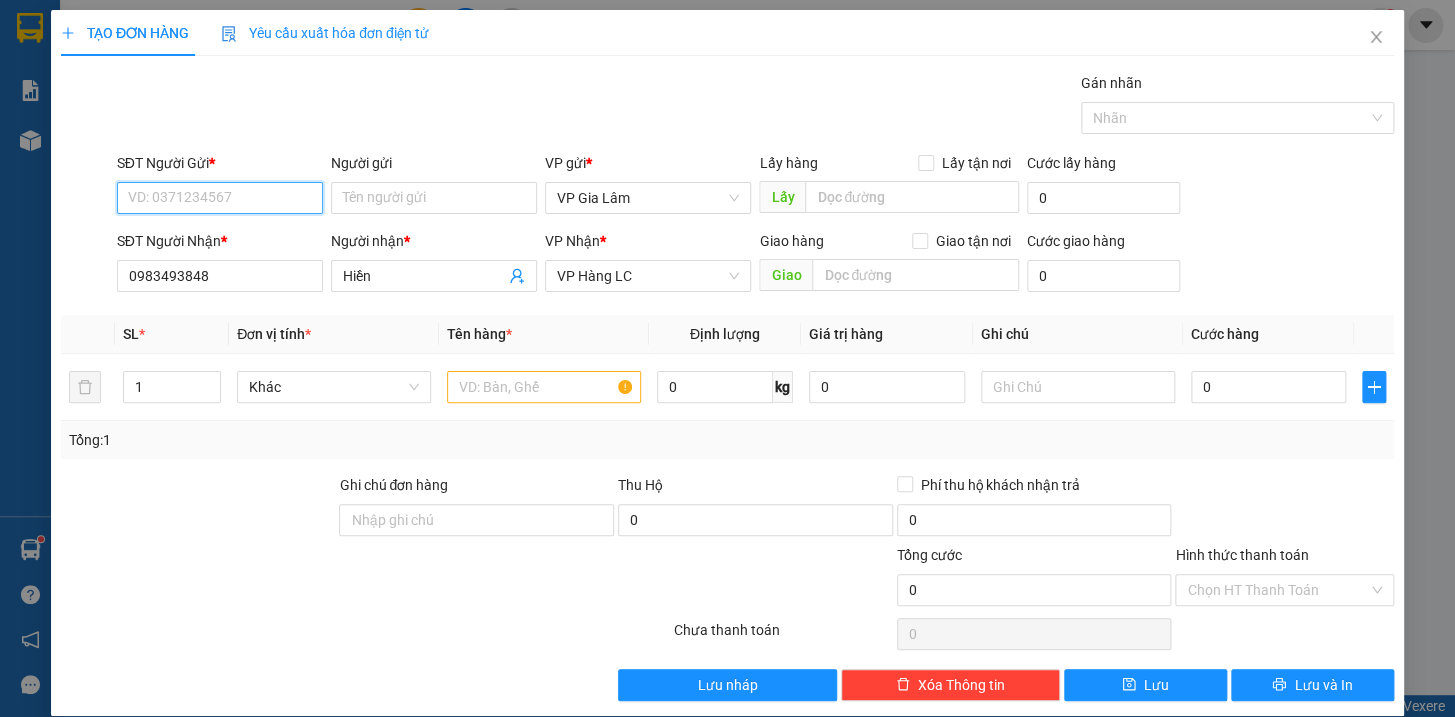 click on "SĐT Người Gửi  *" at bounding box center [220, 198] 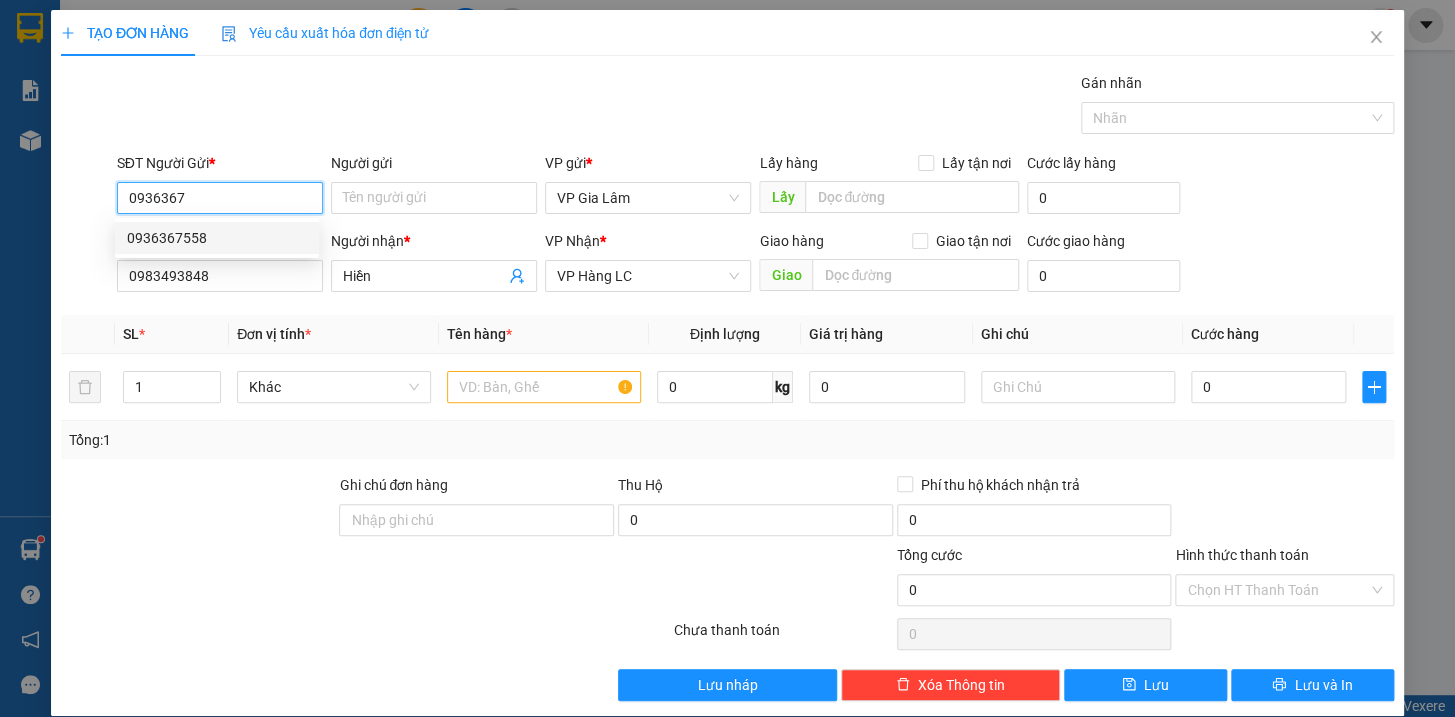 click on "0936367558" at bounding box center (217, 238) 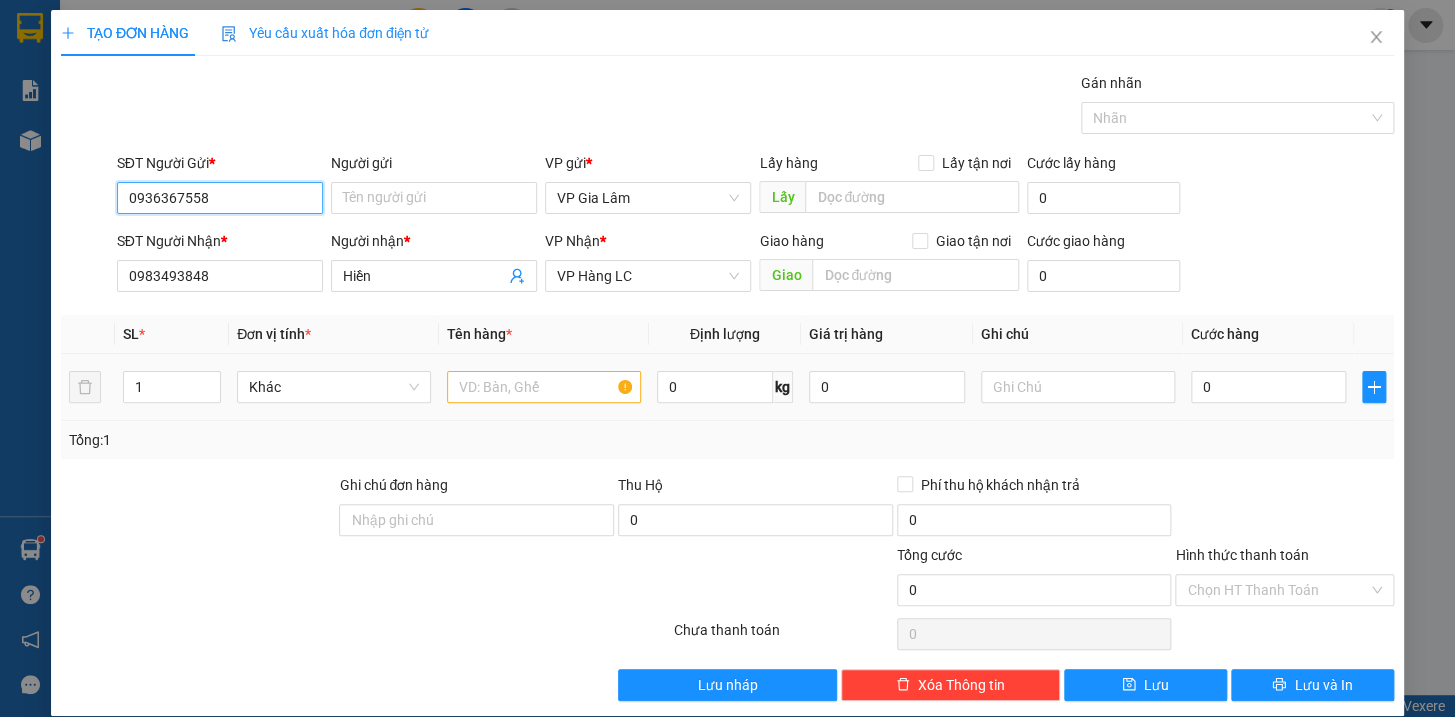 type on "0936367558" 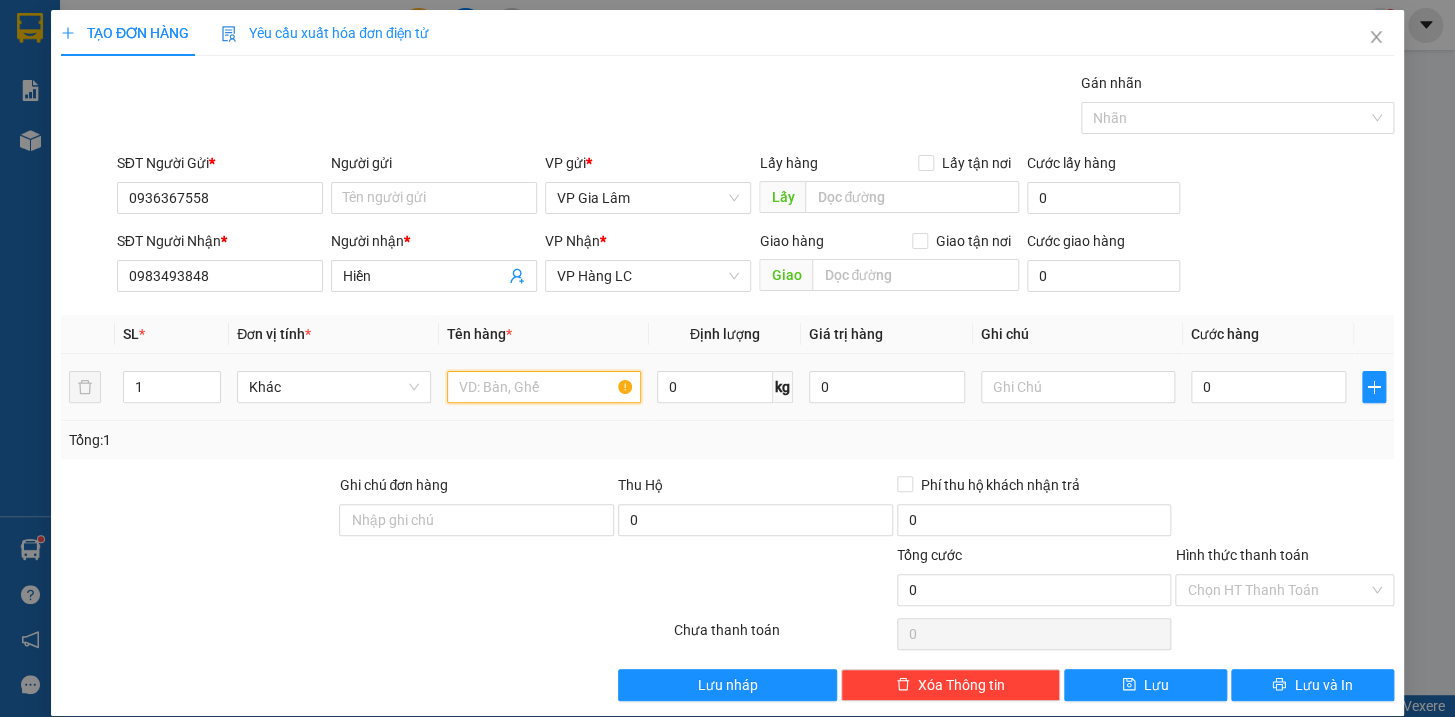 click at bounding box center [544, 387] 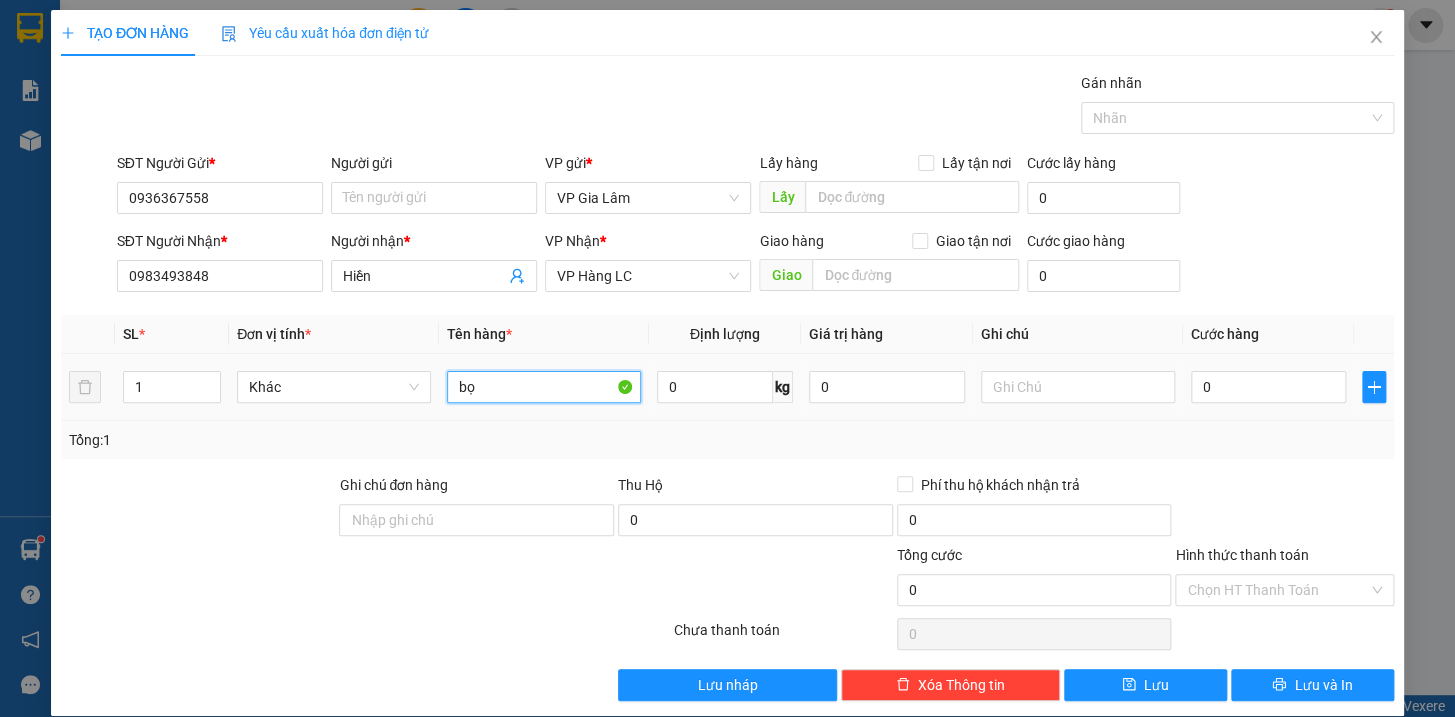 type on "b" 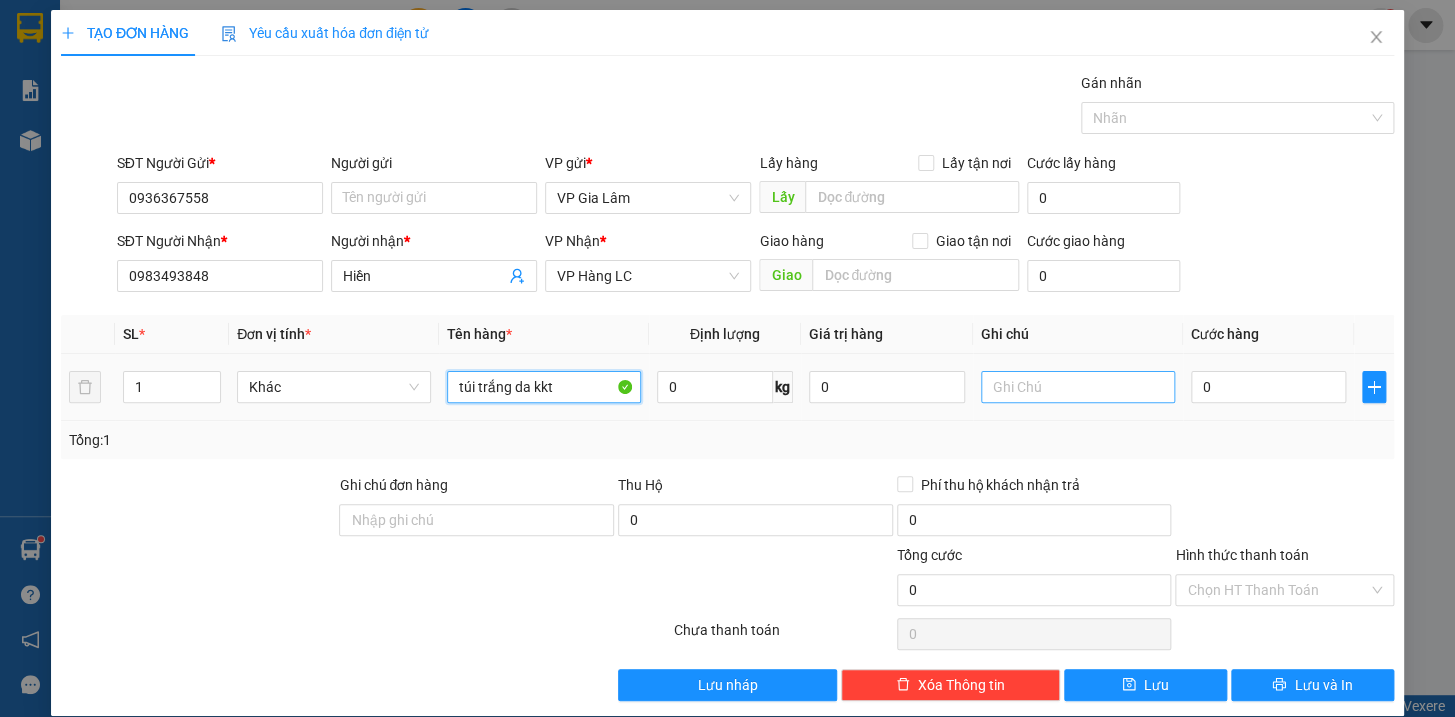 type on "túi trắng da kkt" 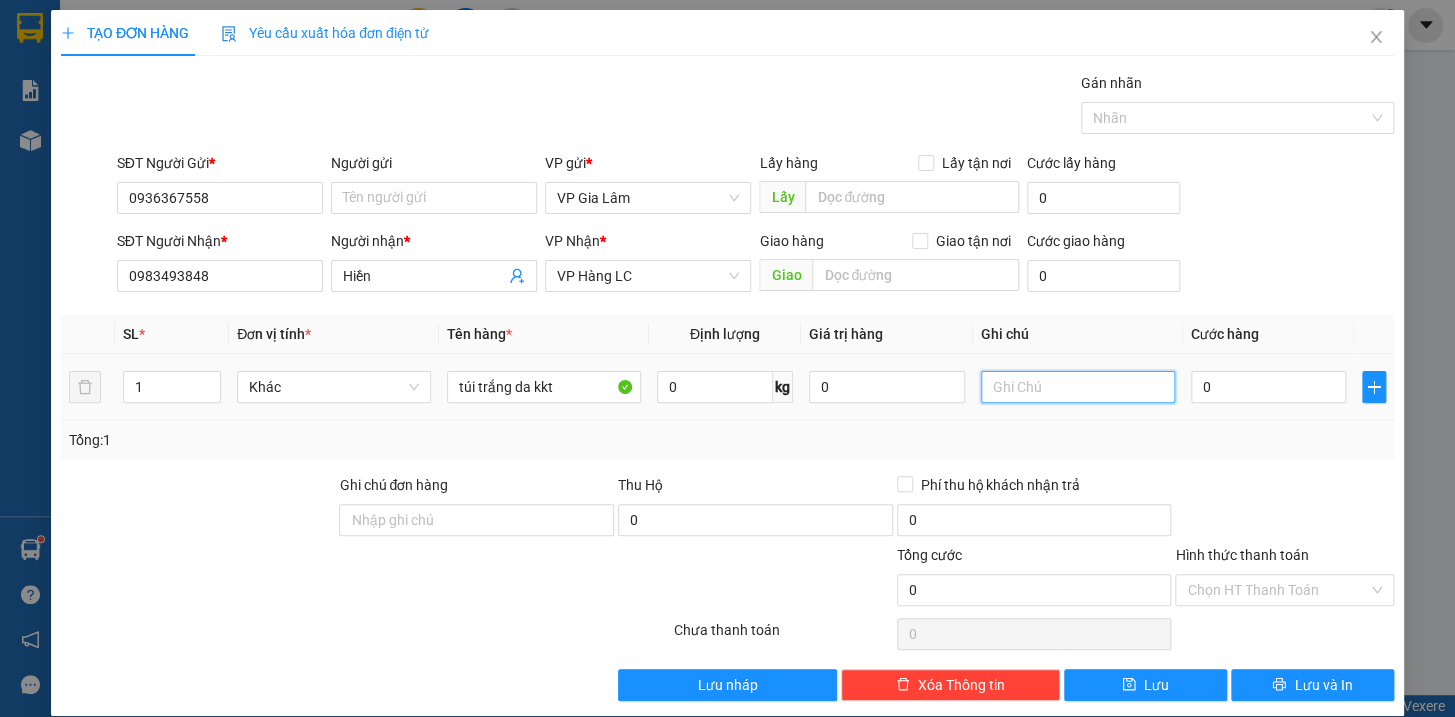 click at bounding box center [1078, 387] 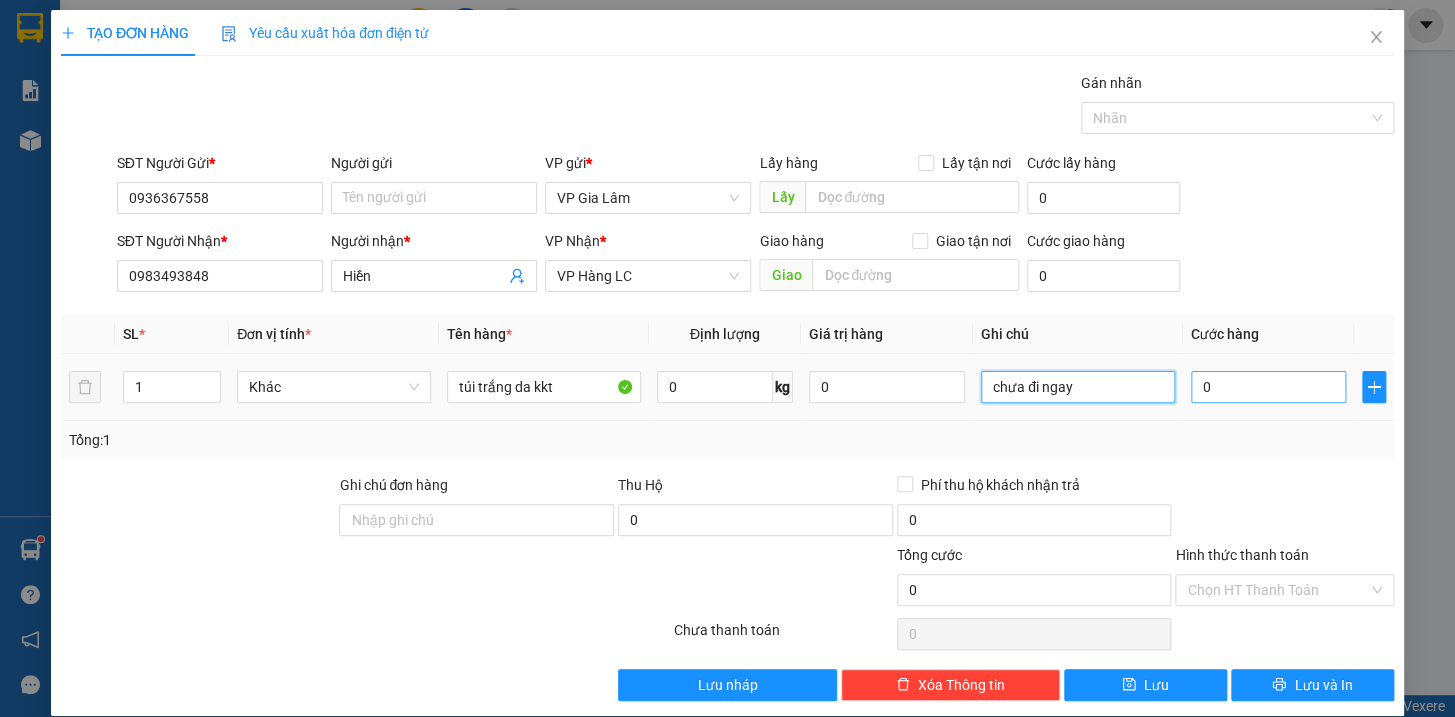 type on "chưa đi ngay" 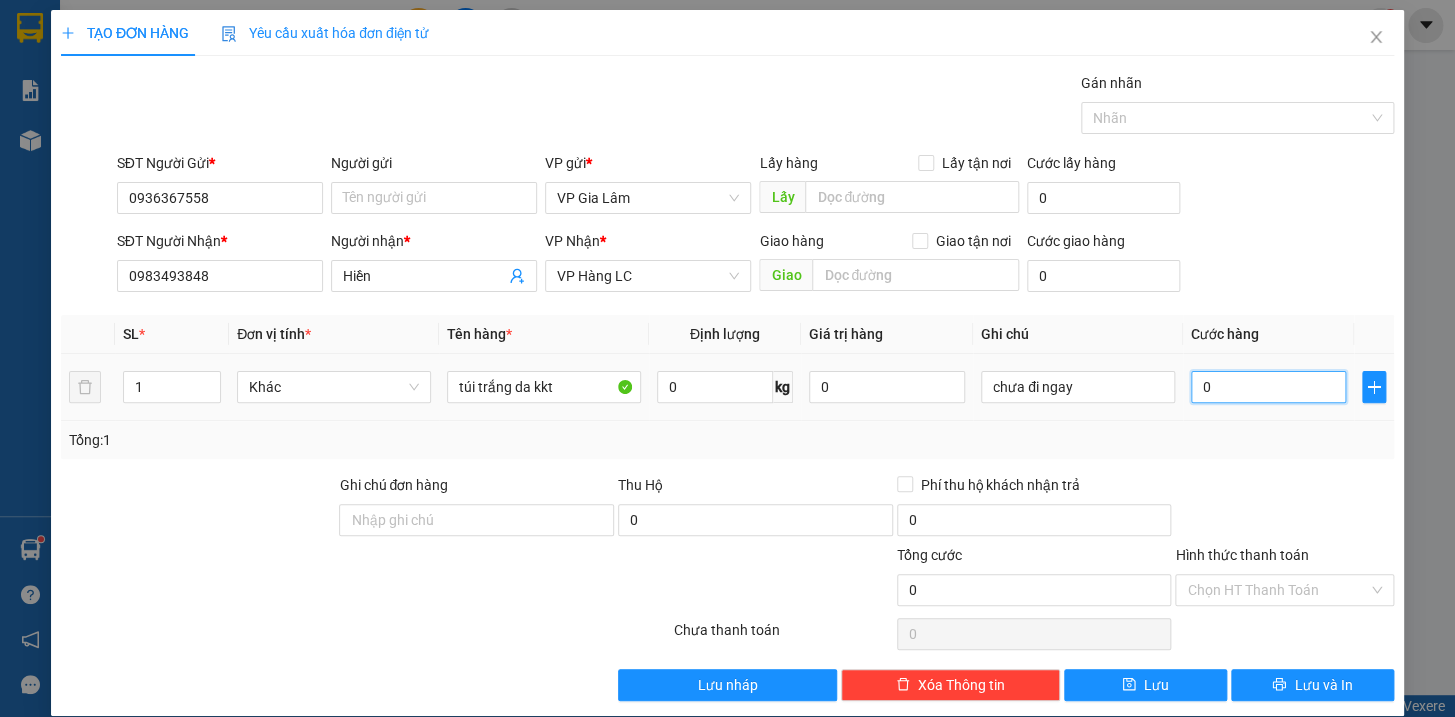 click on "0" at bounding box center (1269, 387) 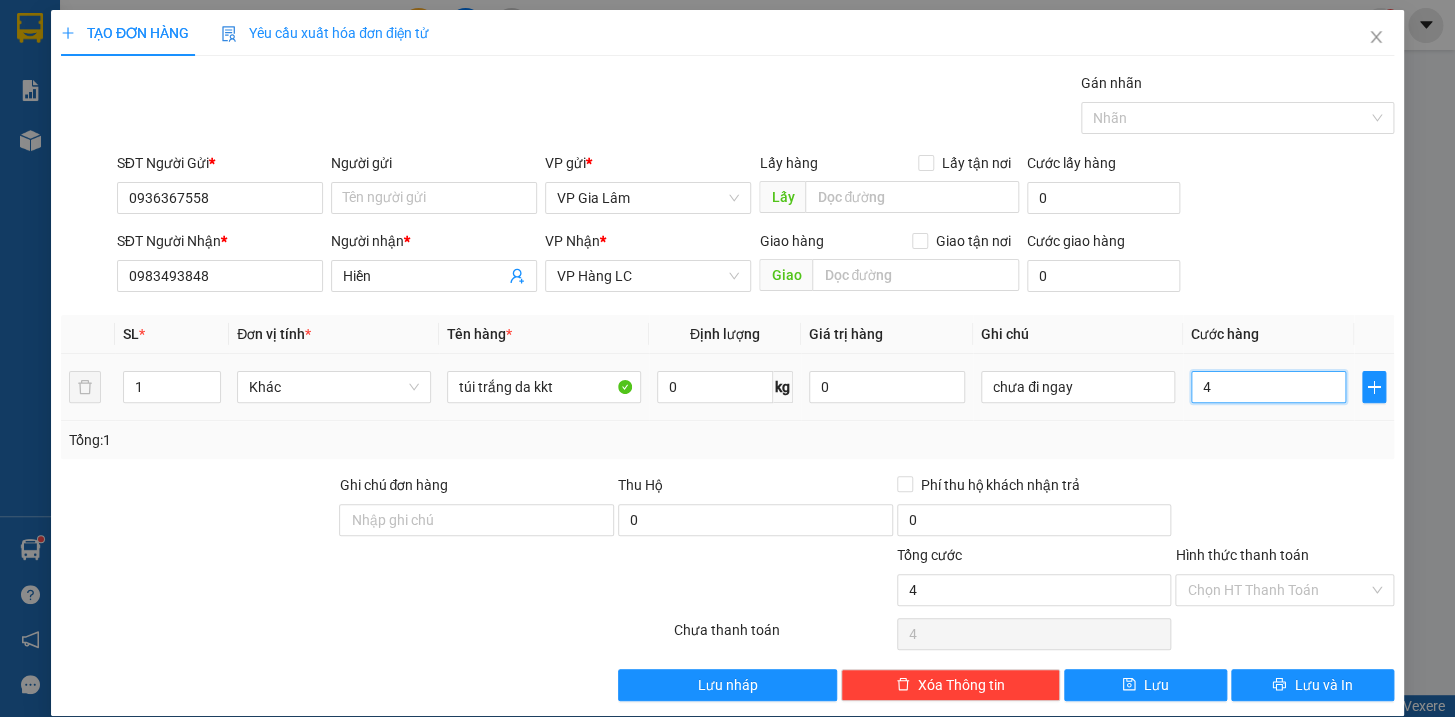 type on "40" 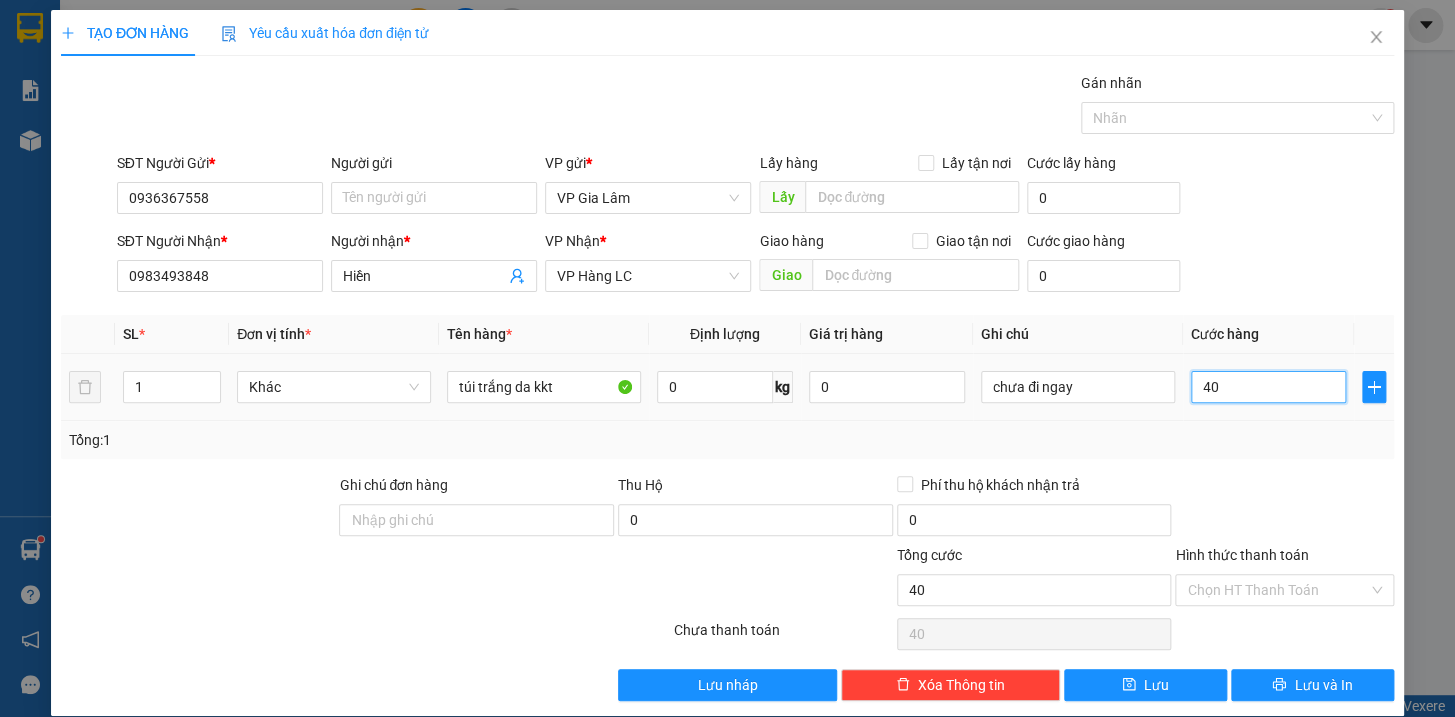 type on "400" 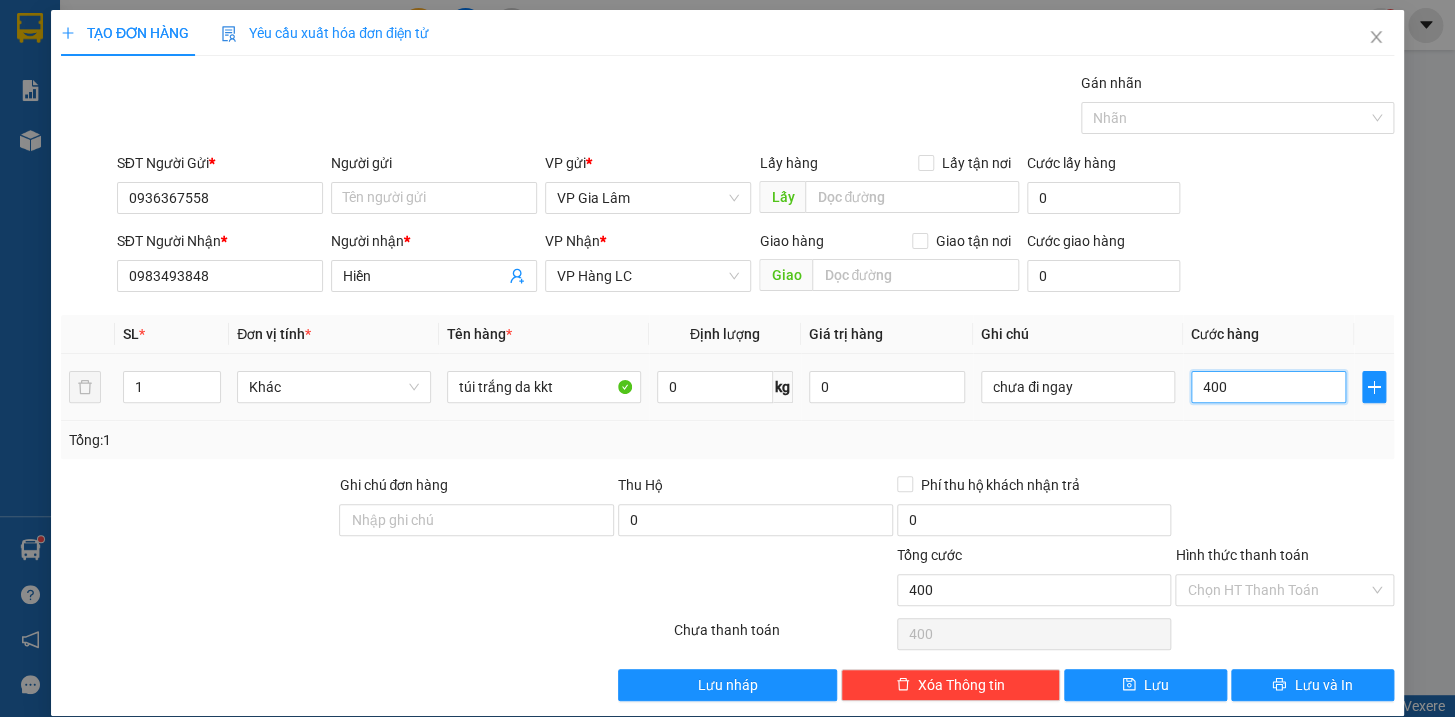 type on "4.000" 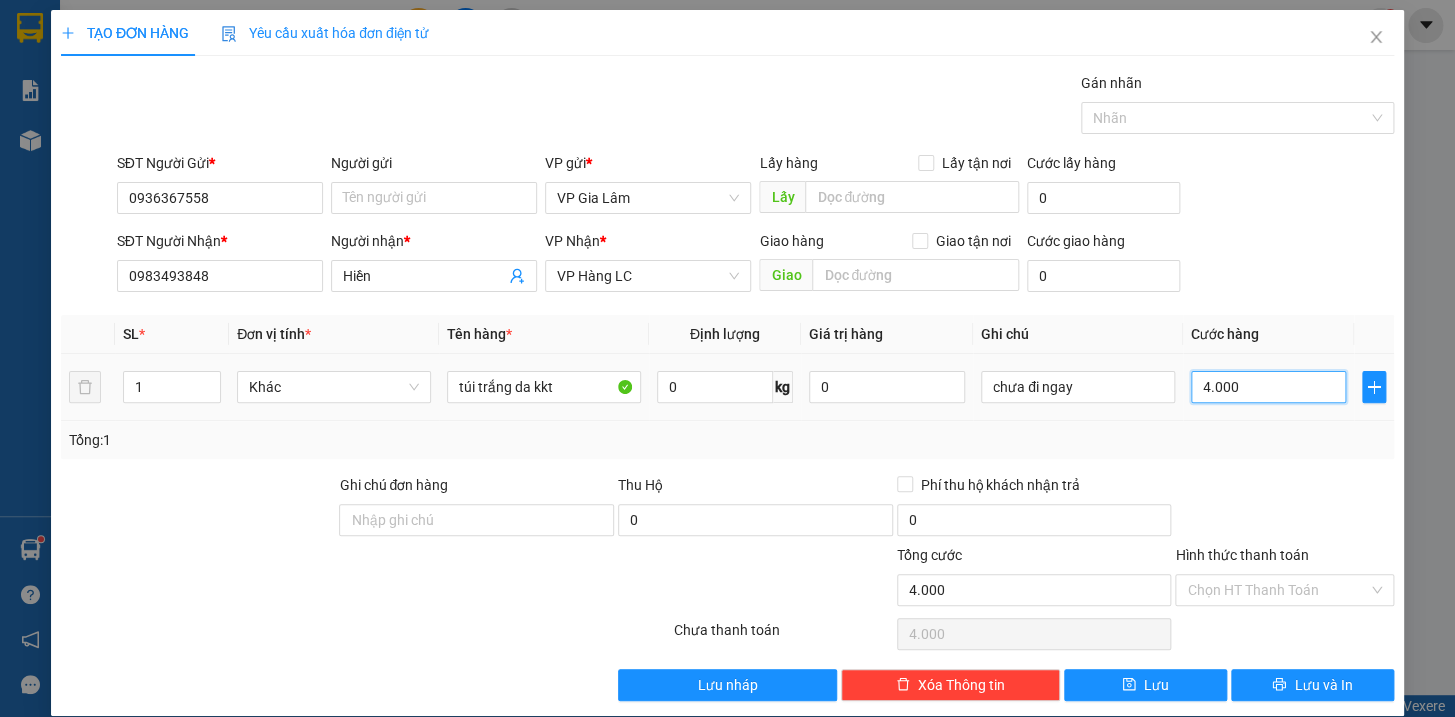 type on "40.000" 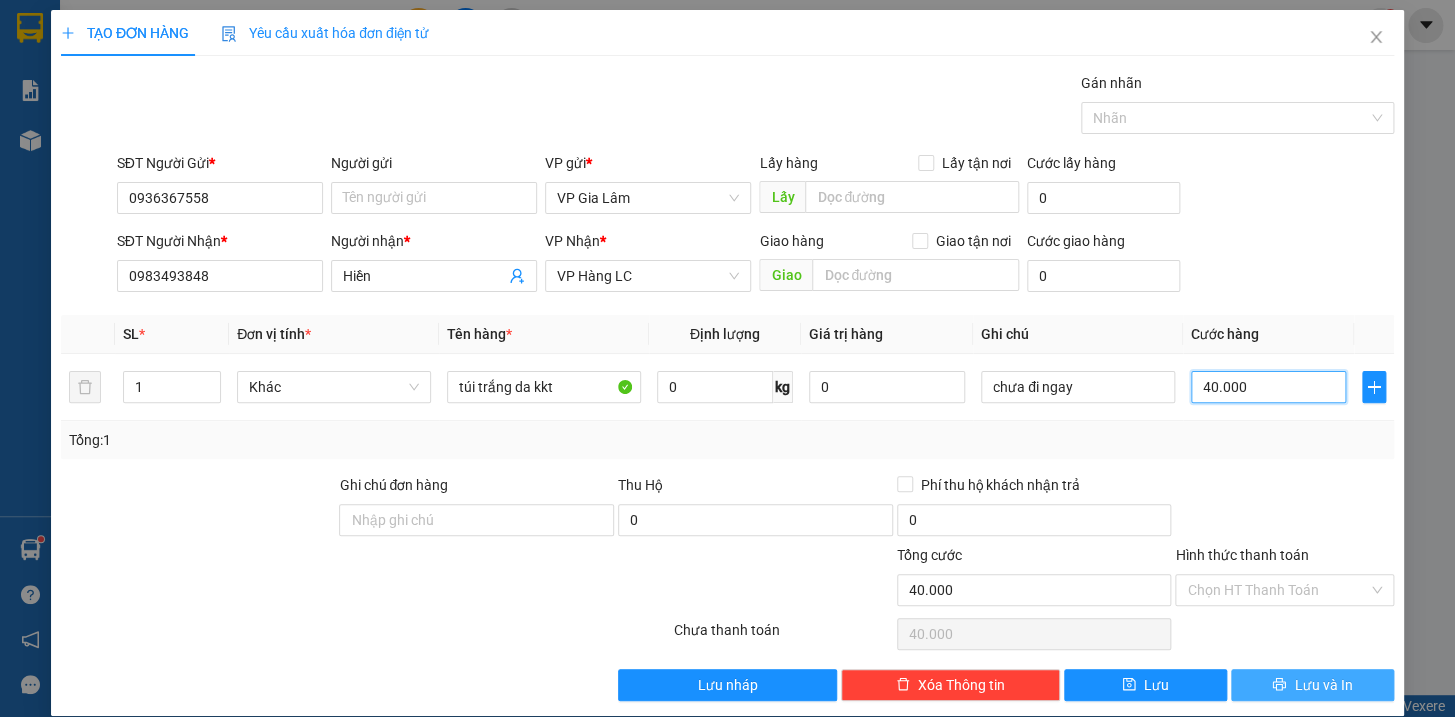 type on "40.000" 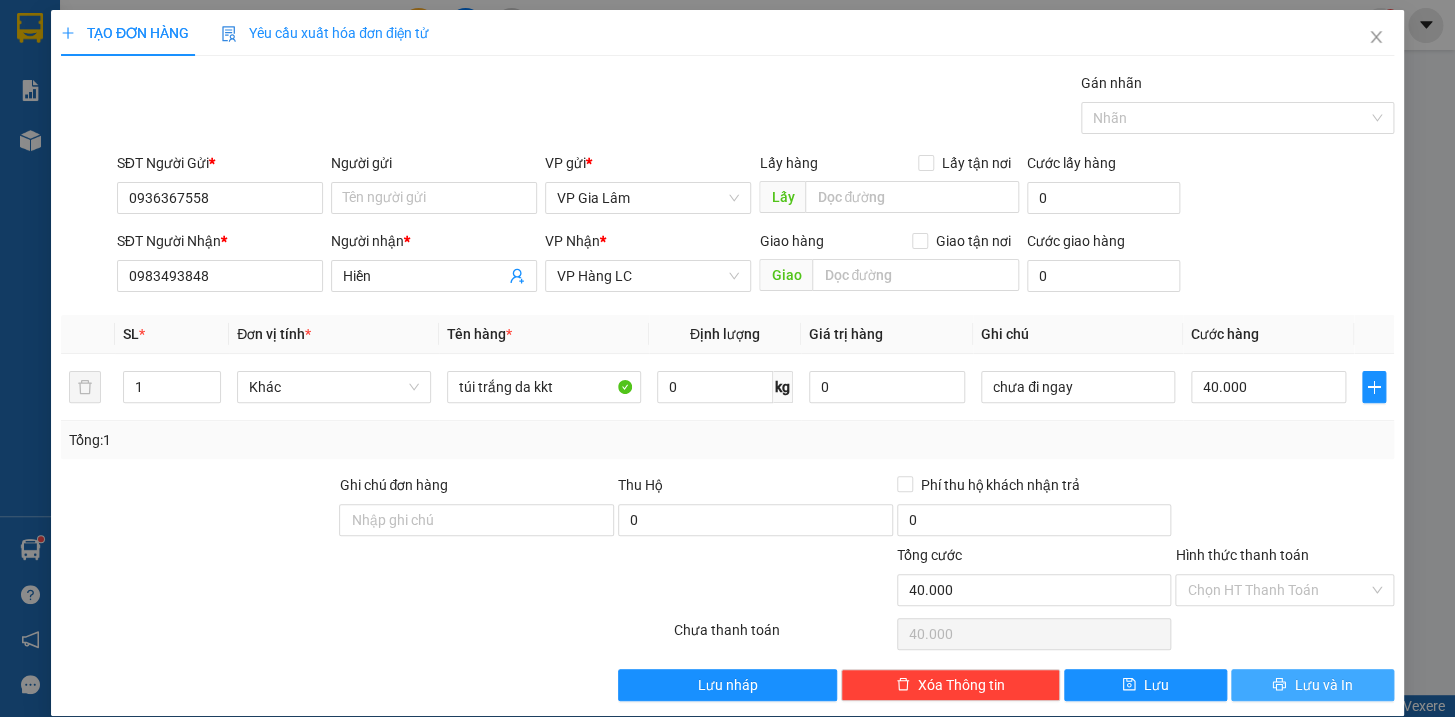 click on "Lưu và In" at bounding box center [1312, 685] 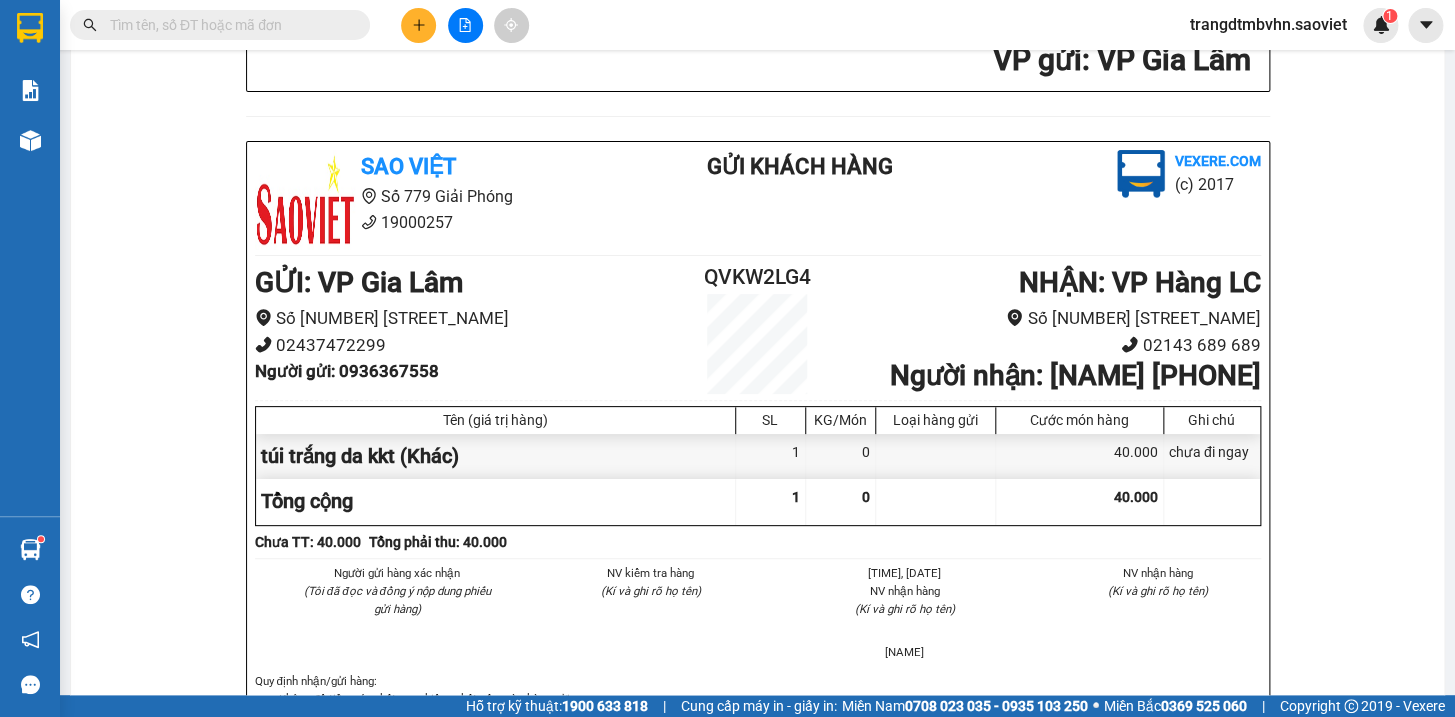 scroll, scrollTop: 782, scrollLeft: 0, axis: vertical 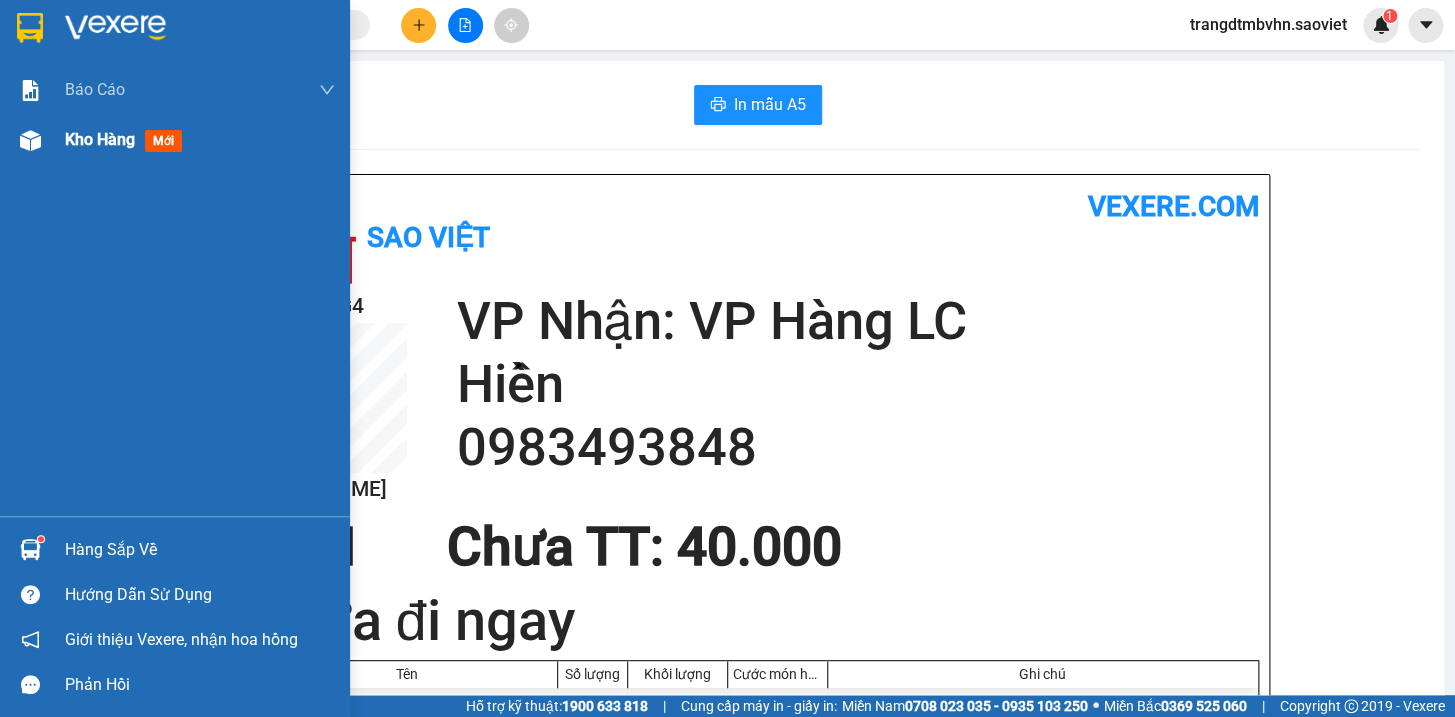 click on "Kho hàng" at bounding box center [100, 139] 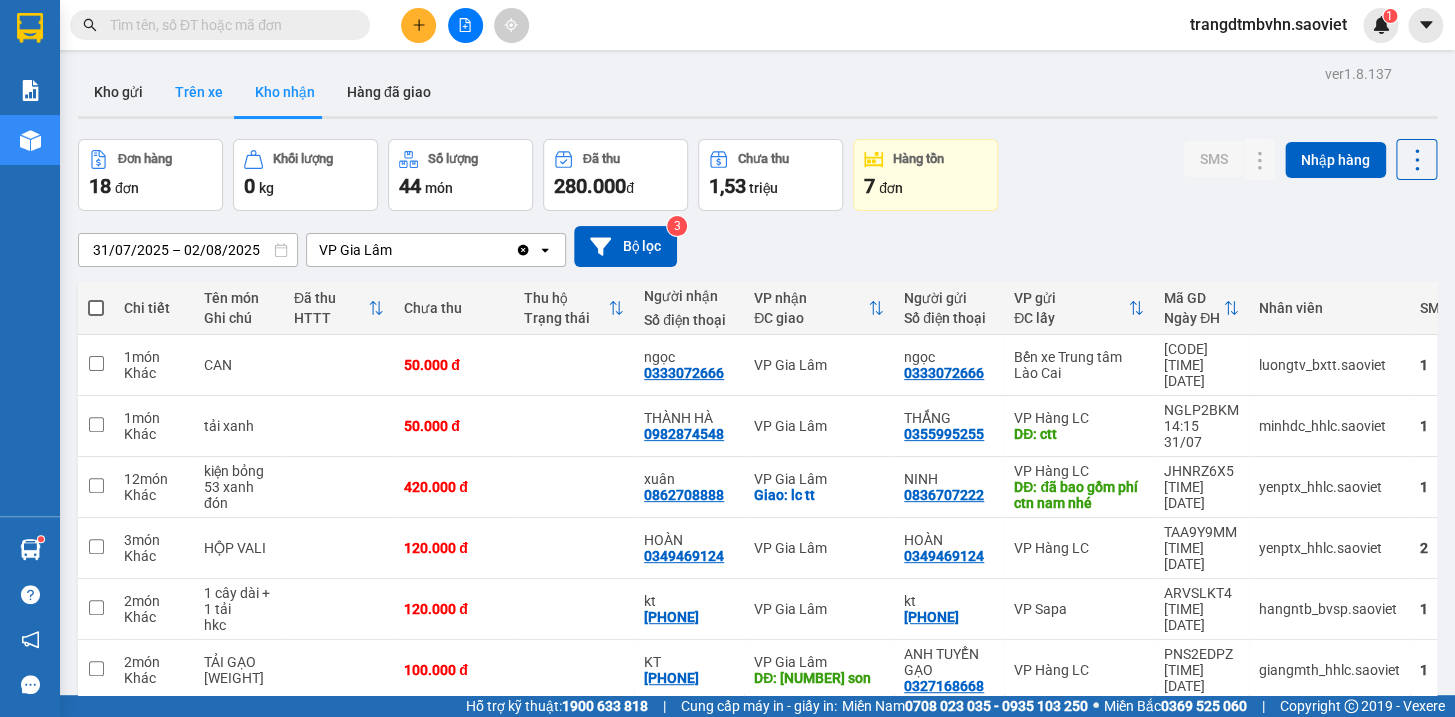 click on "Trên xe" at bounding box center [199, 92] 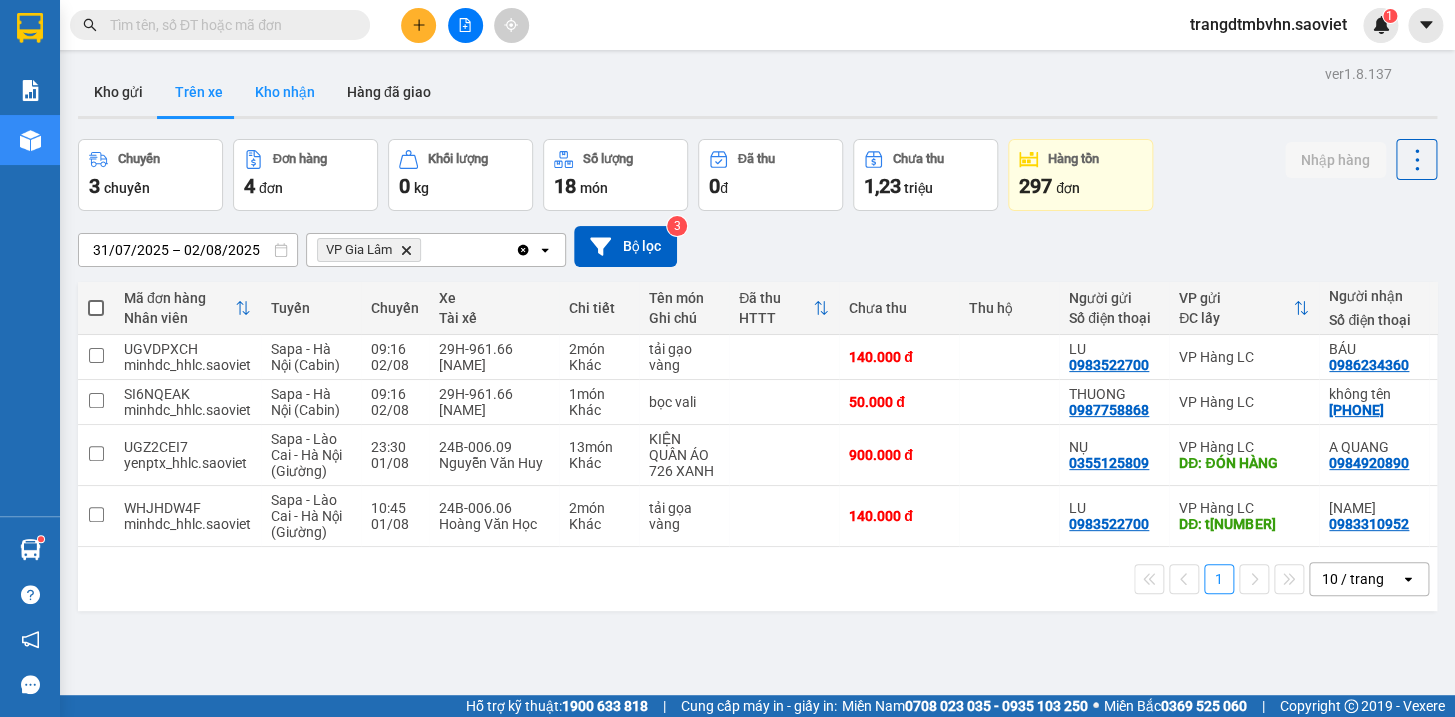 click on "Kho nhận" at bounding box center [285, 92] 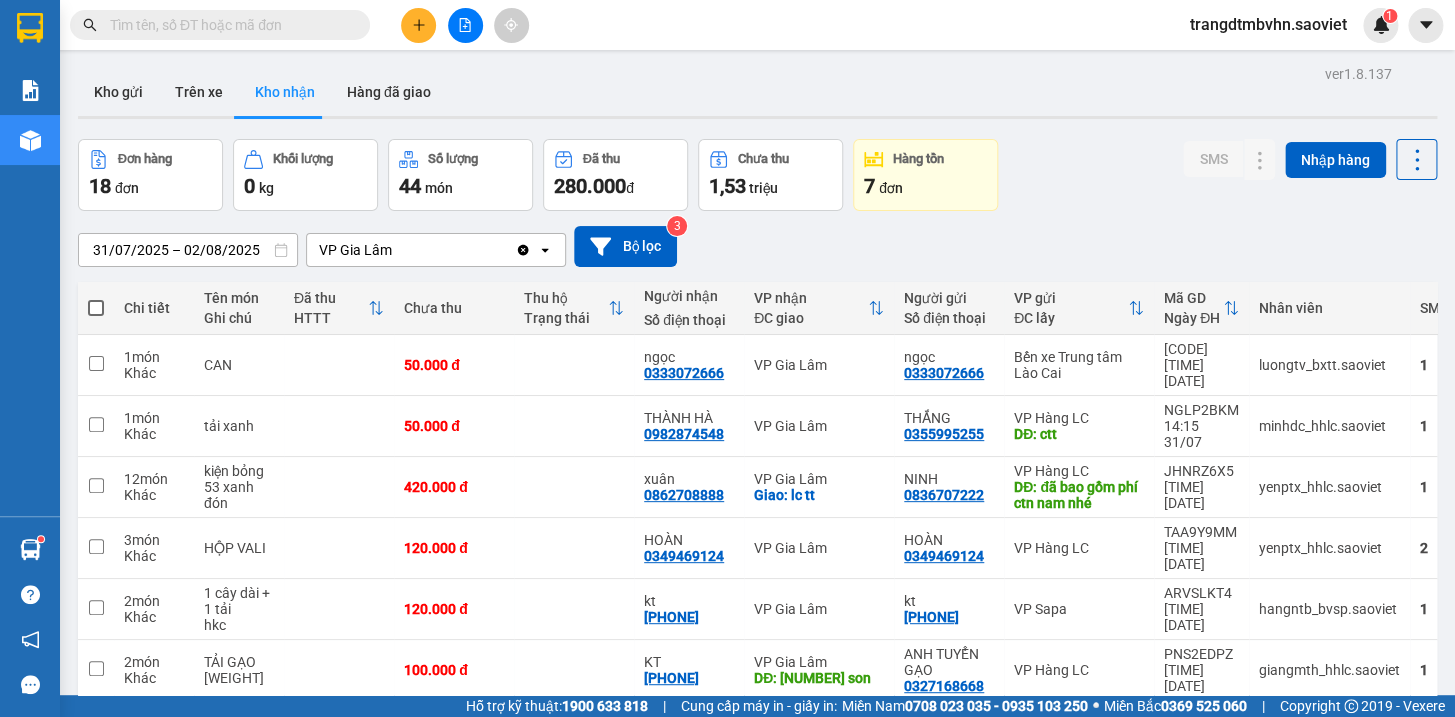 click at bounding box center [228, 25] 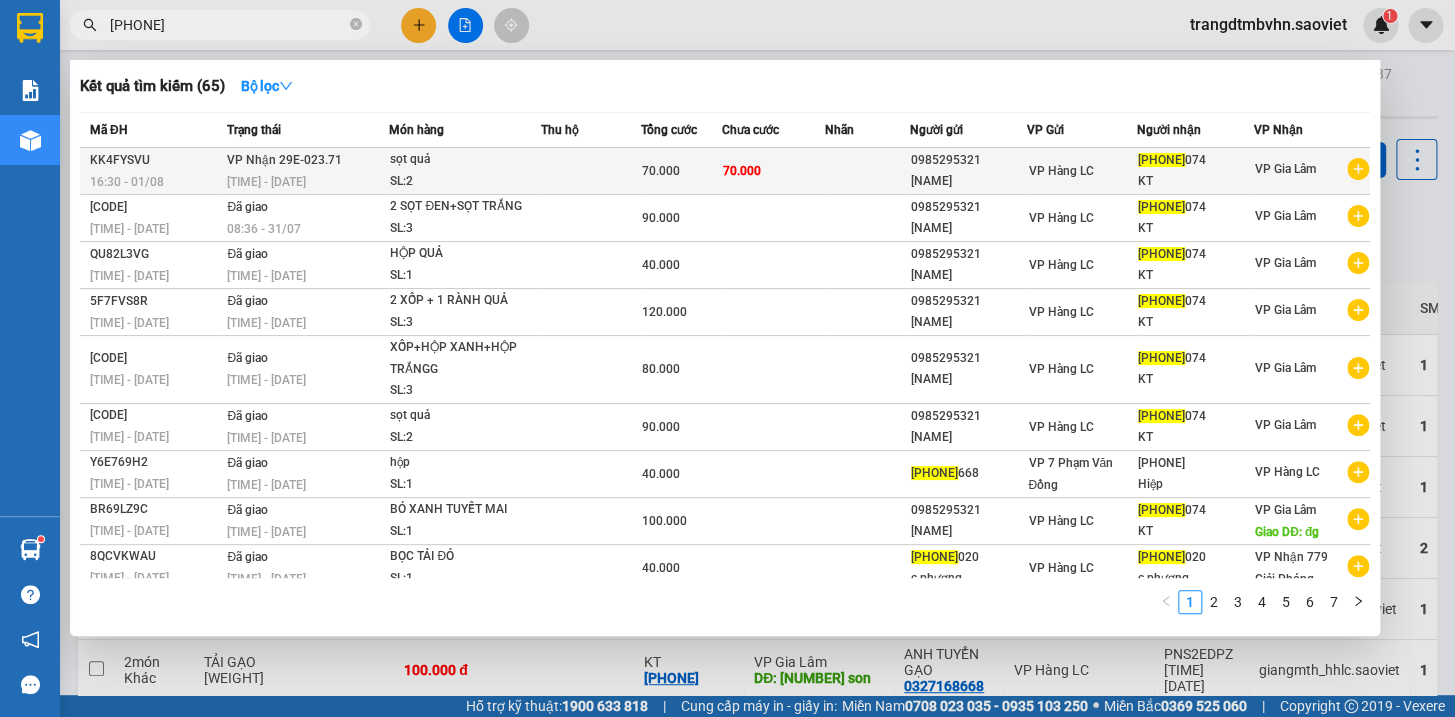 type on "[PHONE]" 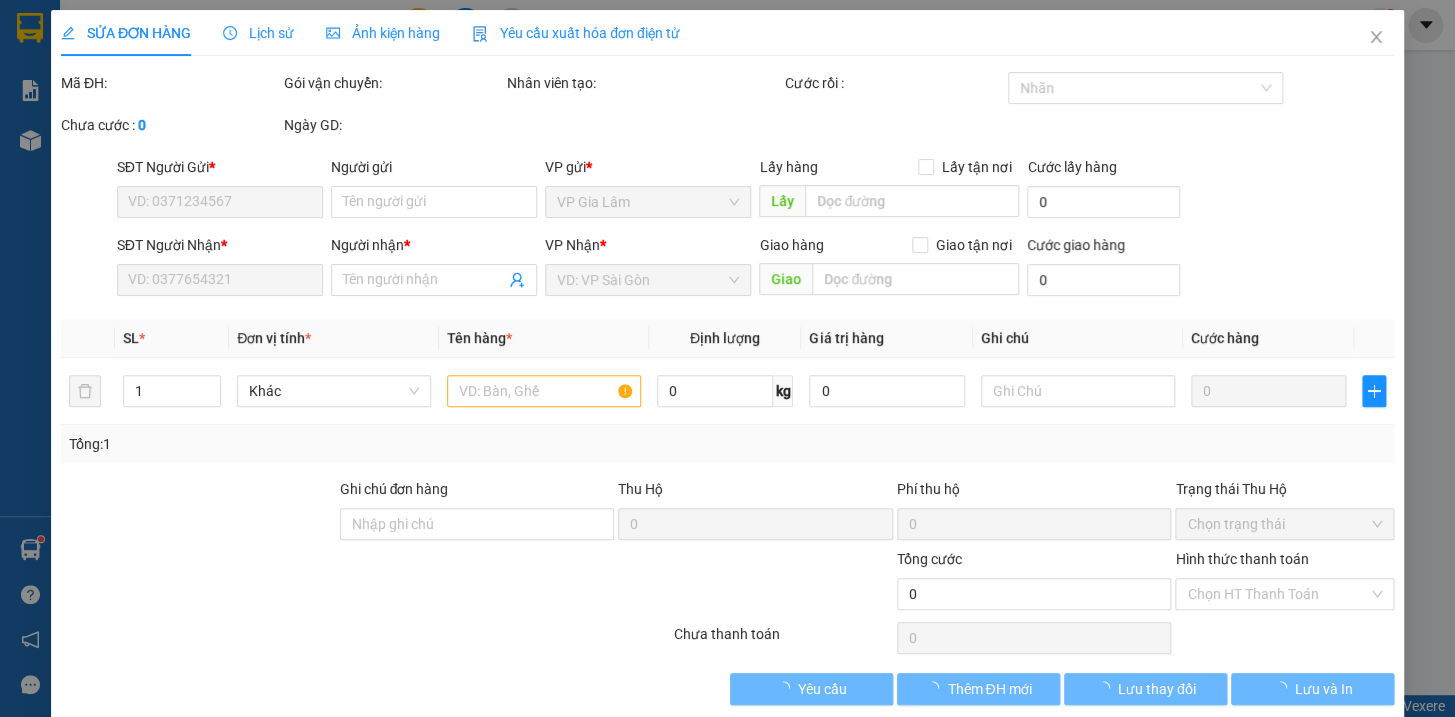 type on "0985295321" 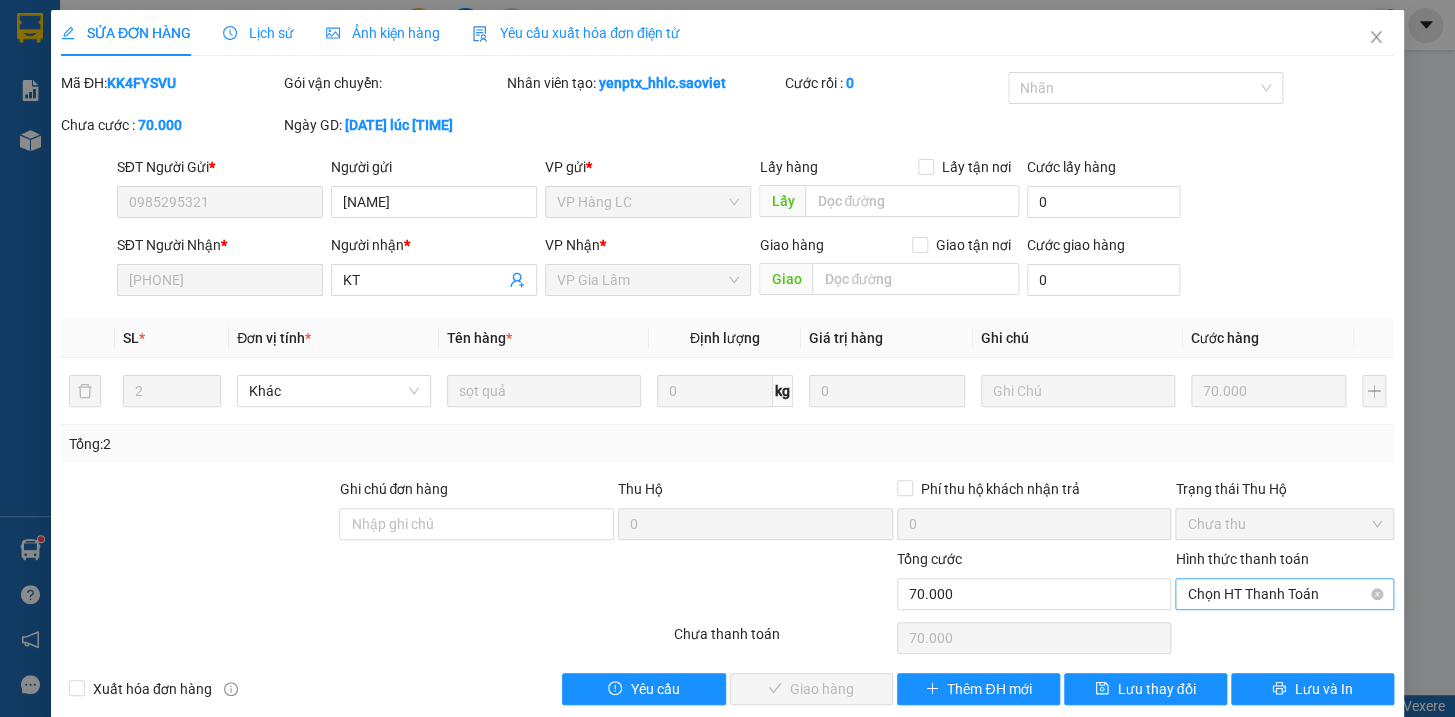 click on "Chọn HT Thanh Toán" at bounding box center (1284, 594) 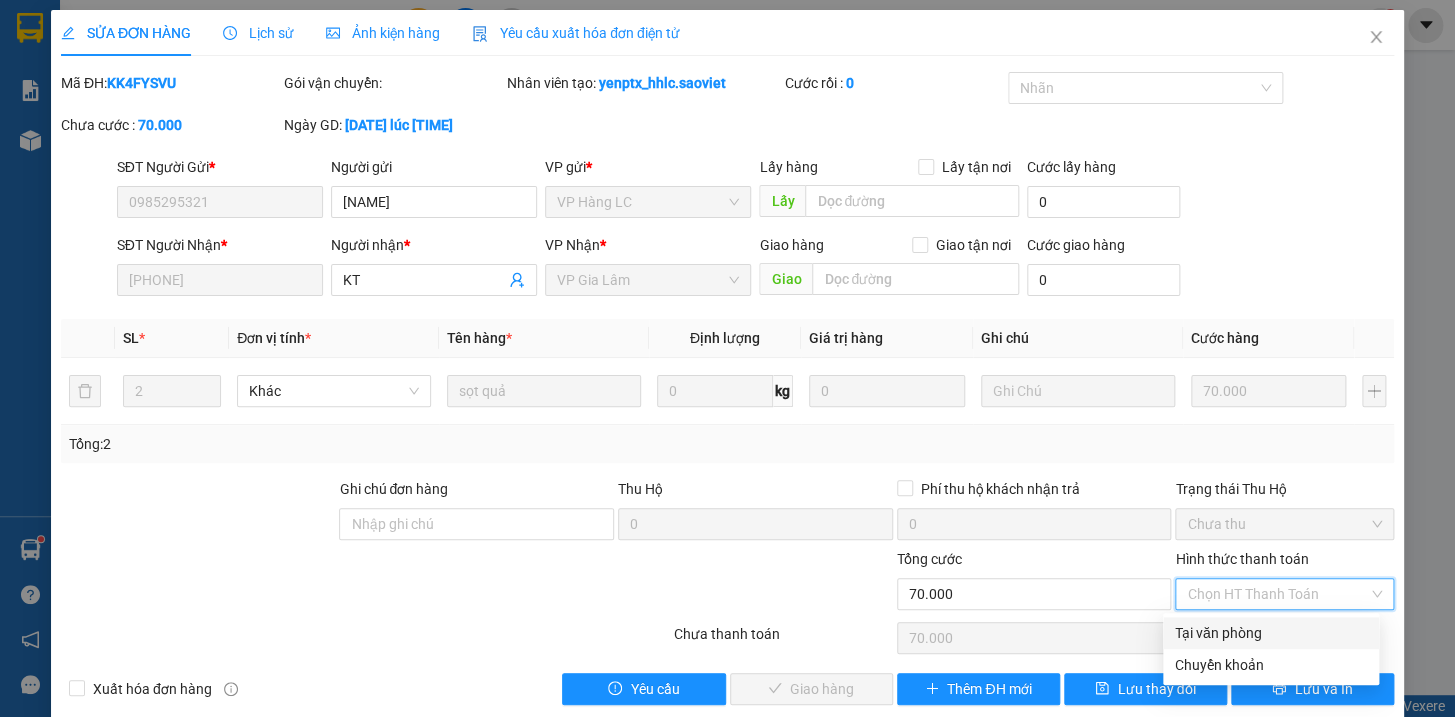 click on "Tại văn phòng" at bounding box center [1271, 633] 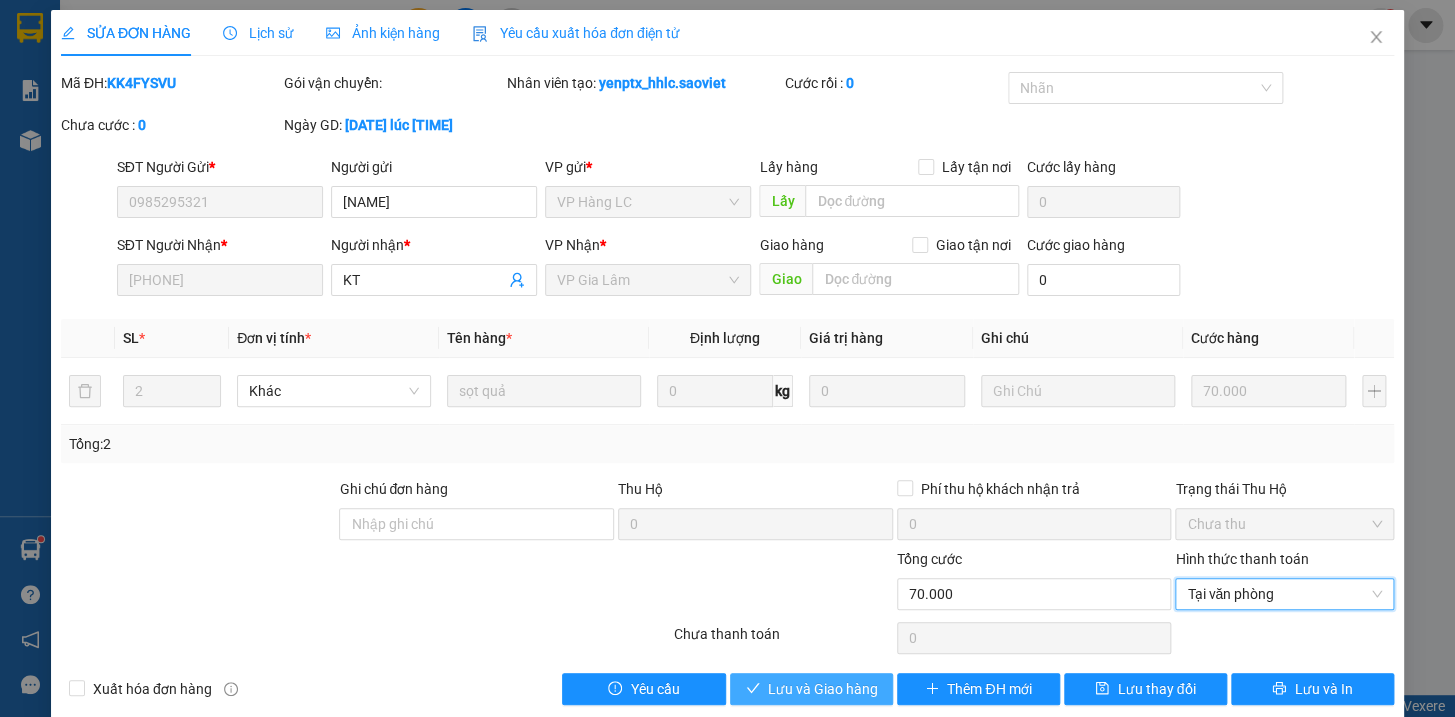 click on "Lưu và Giao hàng" at bounding box center [823, 689] 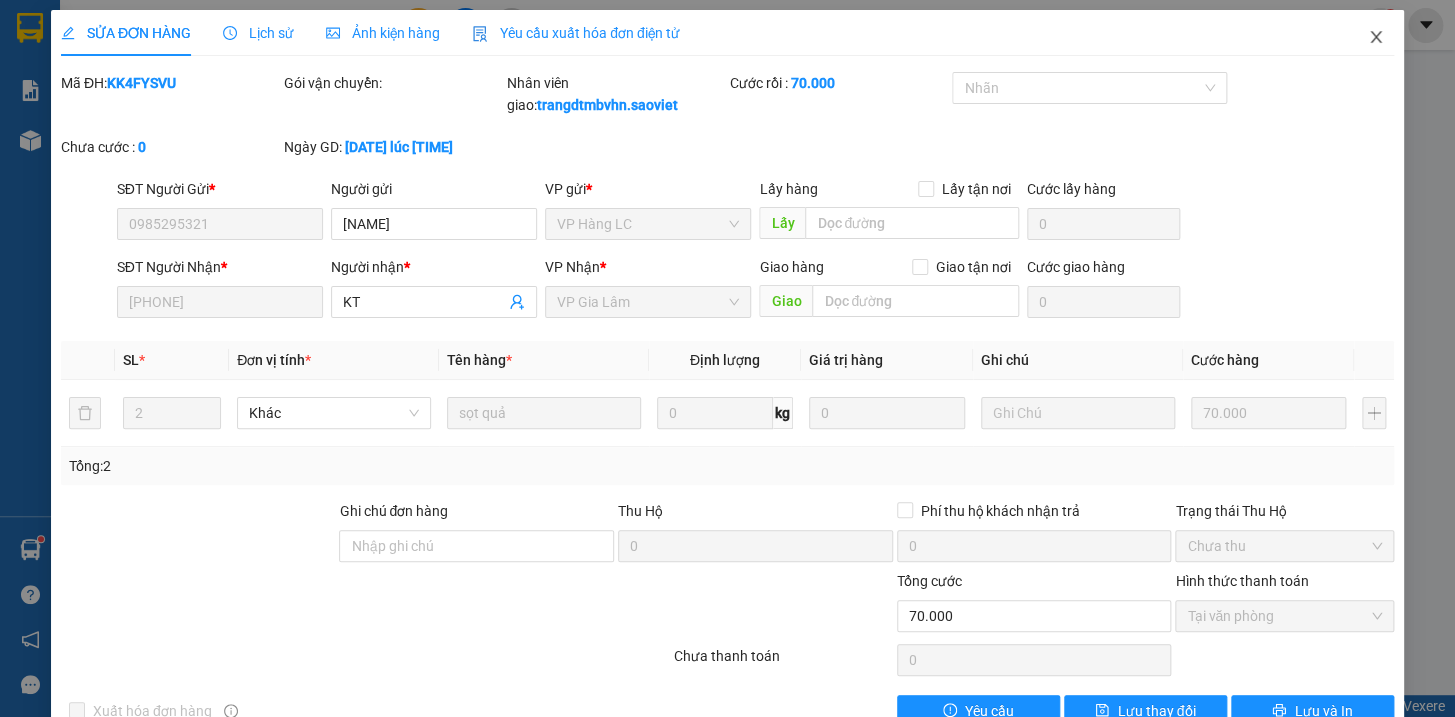 click 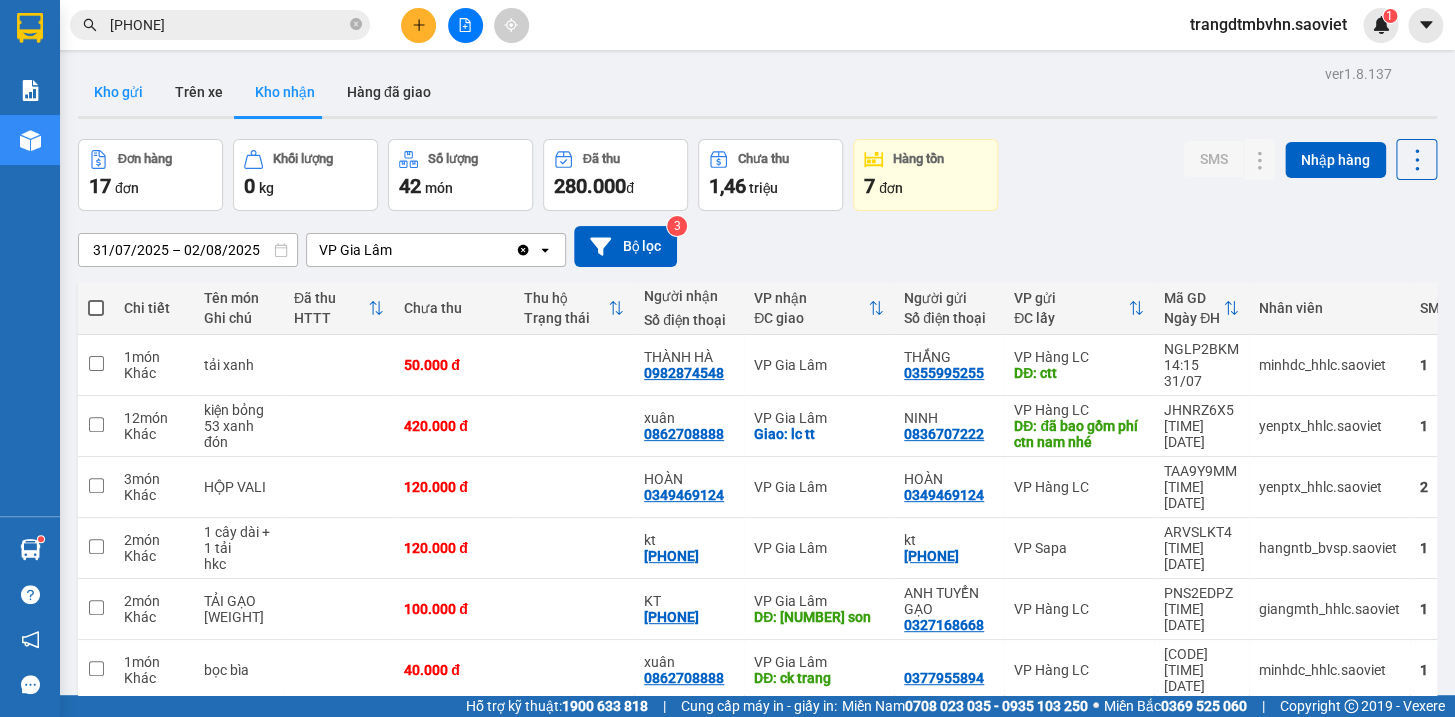 click on "Kho gửi" at bounding box center (118, 92) 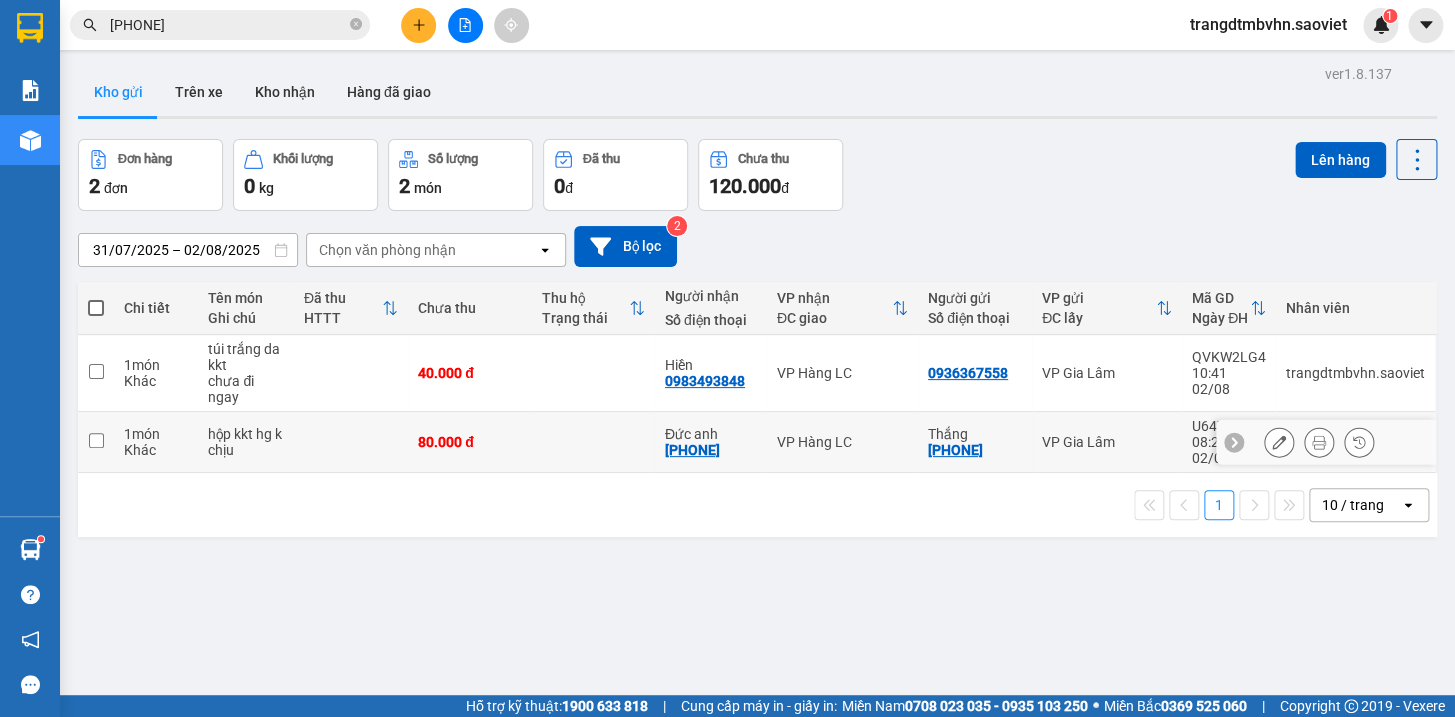 click at bounding box center [96, 440] 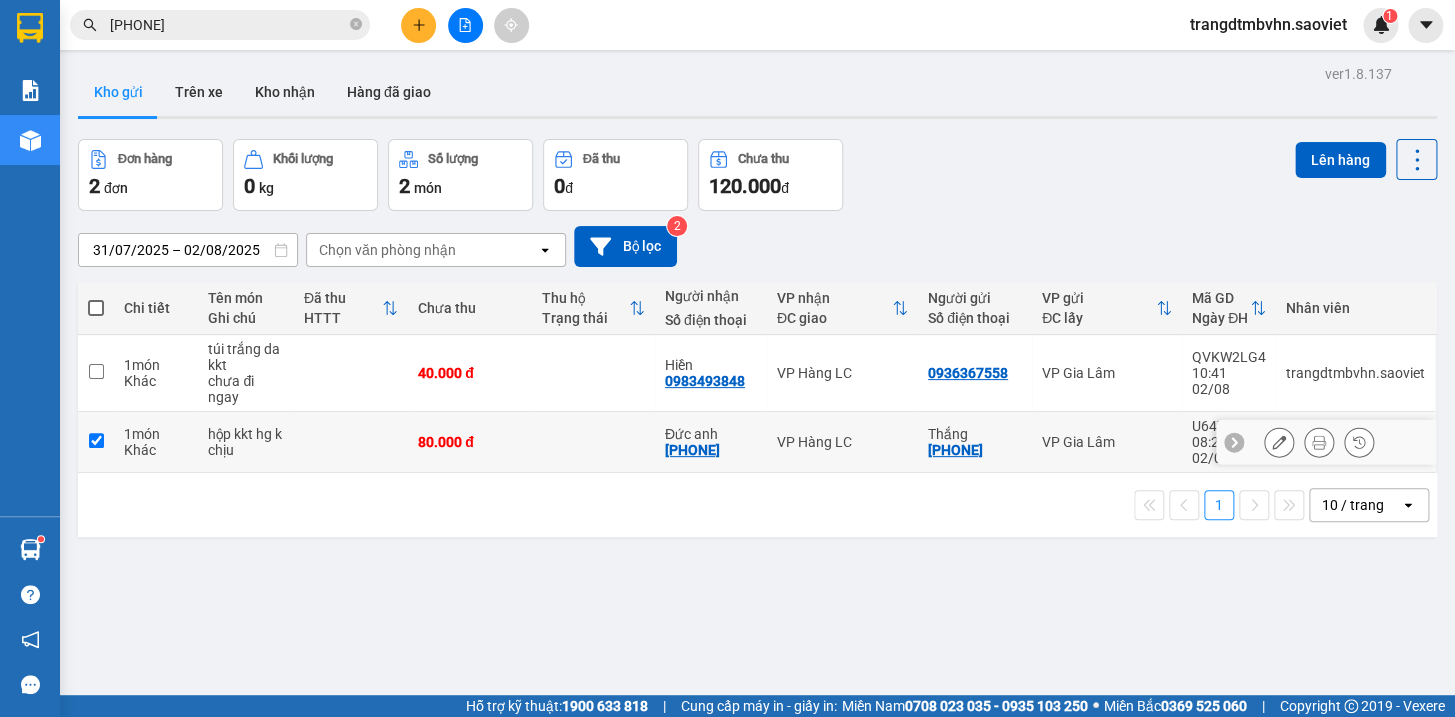 checkbox on "true" 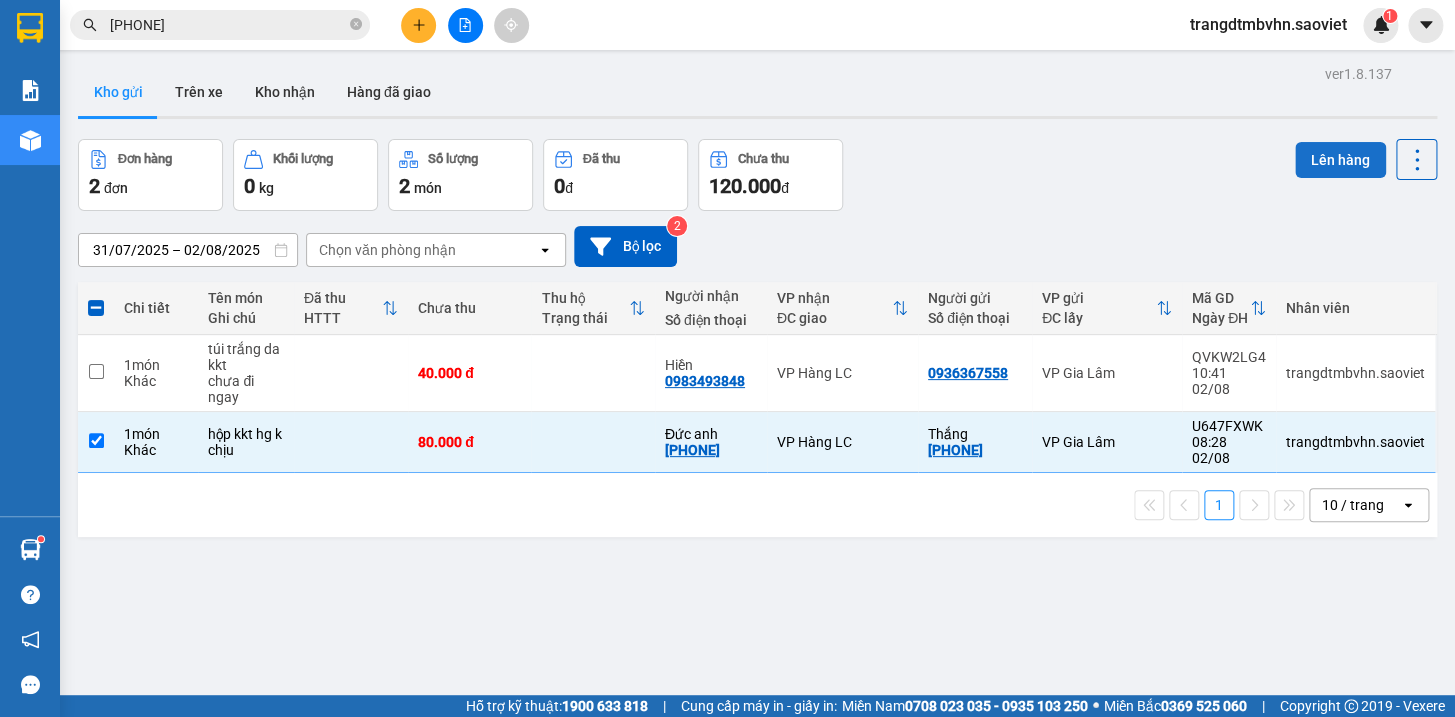 click on "Lên hàng" at bounding box center [1340, 160] 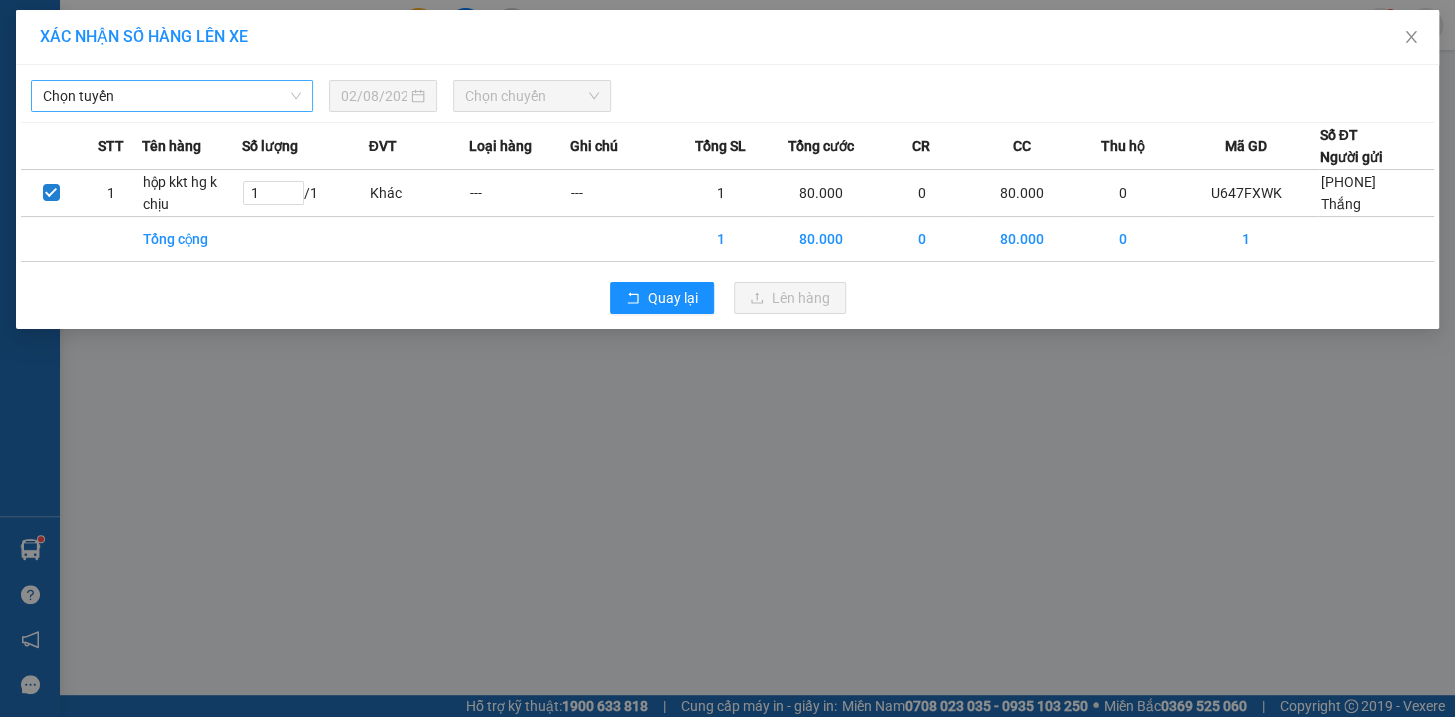 click on "Chọn tuyến" at bounding box center [172, 96] 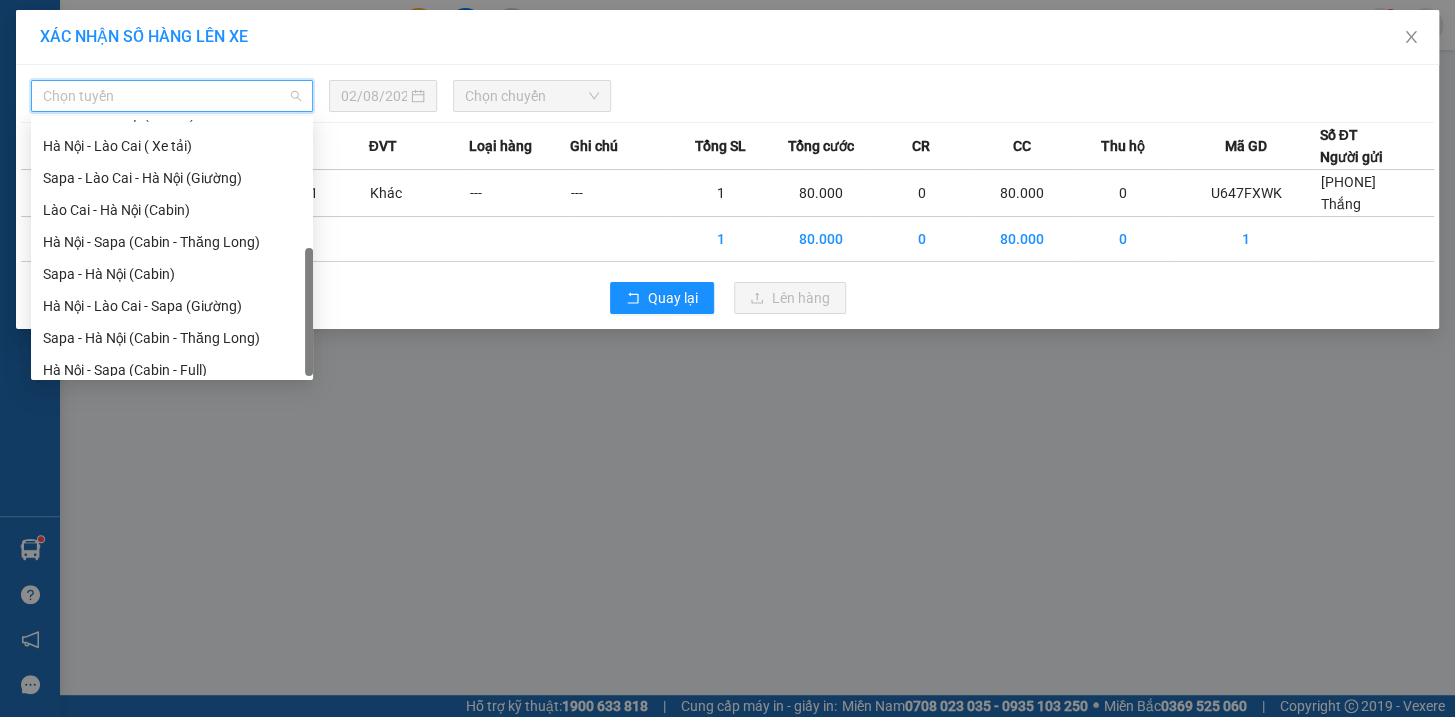 scroll, scrollTop: 160, scrollLeft: 0, axis: vertical 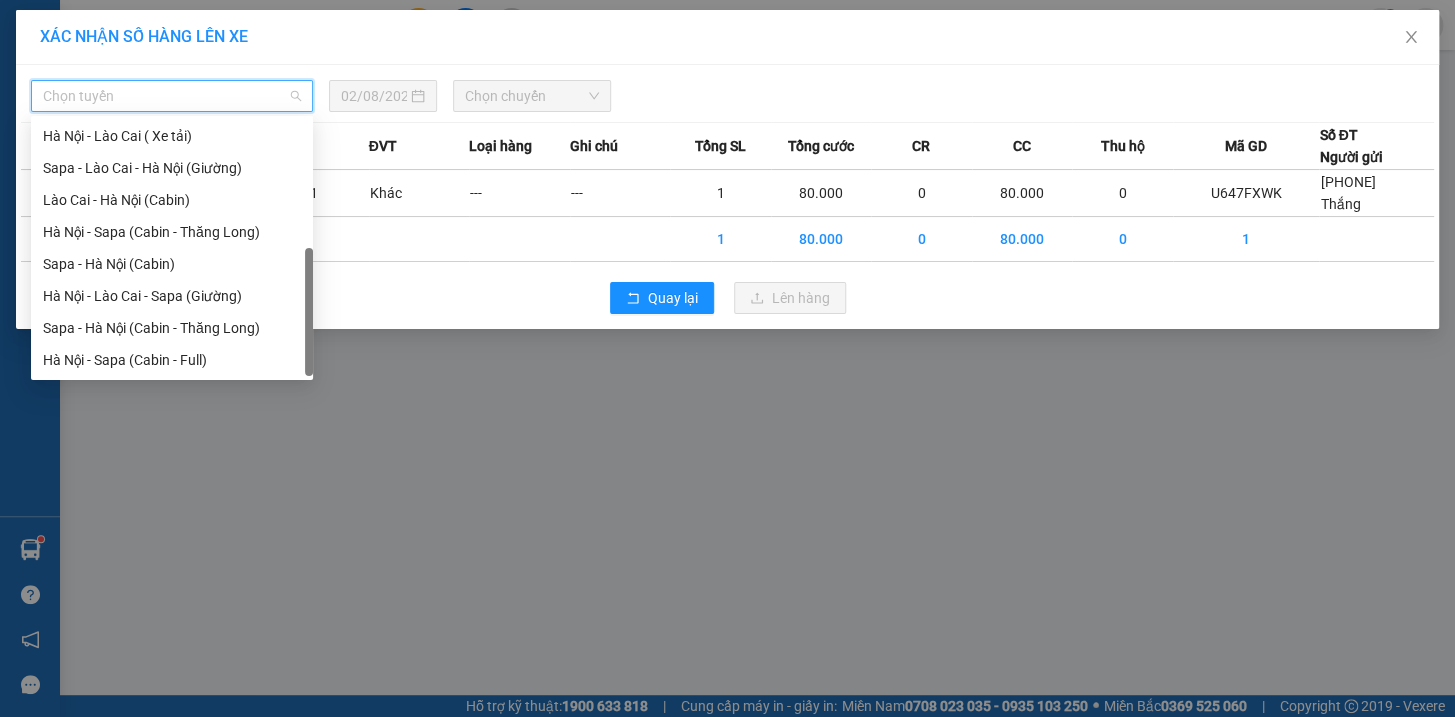 drag, startPoint x: 306, startPoint y: 199, endPoint x: 342, endPoint y: 364, distance: 168.88162 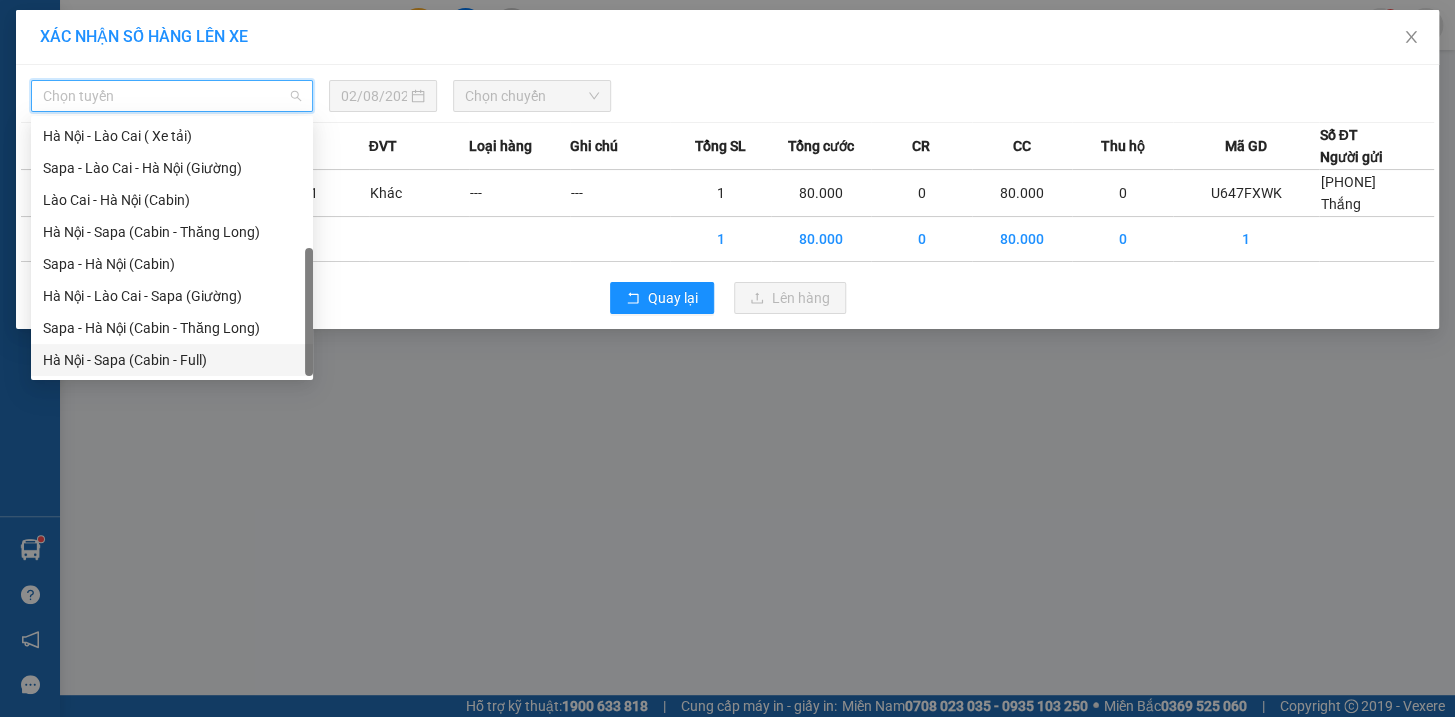 click on "Hà Nội - Sapa (Cabin - Full)" at bounding box center [172, 360] 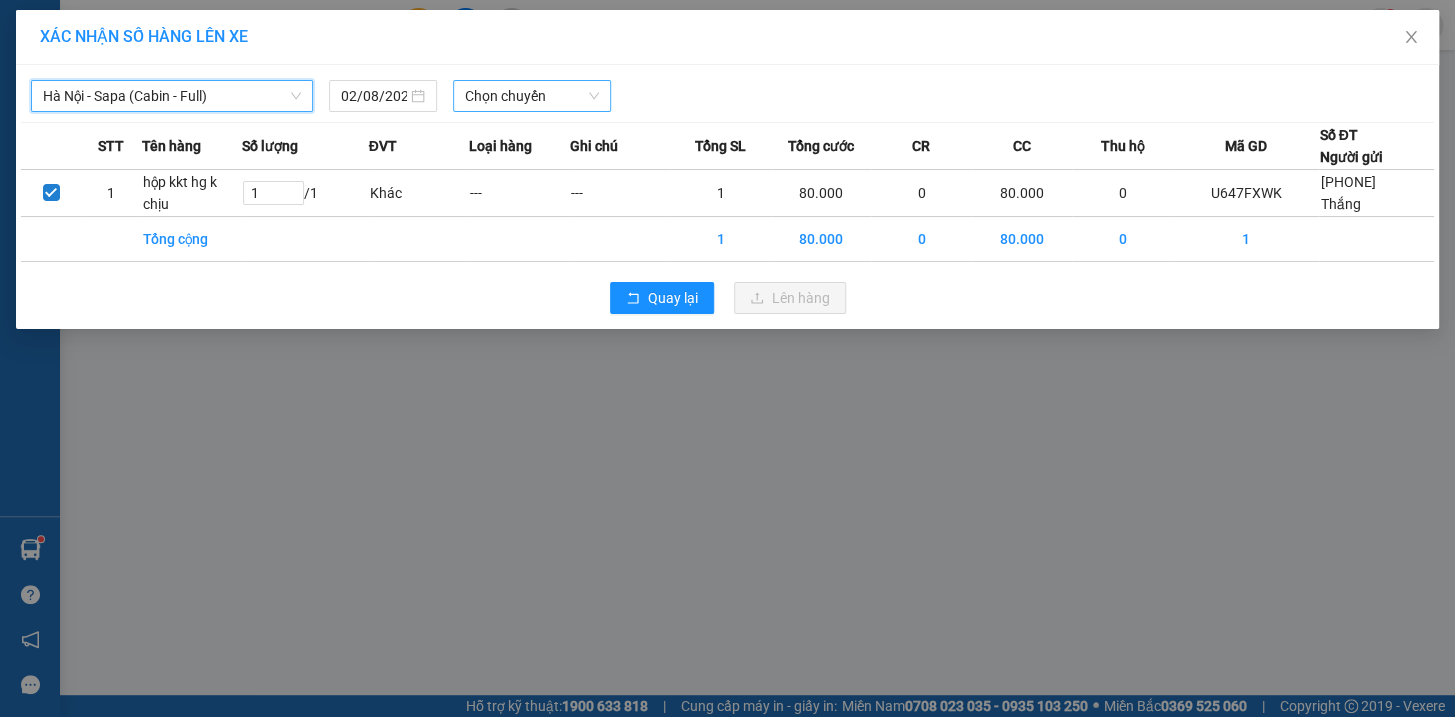 click on "Chọn chuyến" at bounding box center [532, 96] 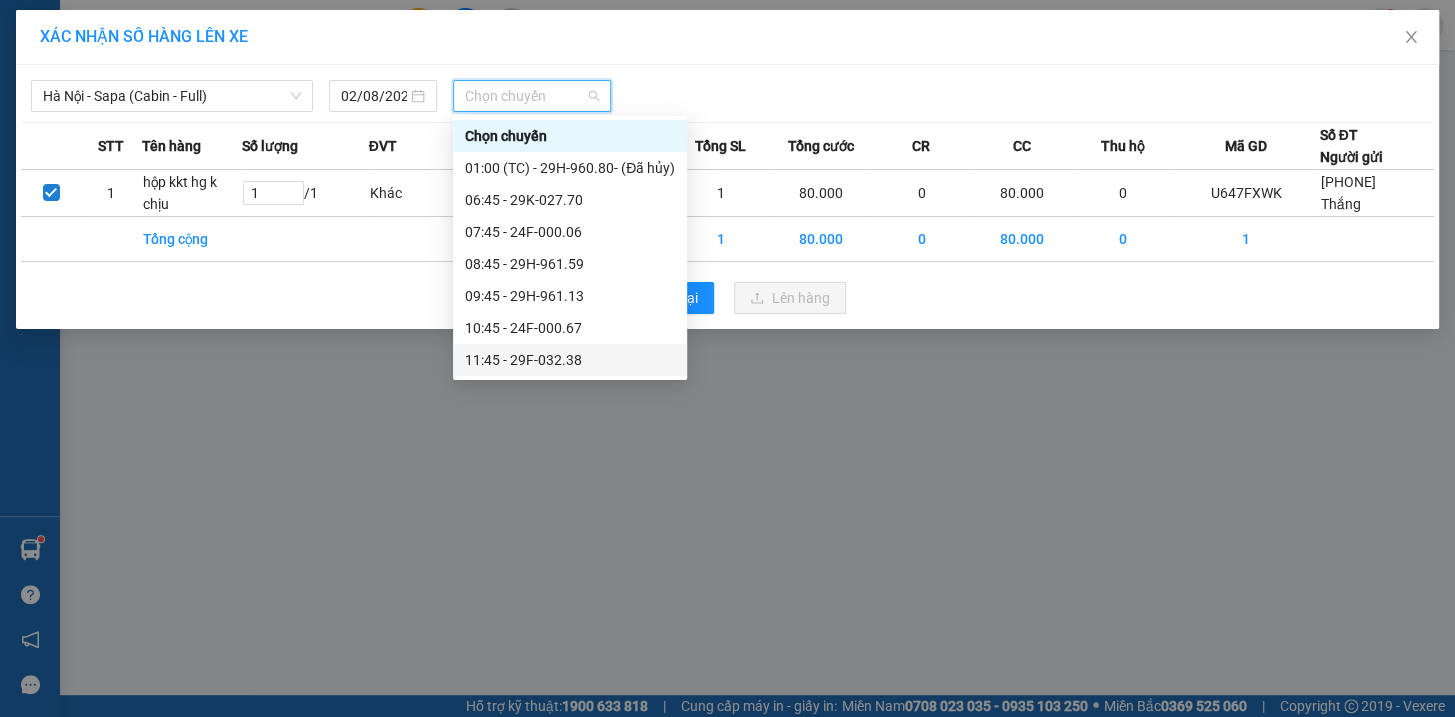 click on "11:45     - 29F-032.38" at bounding box center [570, 360] 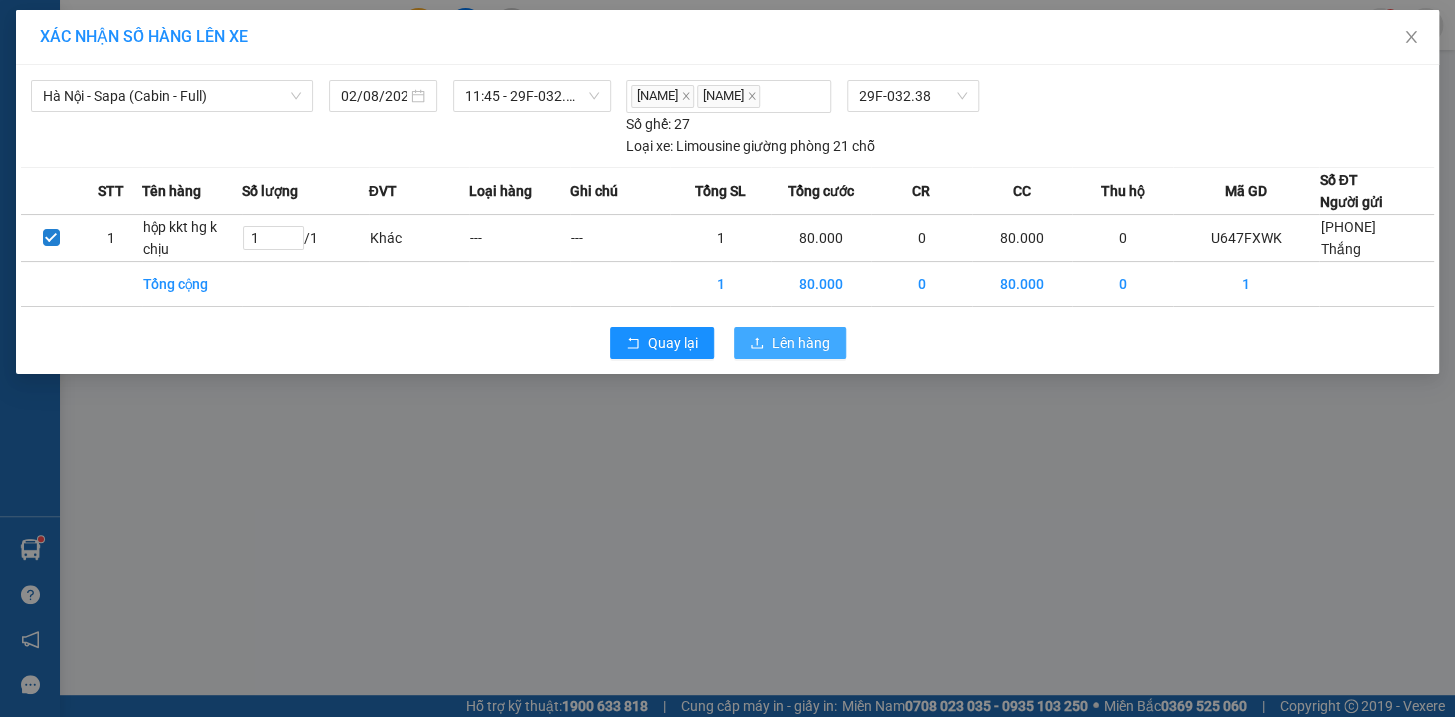 click on "Lên hàng" at bounding box center (801, 343) 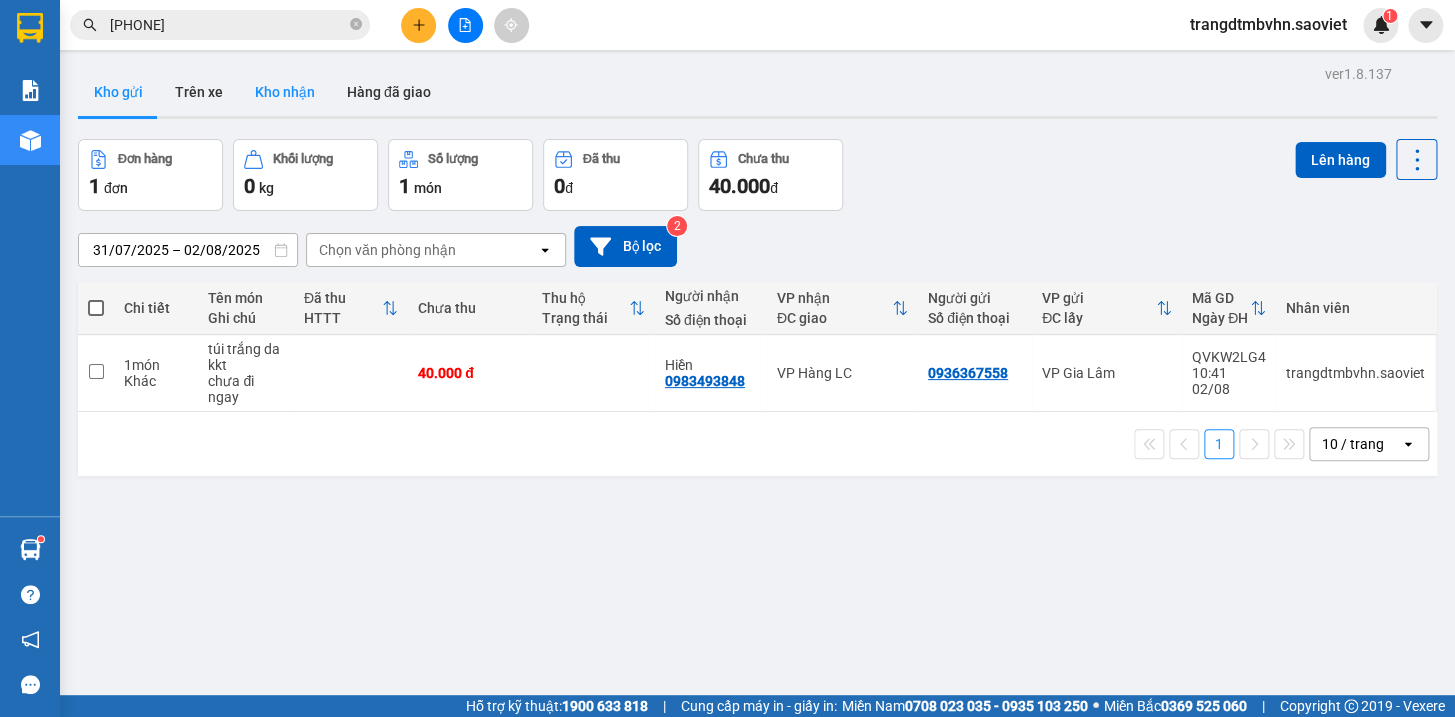 click on "Kho nhận" at bounding box center (285, 92) 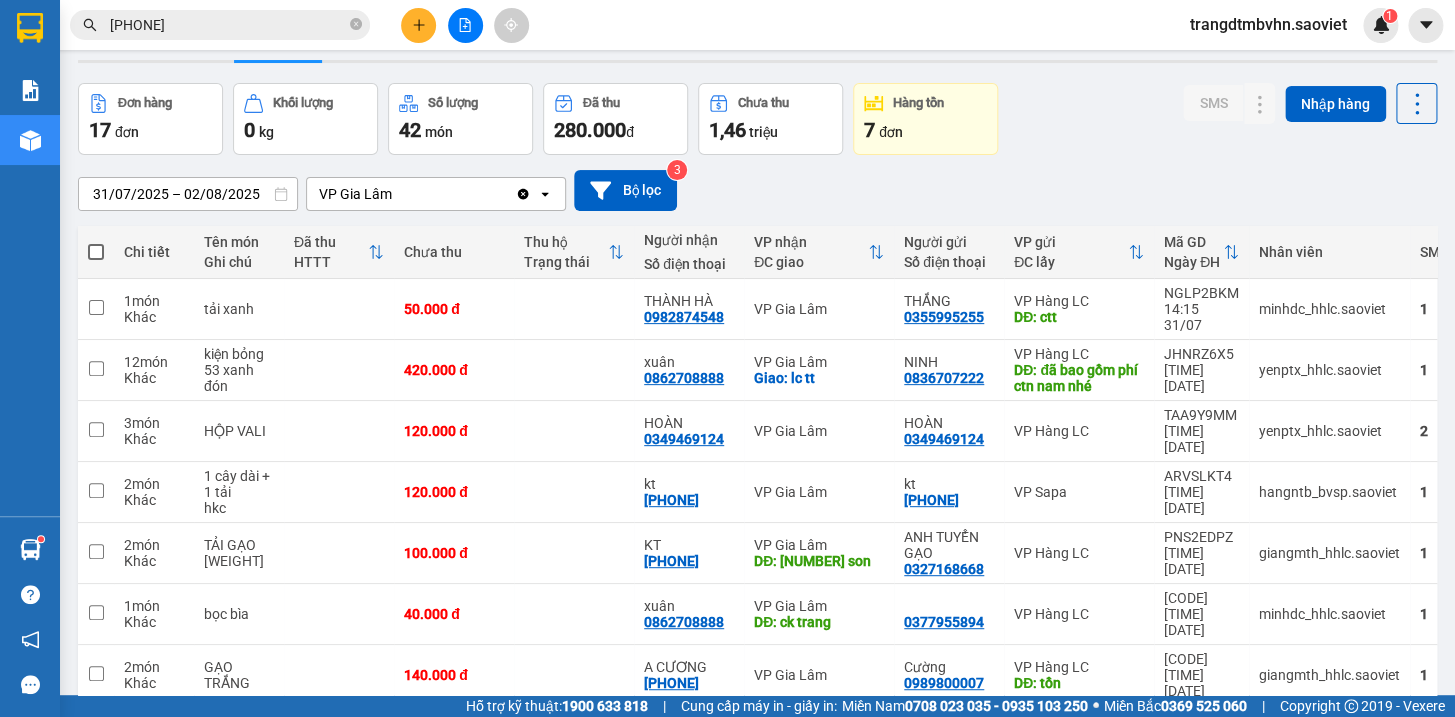 scroll, scrollTop: 91, scrollLeft: 0, axis: vertical 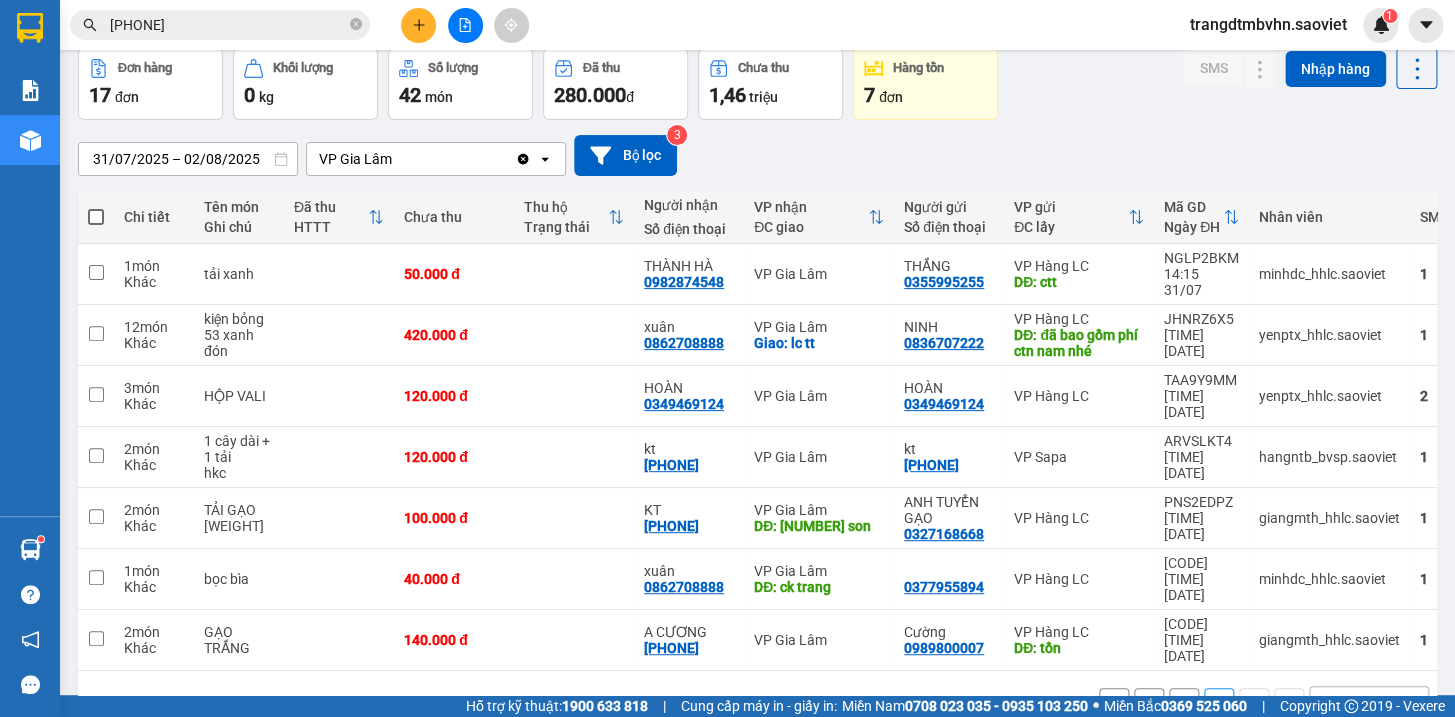 click on "1" at bounding box center [1184, 703] 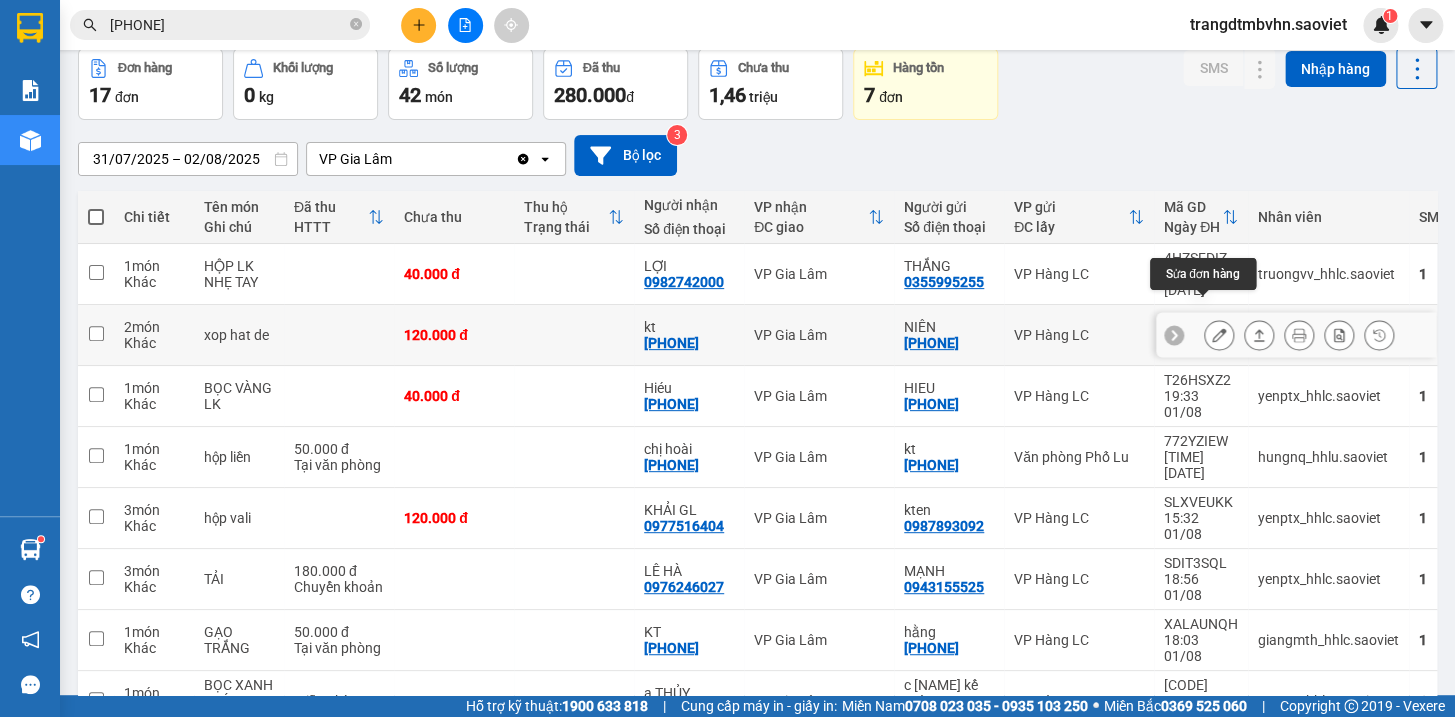click 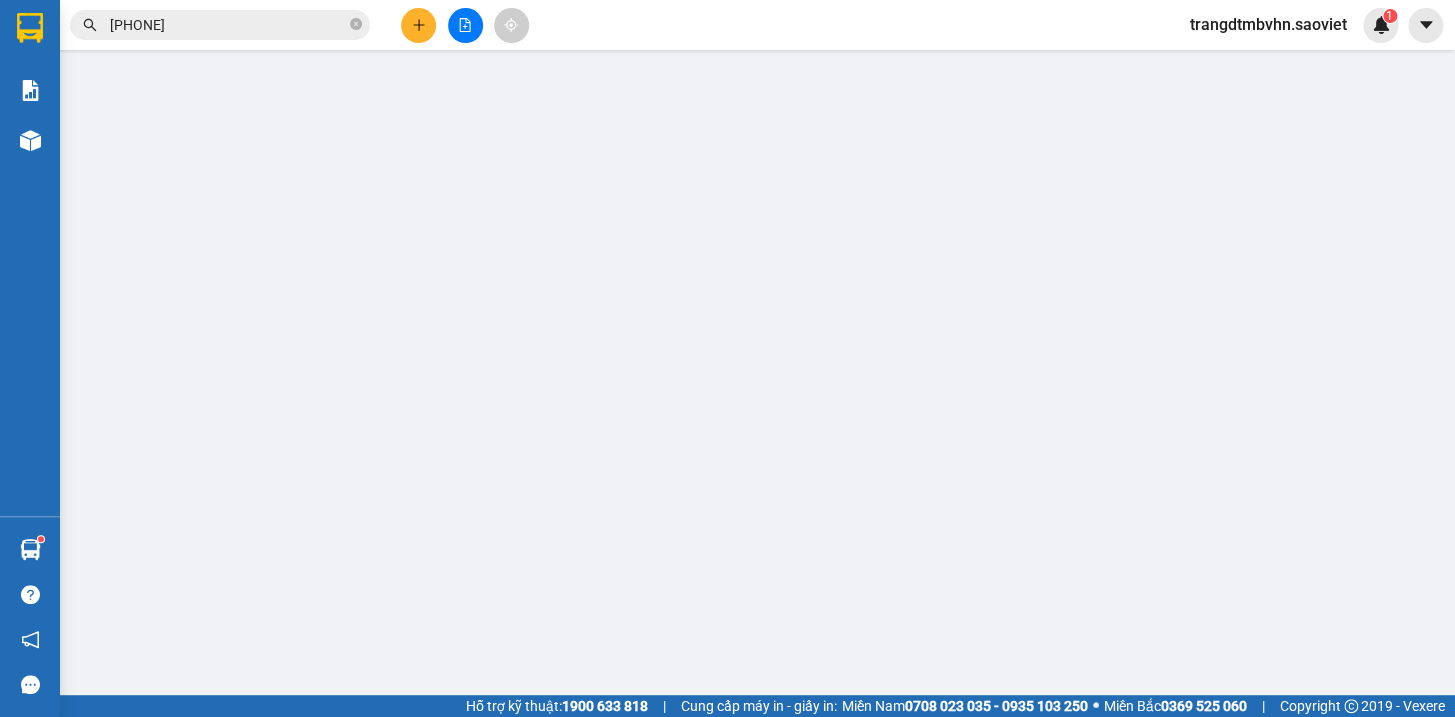 scroll, scrollTop: 0, scrollLeft: 0, axis: both 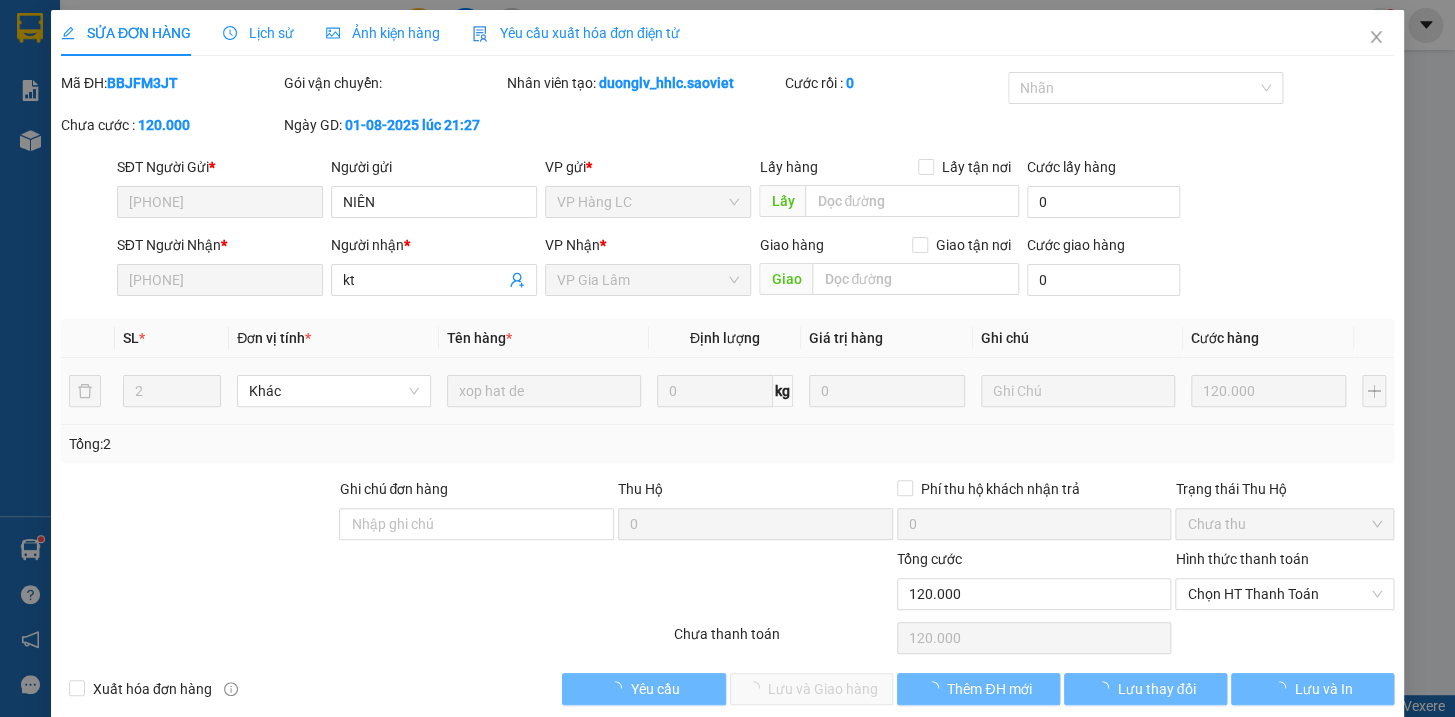 type on "[PHONE]" 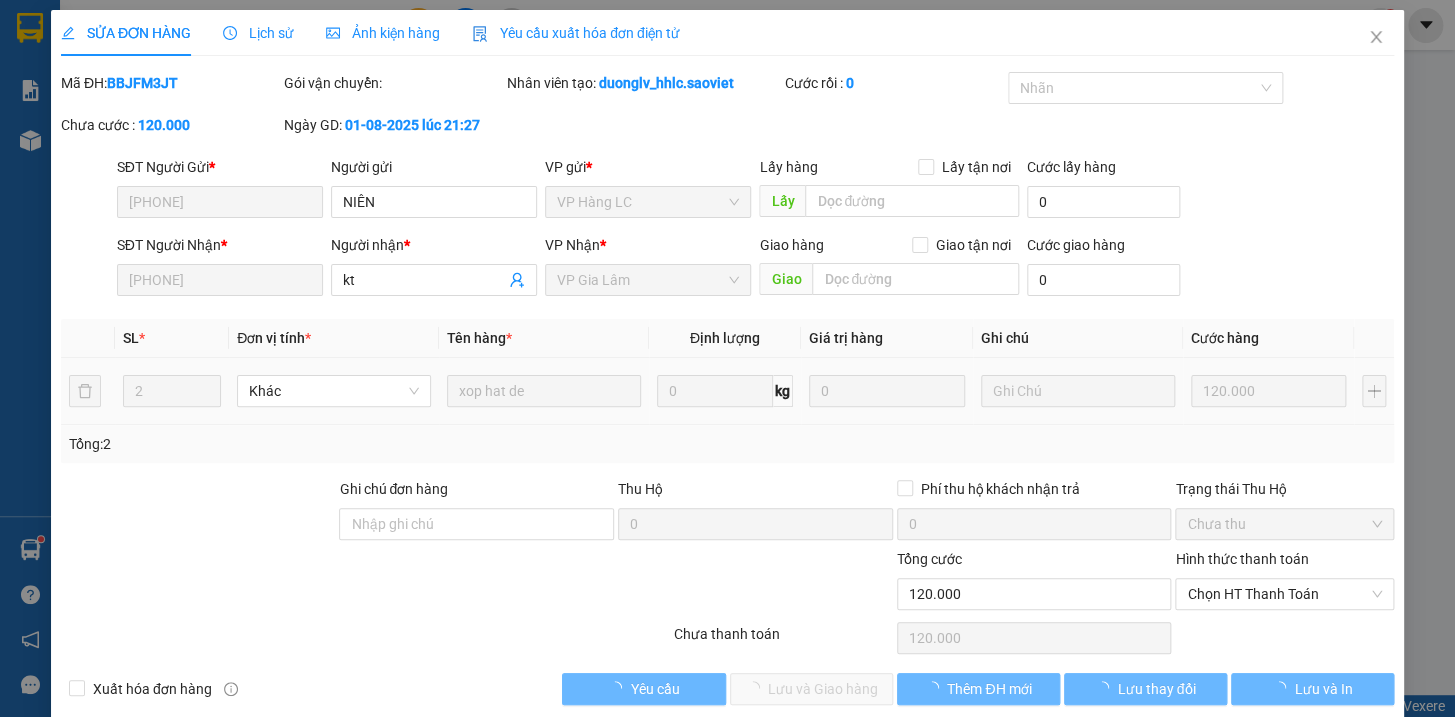 type on "NIÊN" 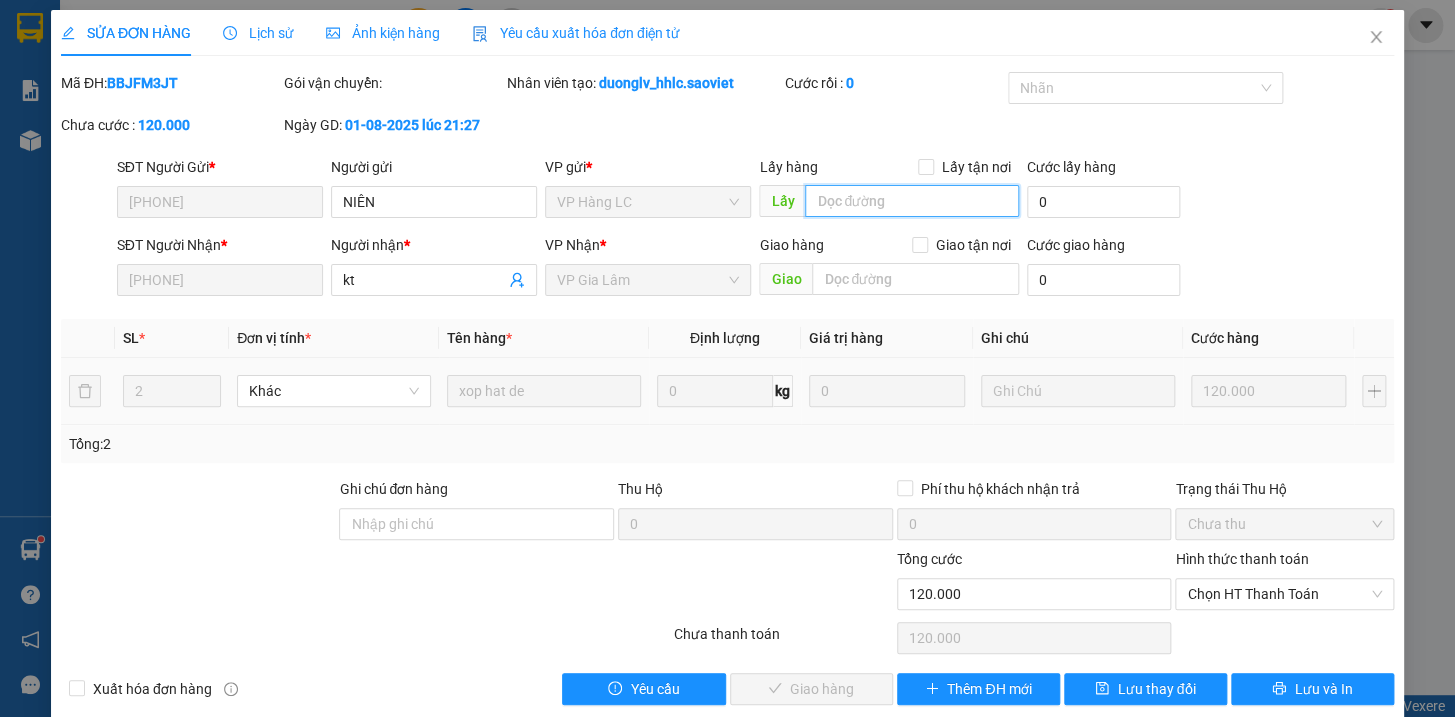 click at bounding box center [912, 201] 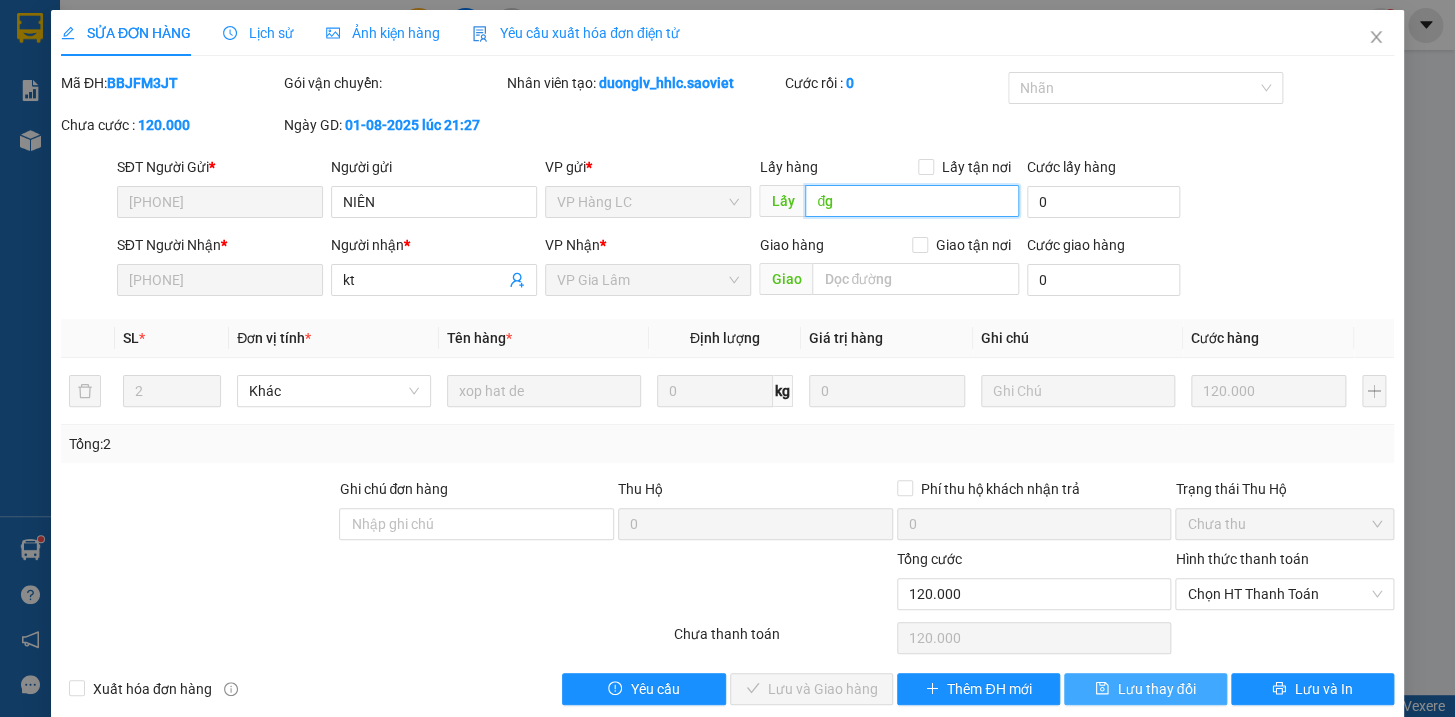 type on "đg" 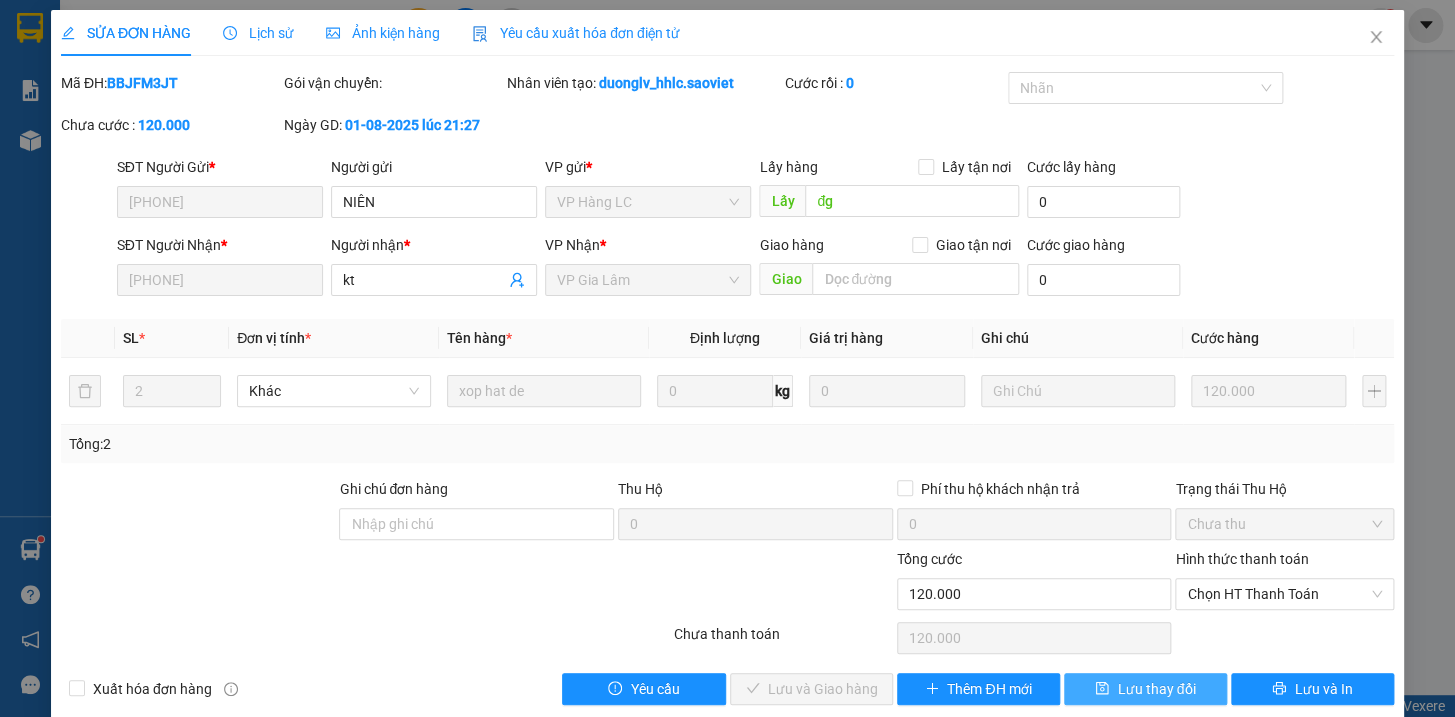 click on "Lưu thay đổi" at bounding box center (1156, 689) 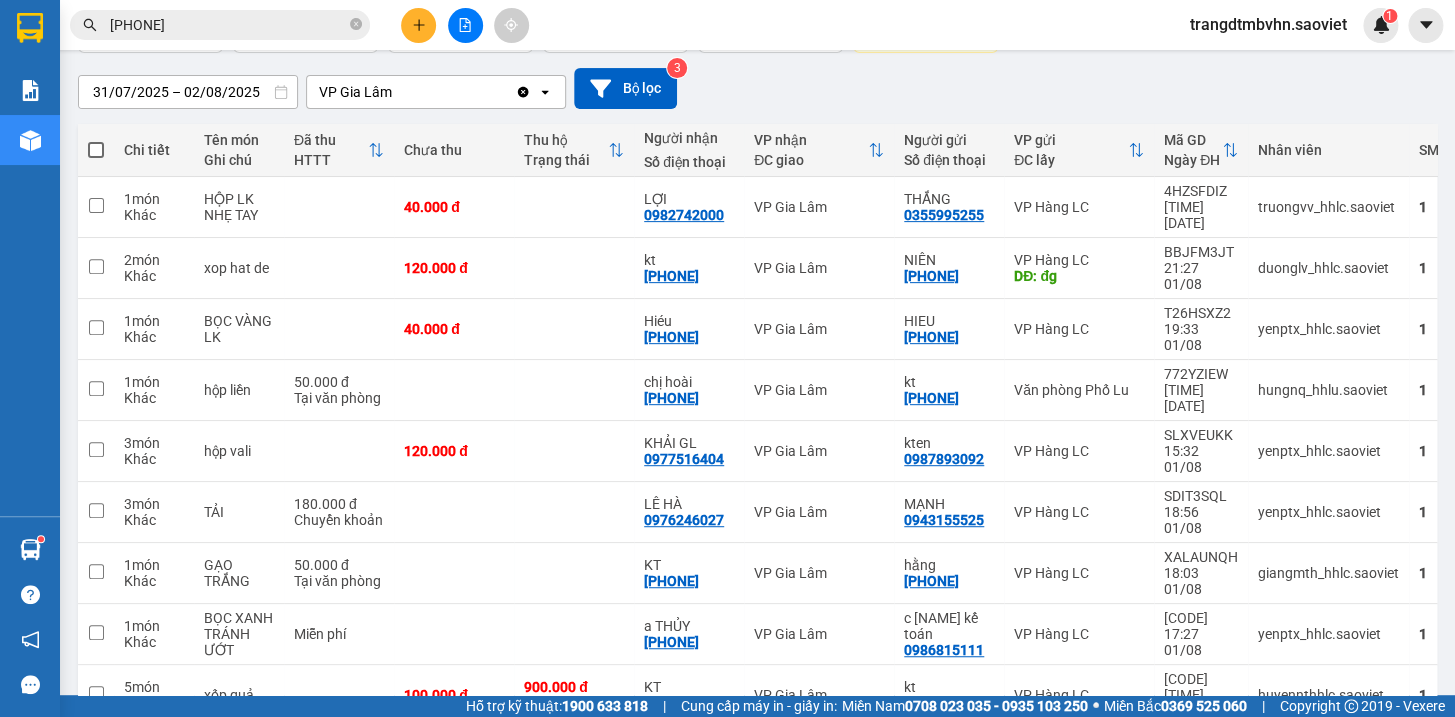 scroll, scrollTop: 193, scrollLeft: 0, axis: vertical 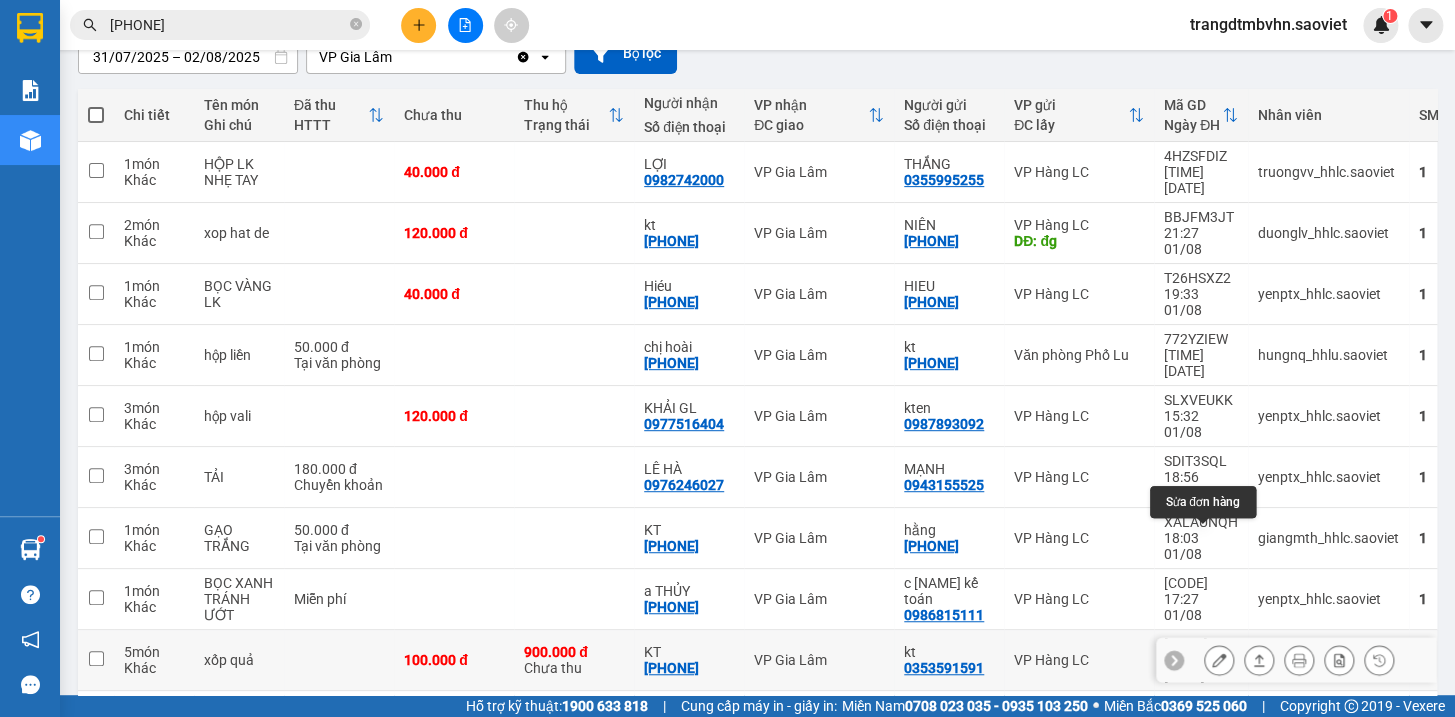 click 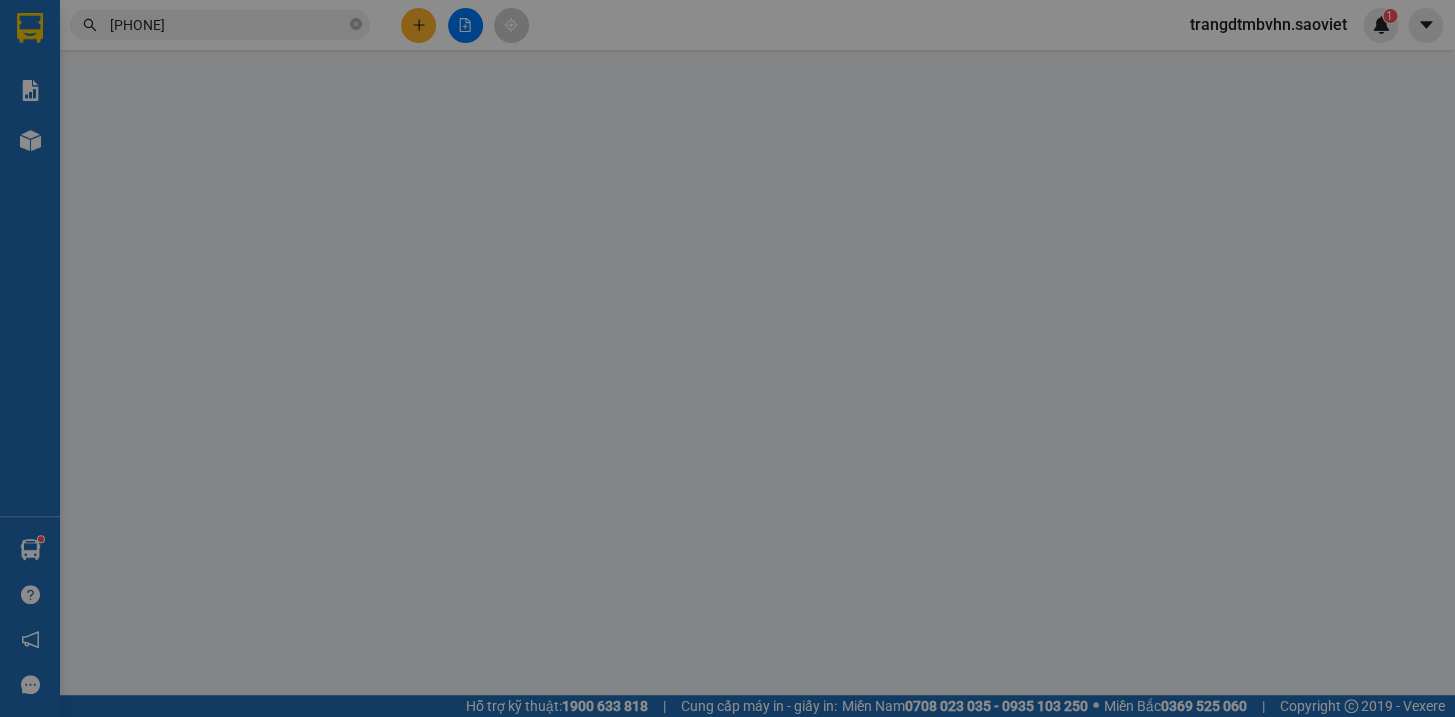 scroll, scrollTop: 0, scrollLeft: 0, axis: both 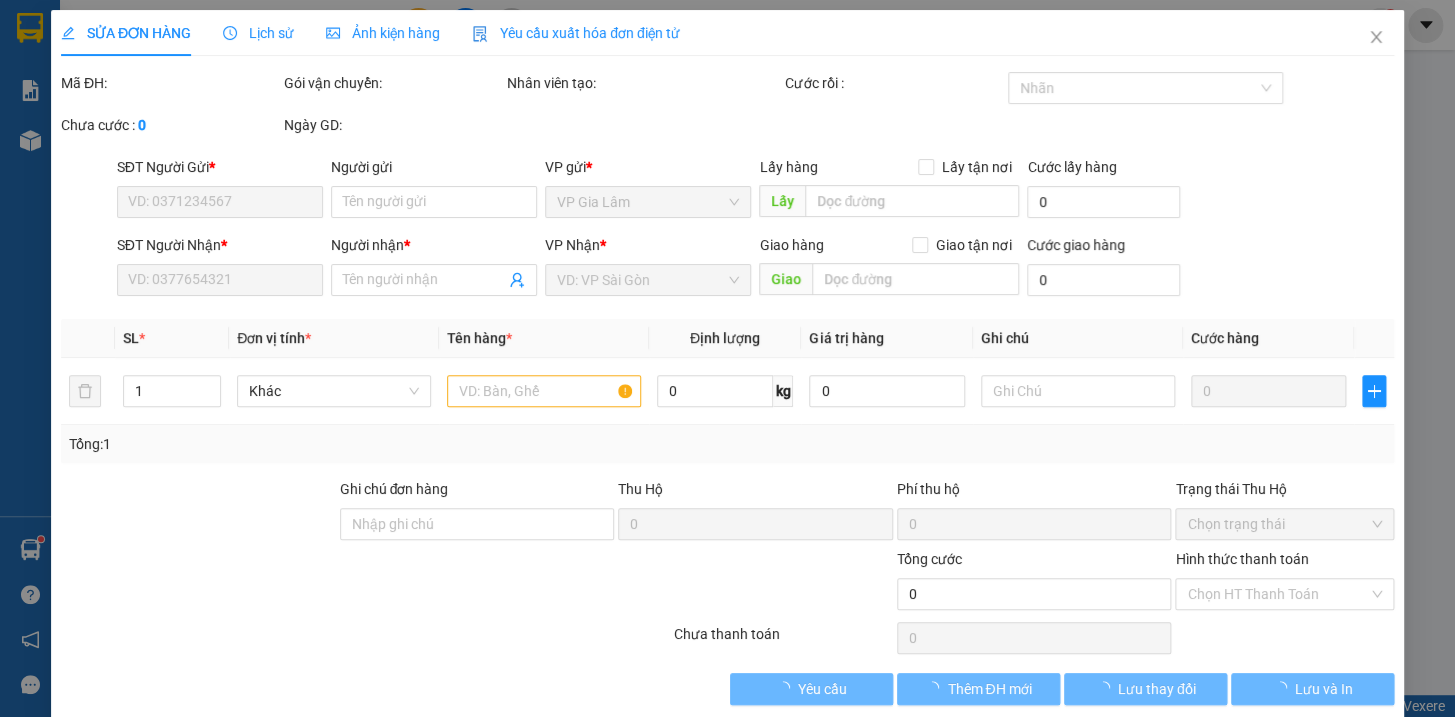 type on "0353591591" 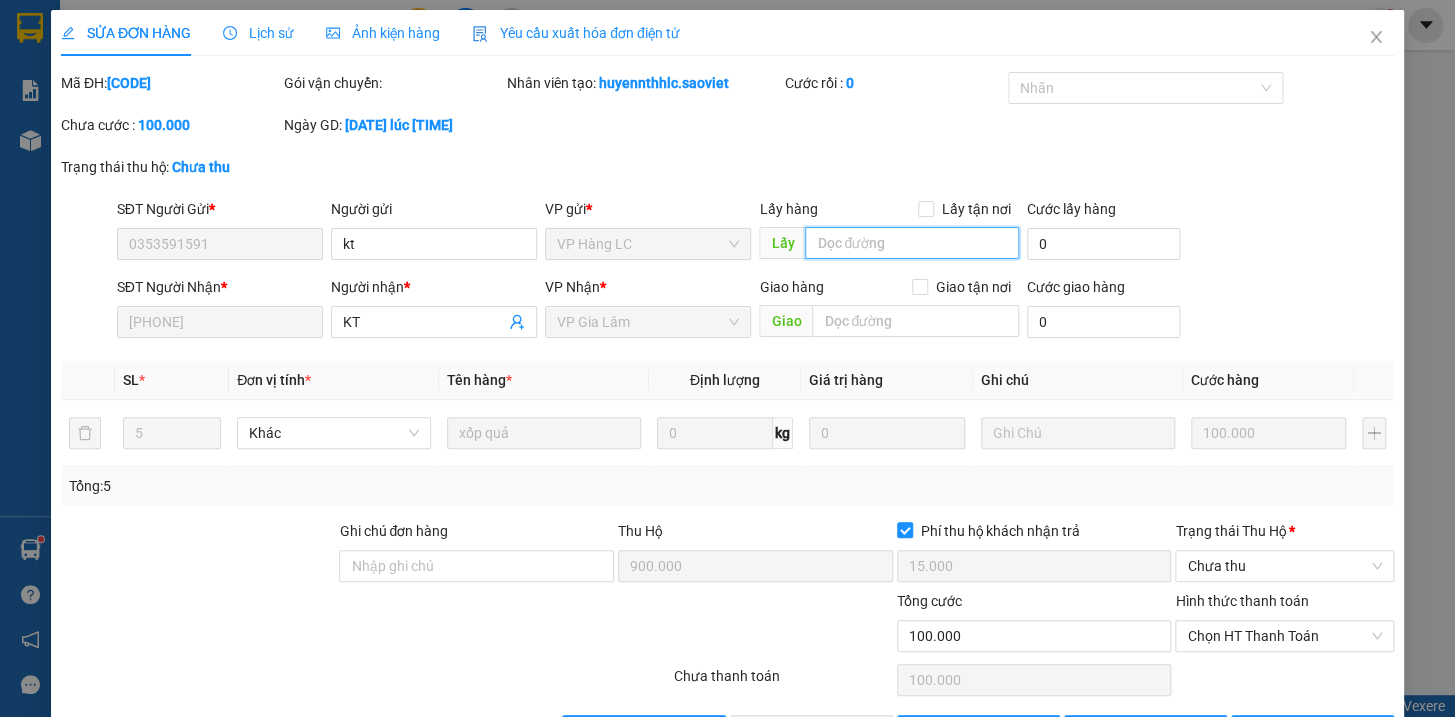 click at bounding box center (912, 243) 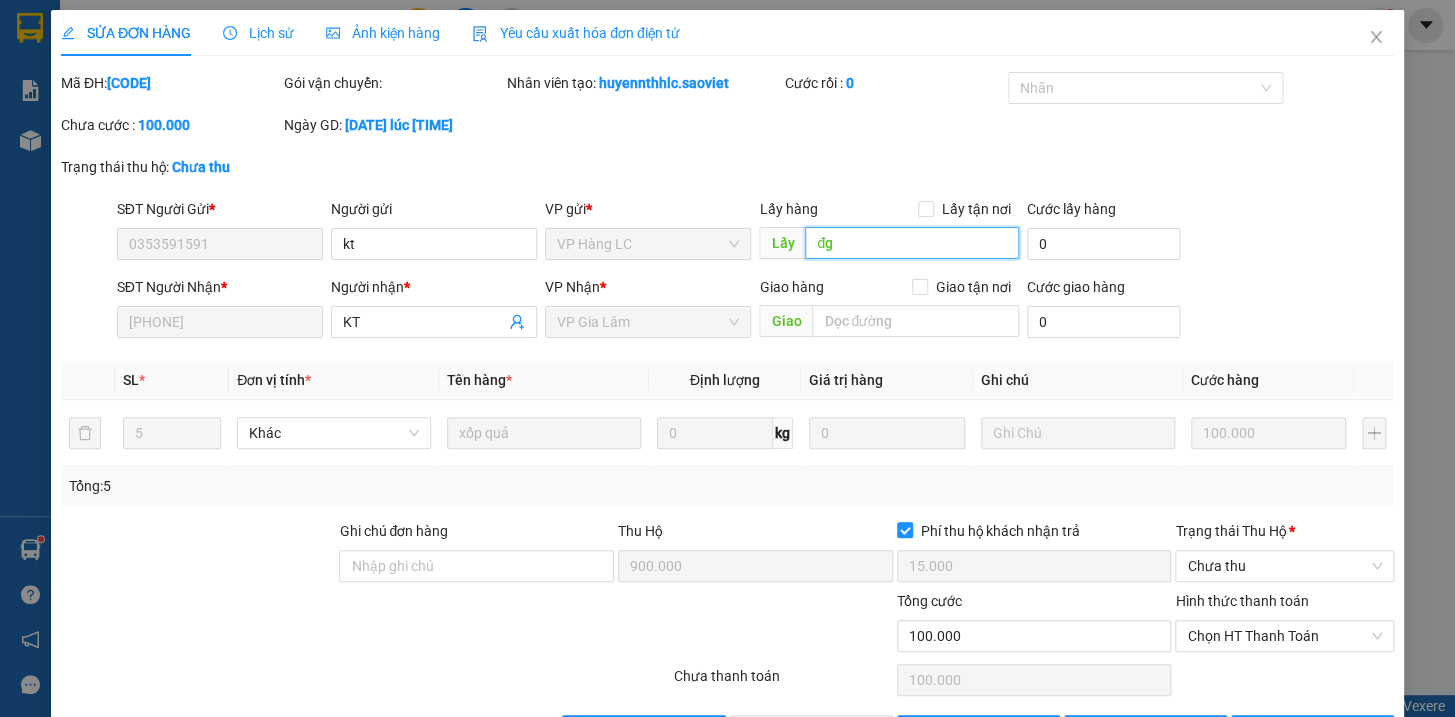 type on "đg" 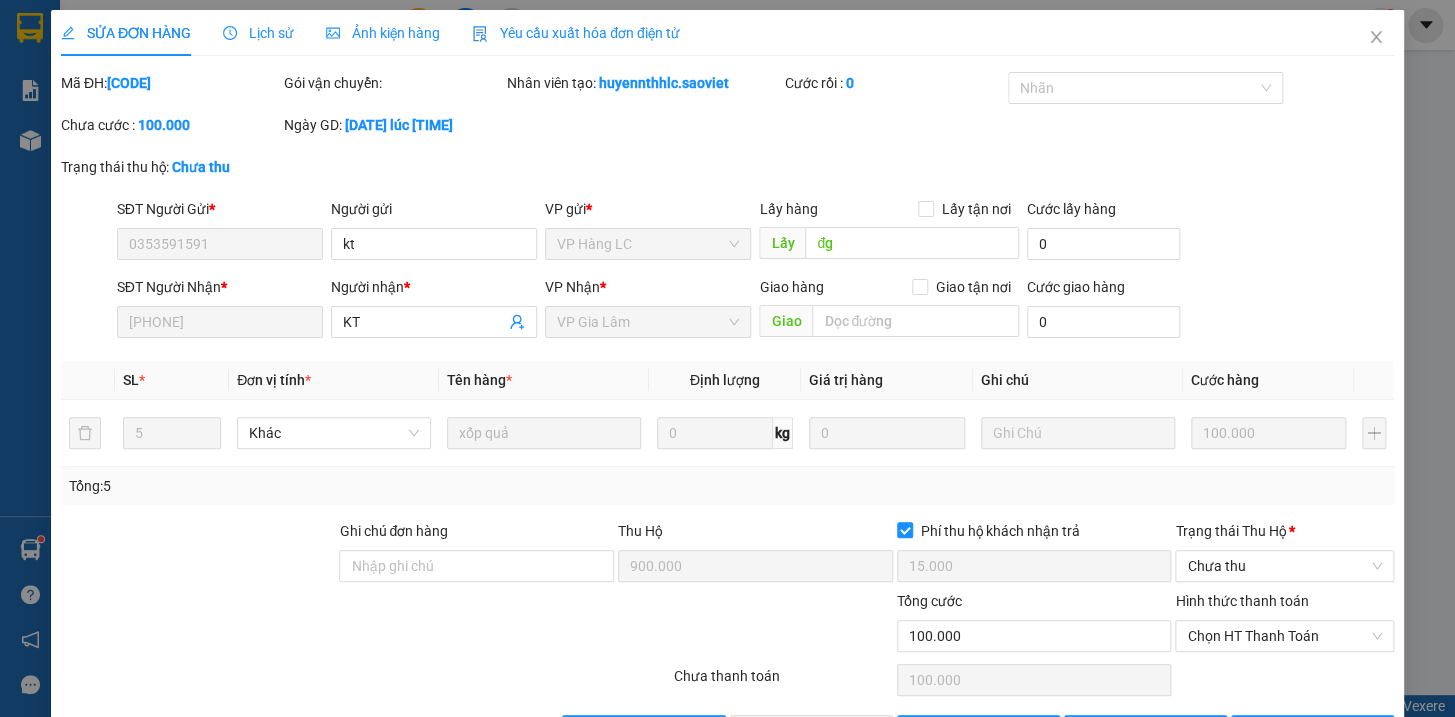 scroll, scrollTop: 68, scrollLeft: 0, axis: vertical 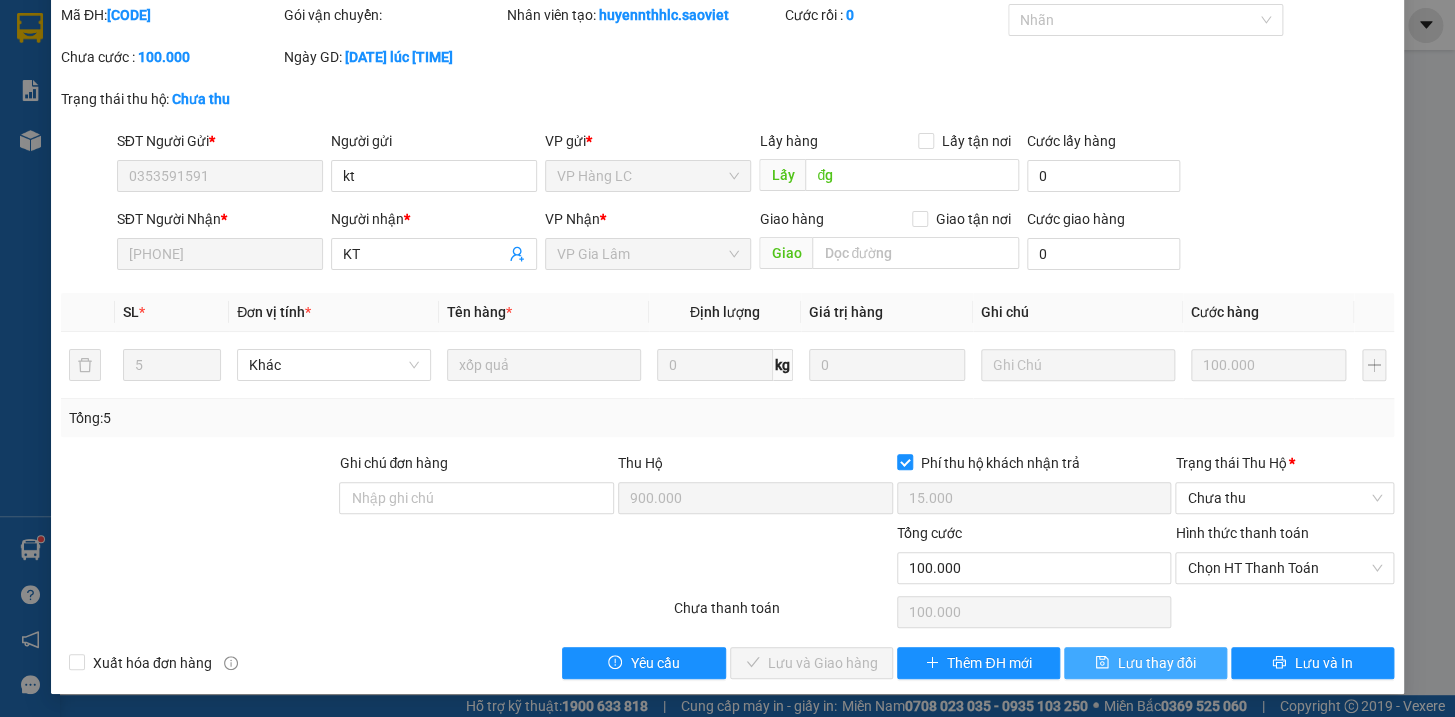 click on "Lưu thay đổi" at bounding box center [1156, 663] 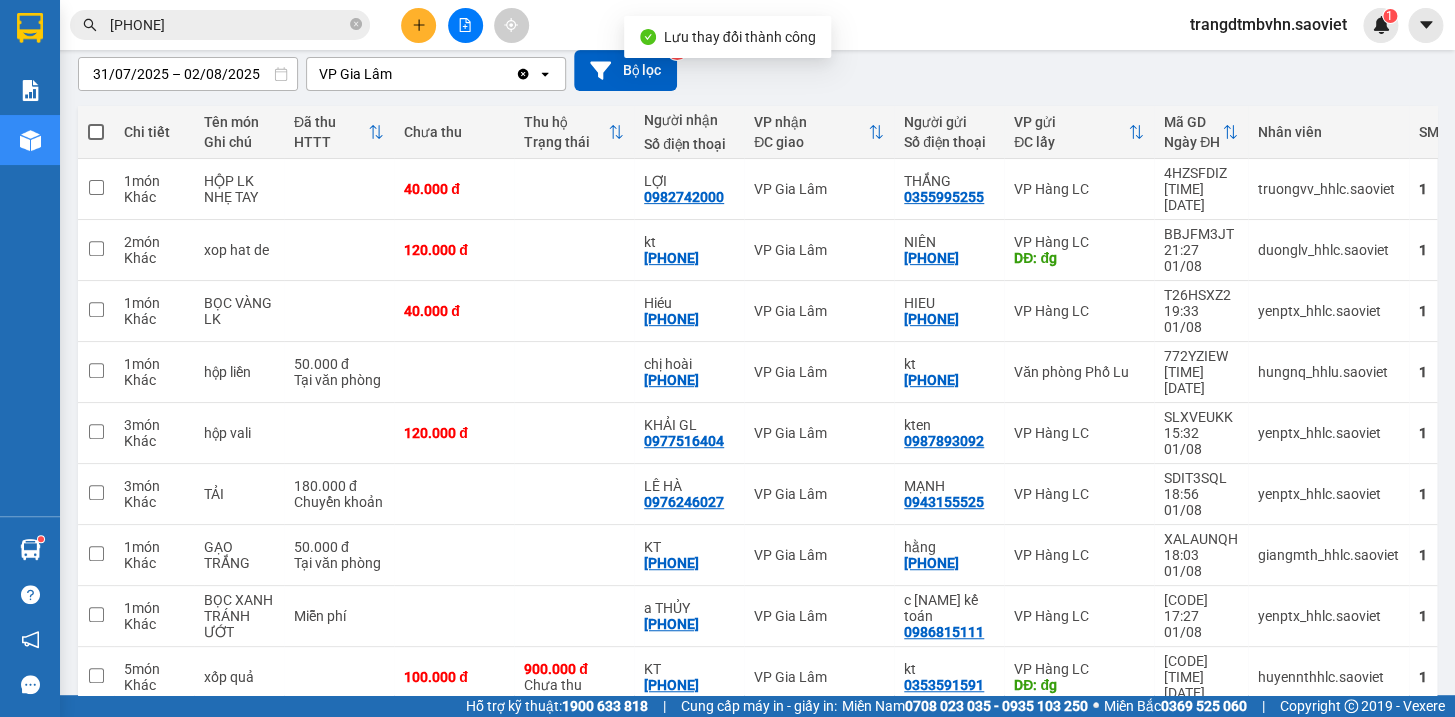scroll, scrollTop: 178, scrollLeft: 0, axis: vertical 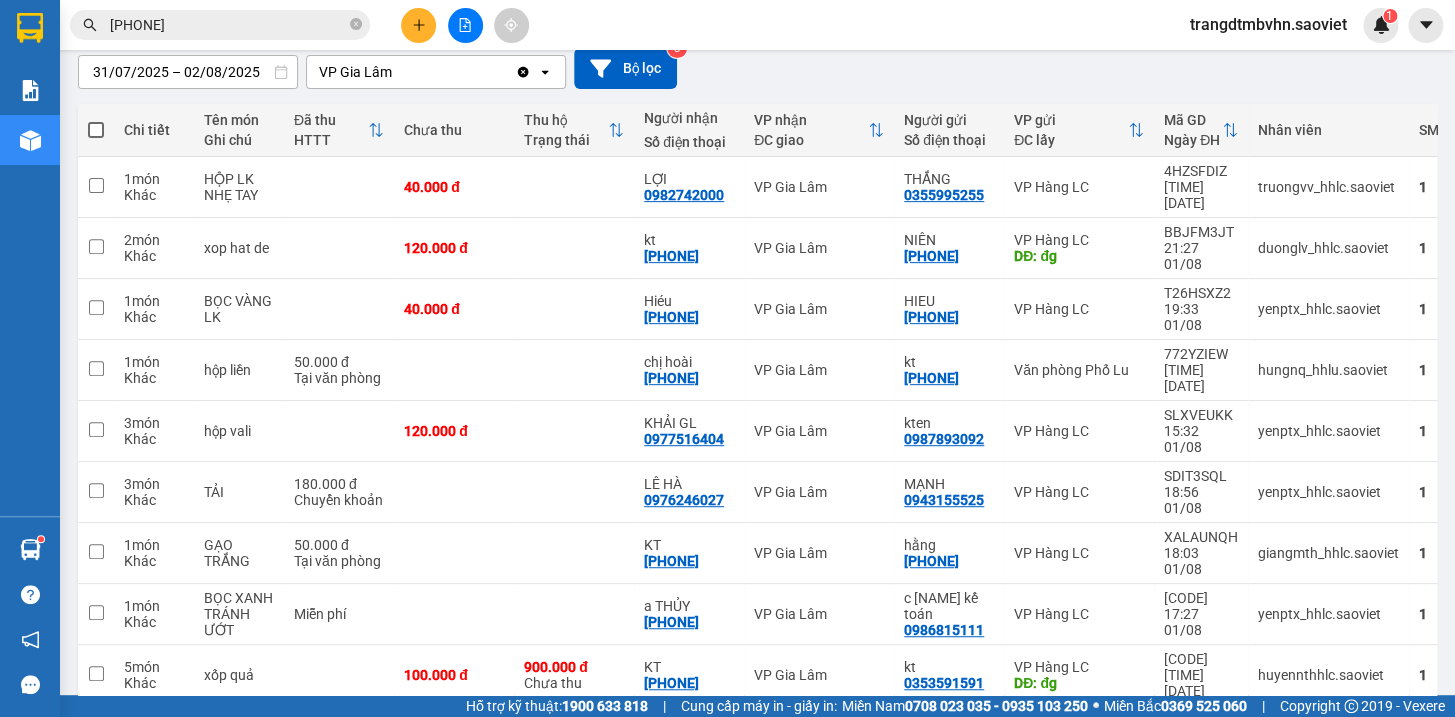 click on "2" at bounding box center (1219, 799) 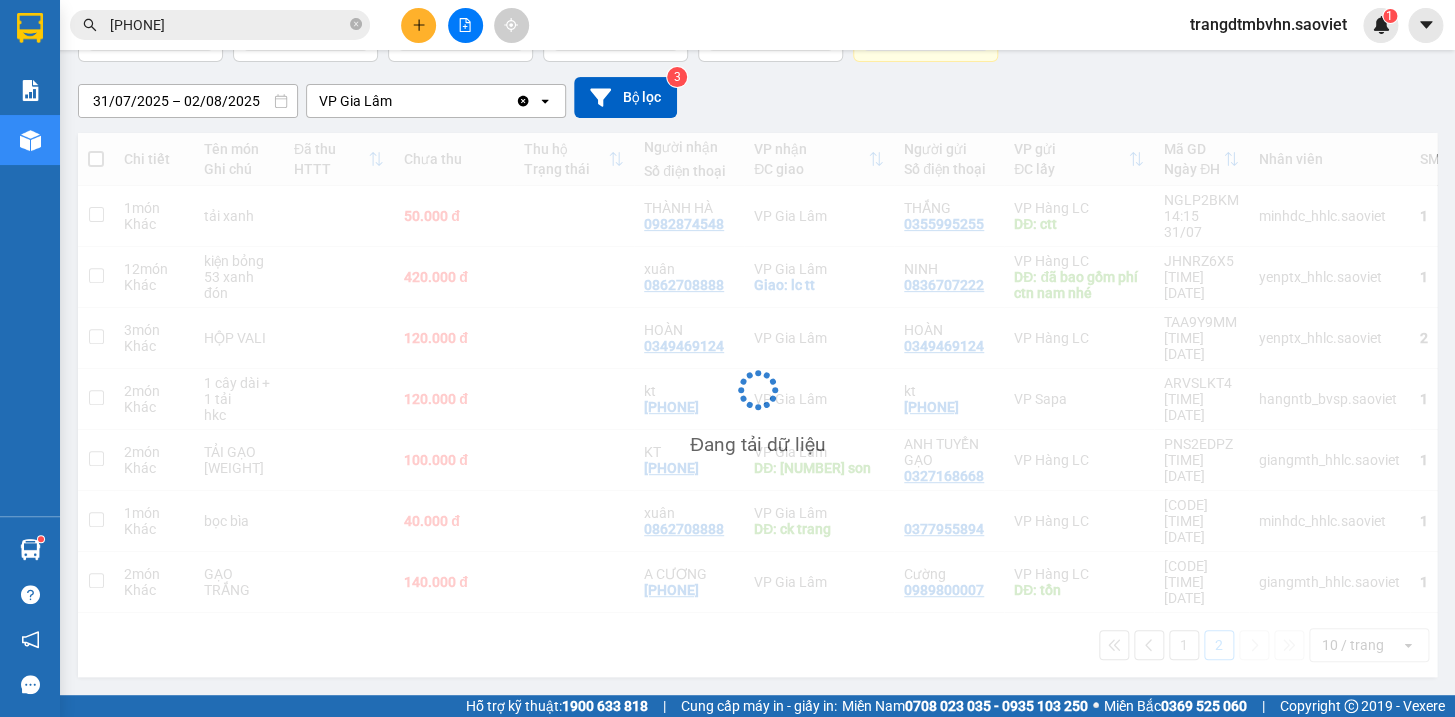 scroll, scrollTop: 91, scrollLeft: 0, axis: vertical 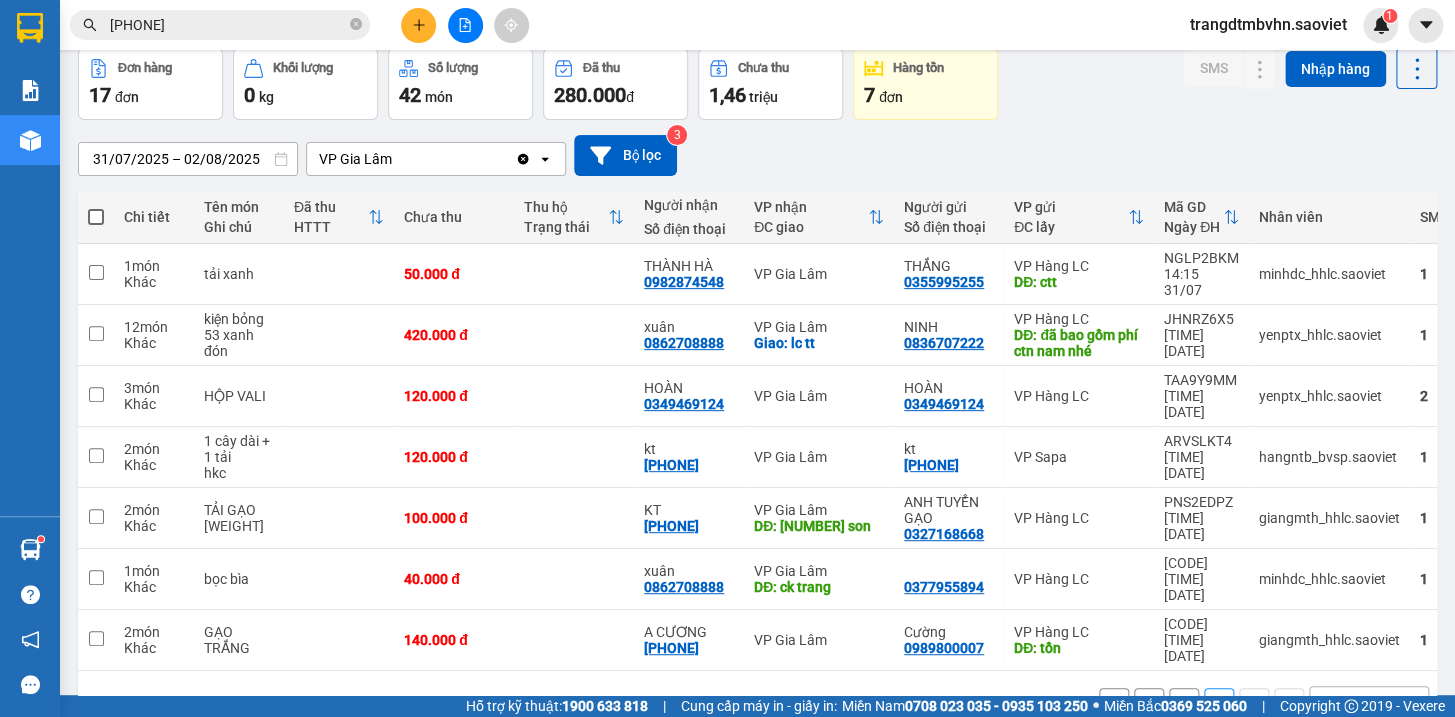 click on "1" at bounding box center (1184, 703) 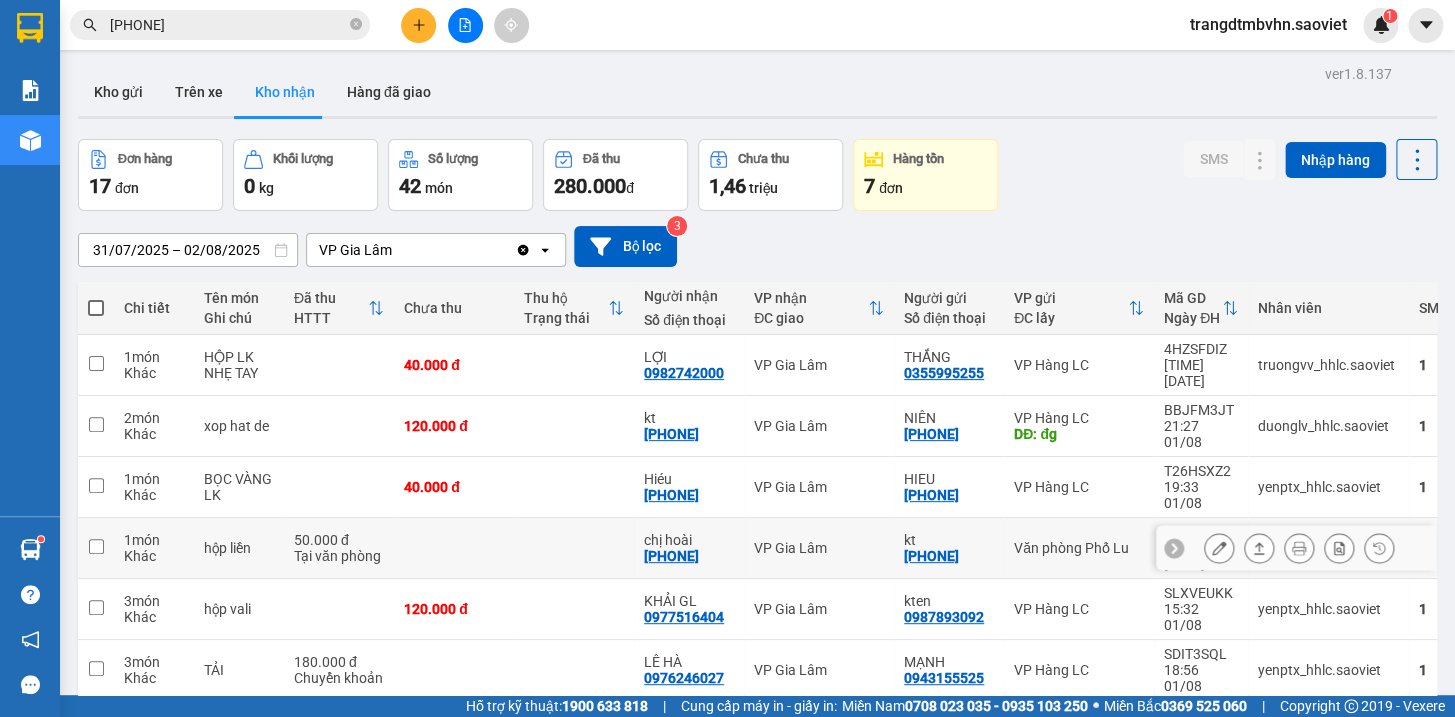 scroll, scrollTop: 0, scrollLeft: 0, axis: both 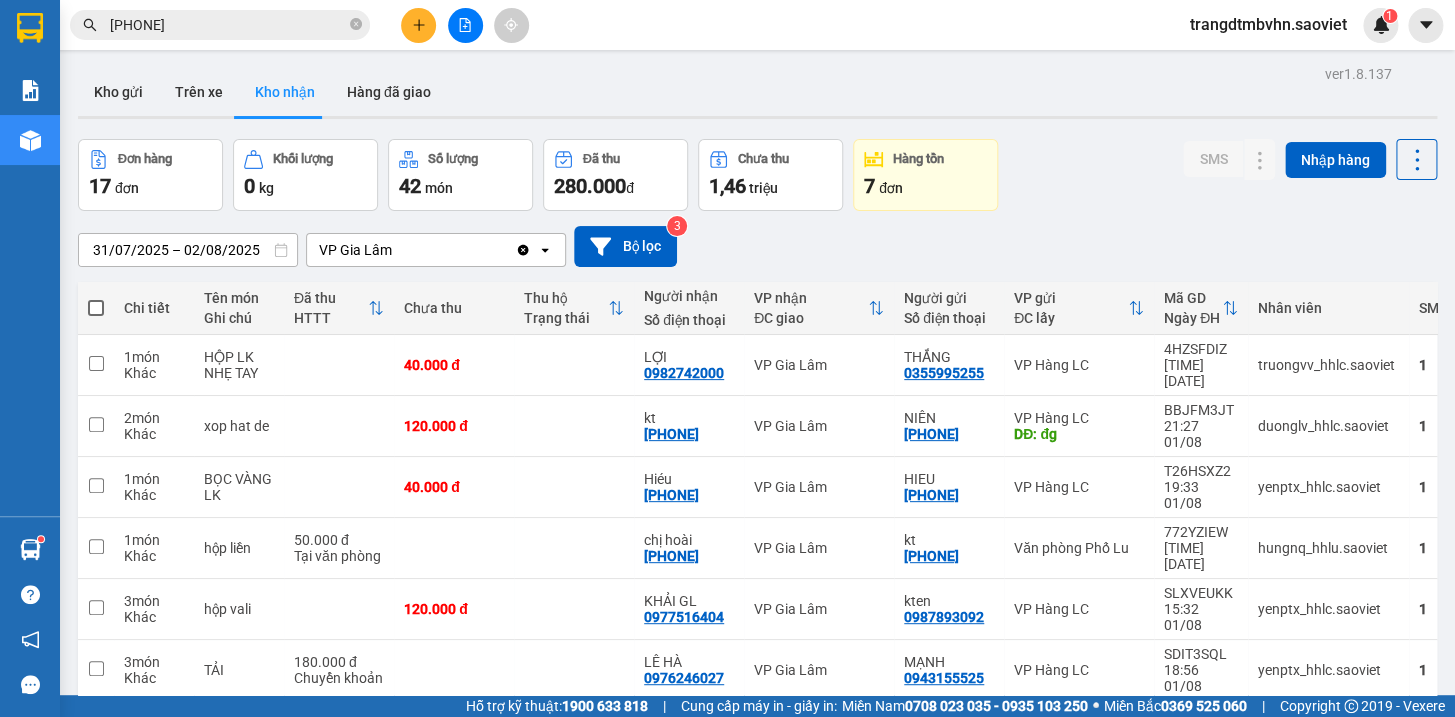 click on "Số lượng" at bounding box center (453, 159) 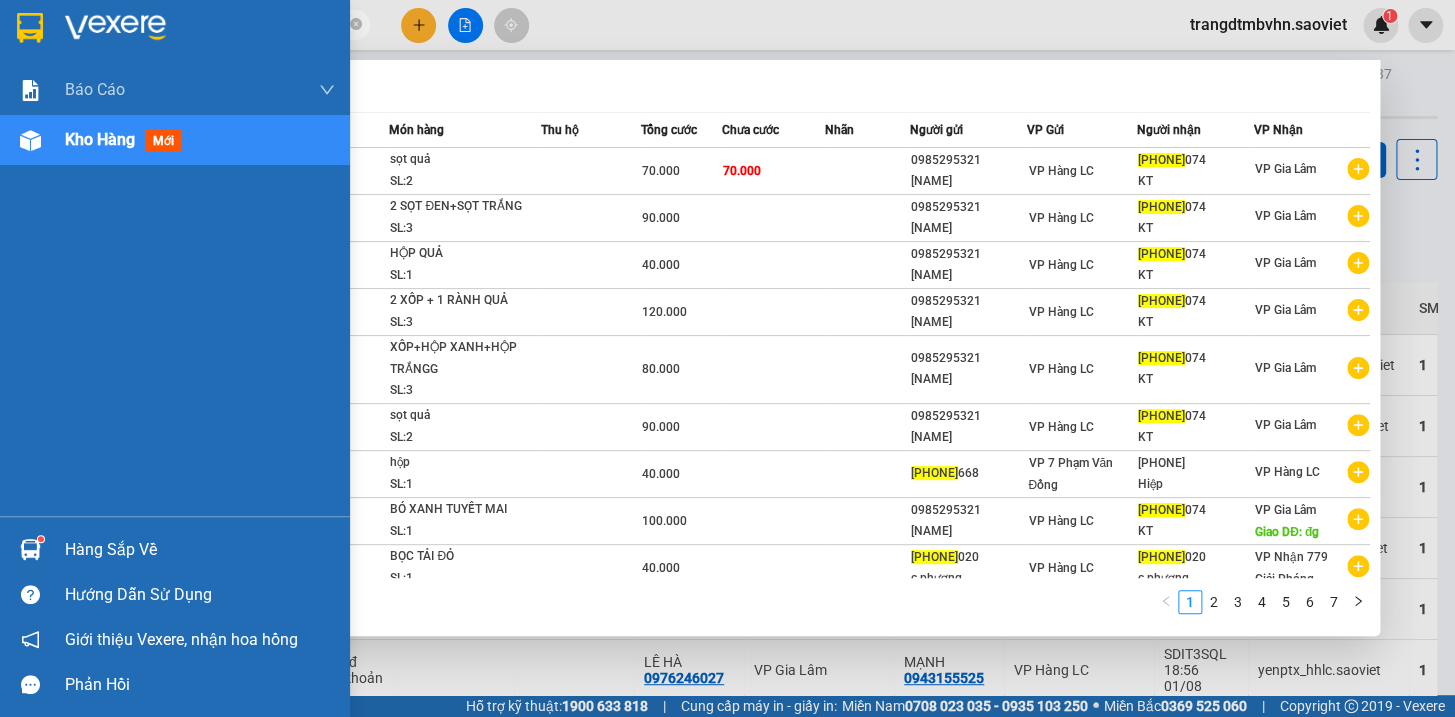 drag, startPoint x: 161, startPoint y: 24, endPoint x: 20, endPoint y: 35, distance: 141.42842 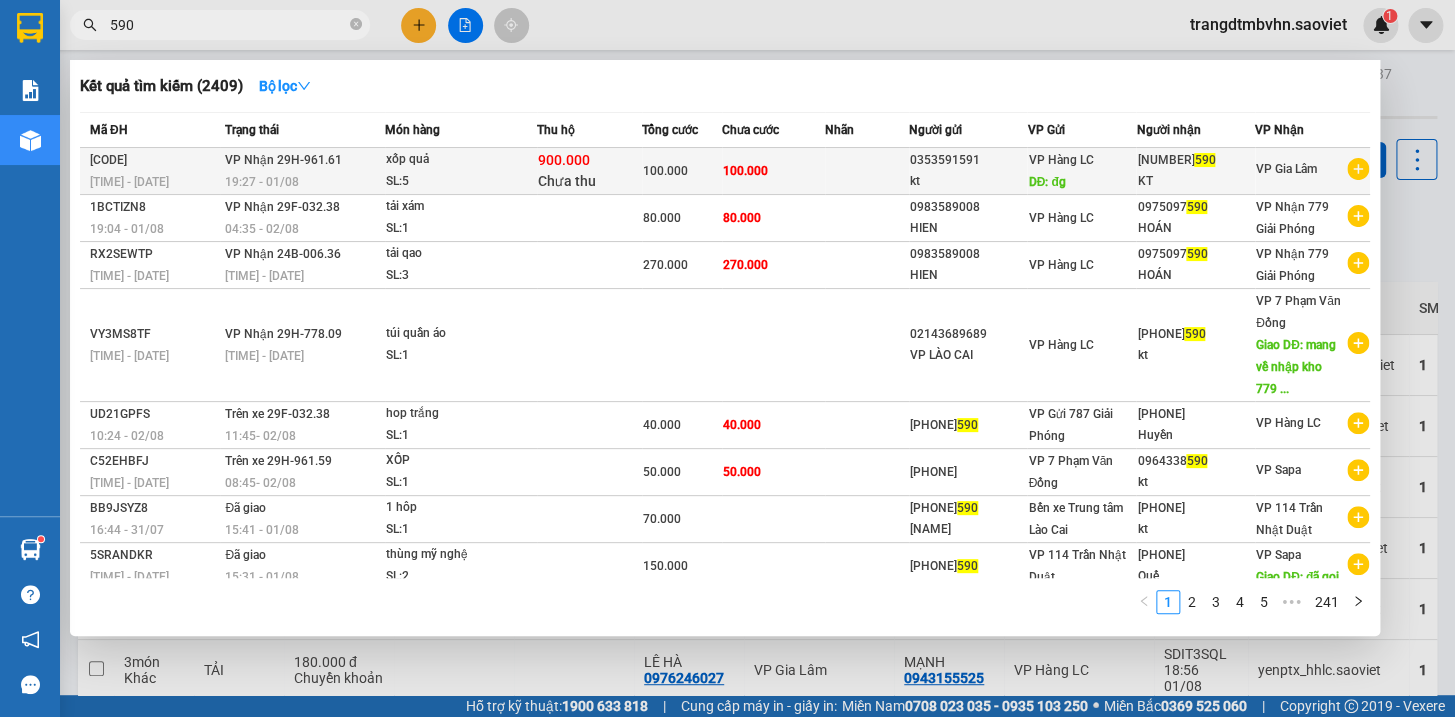 type on "590" 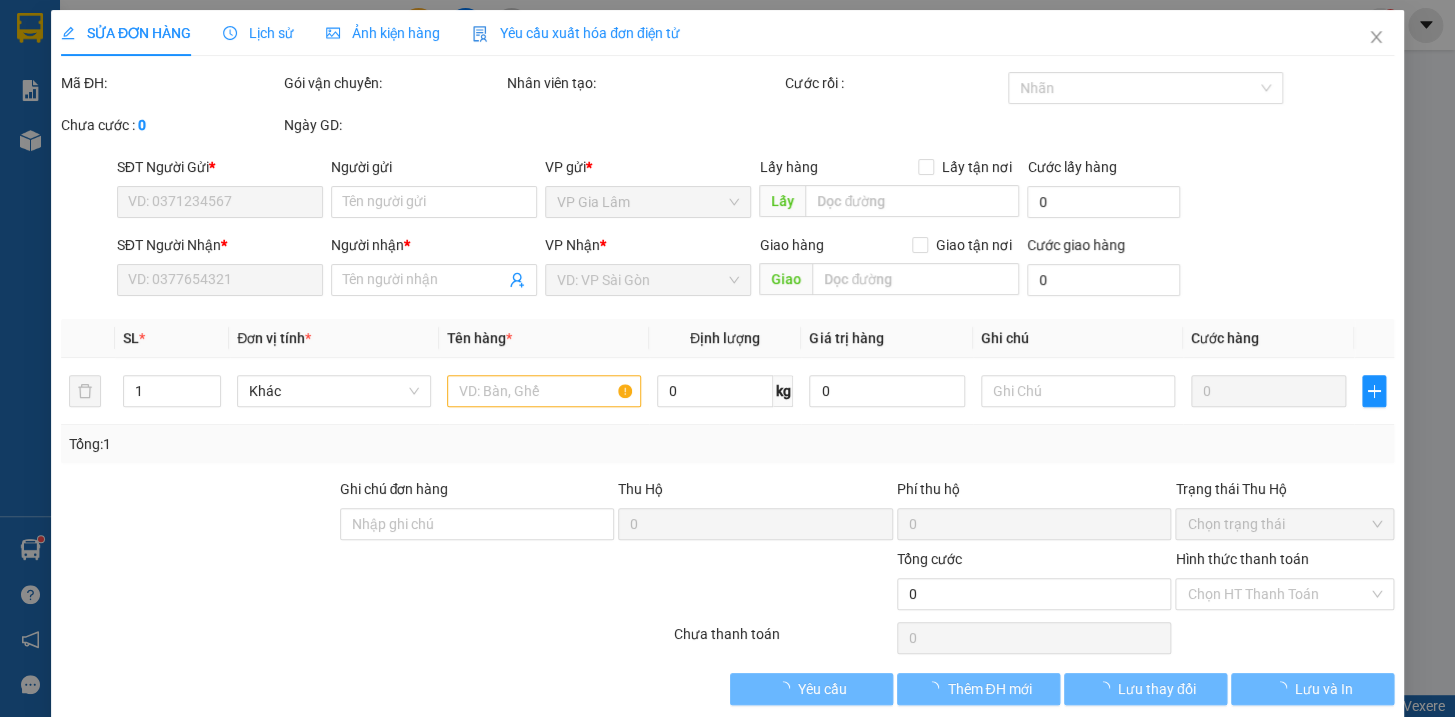 type on "0353591591" 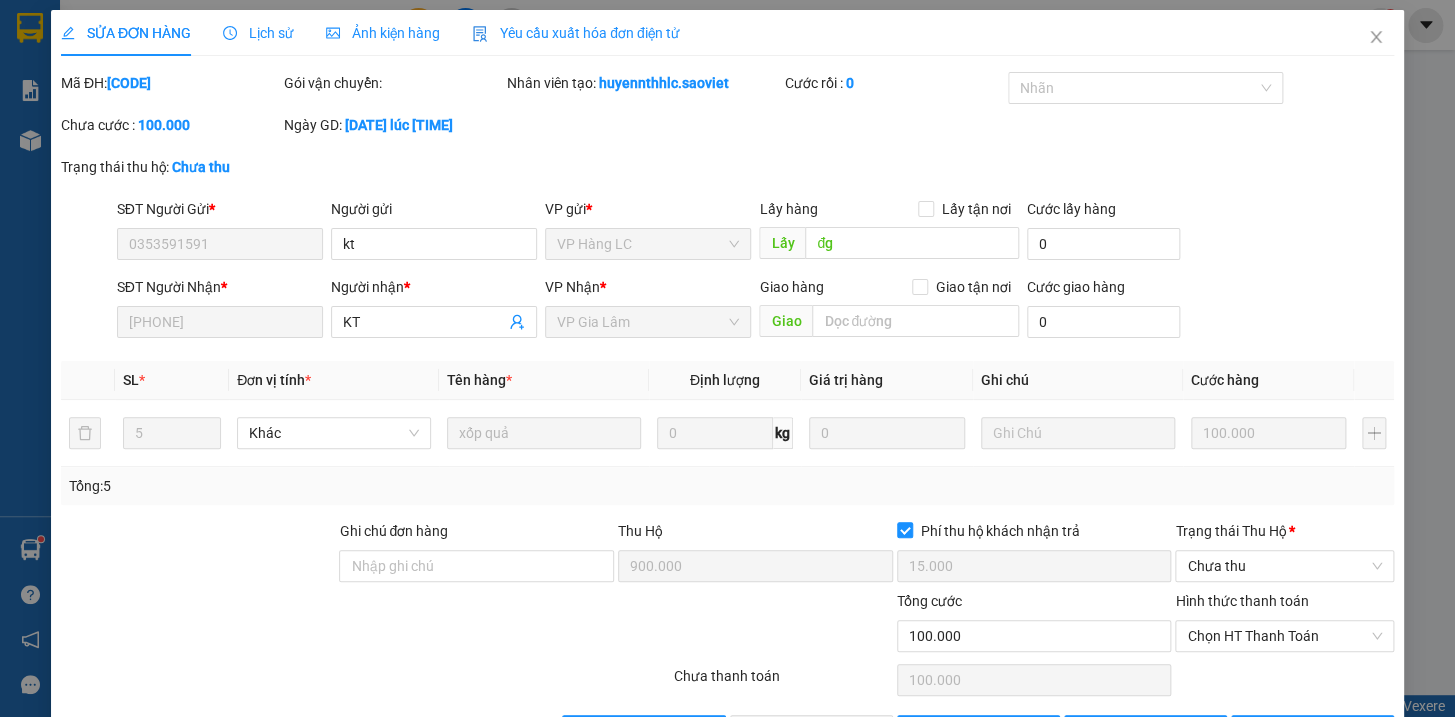 scroll, scrollTop: 68, scrollLeft: 0, axis: vertical 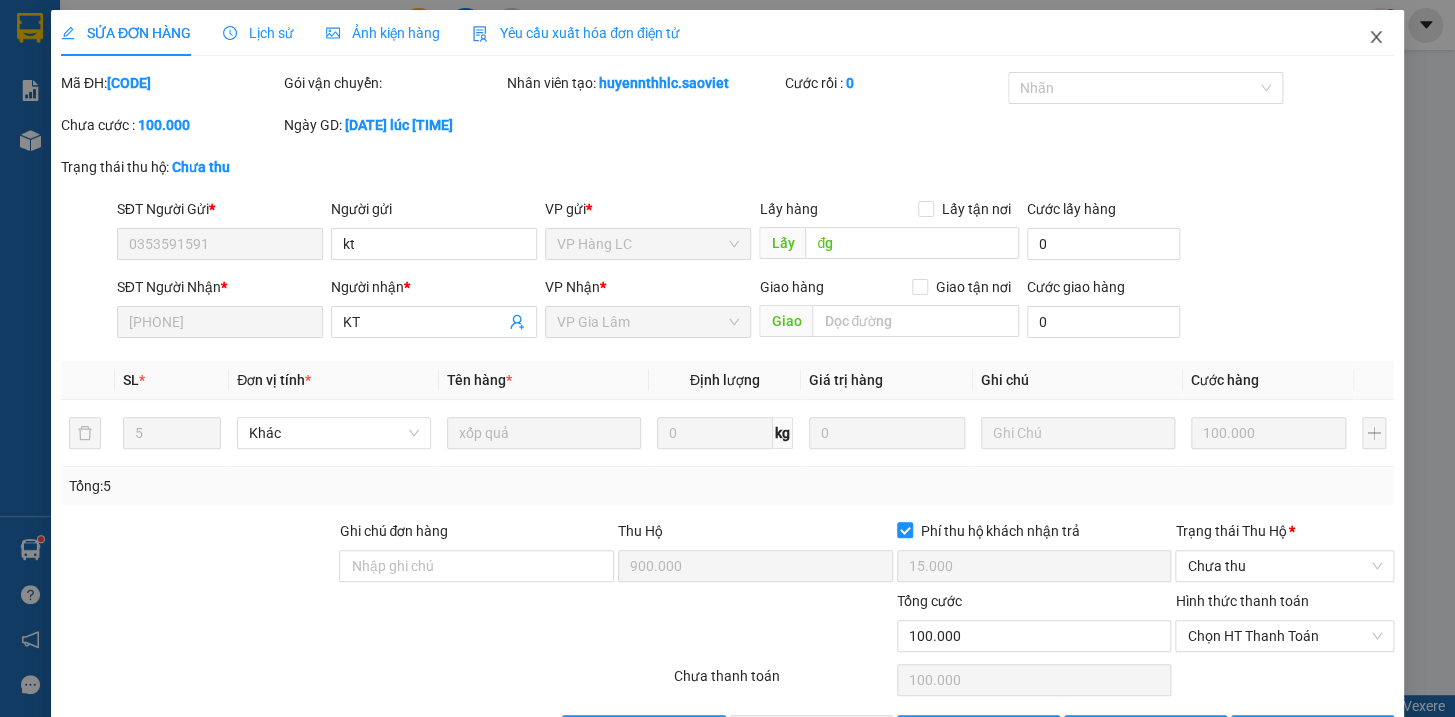 click 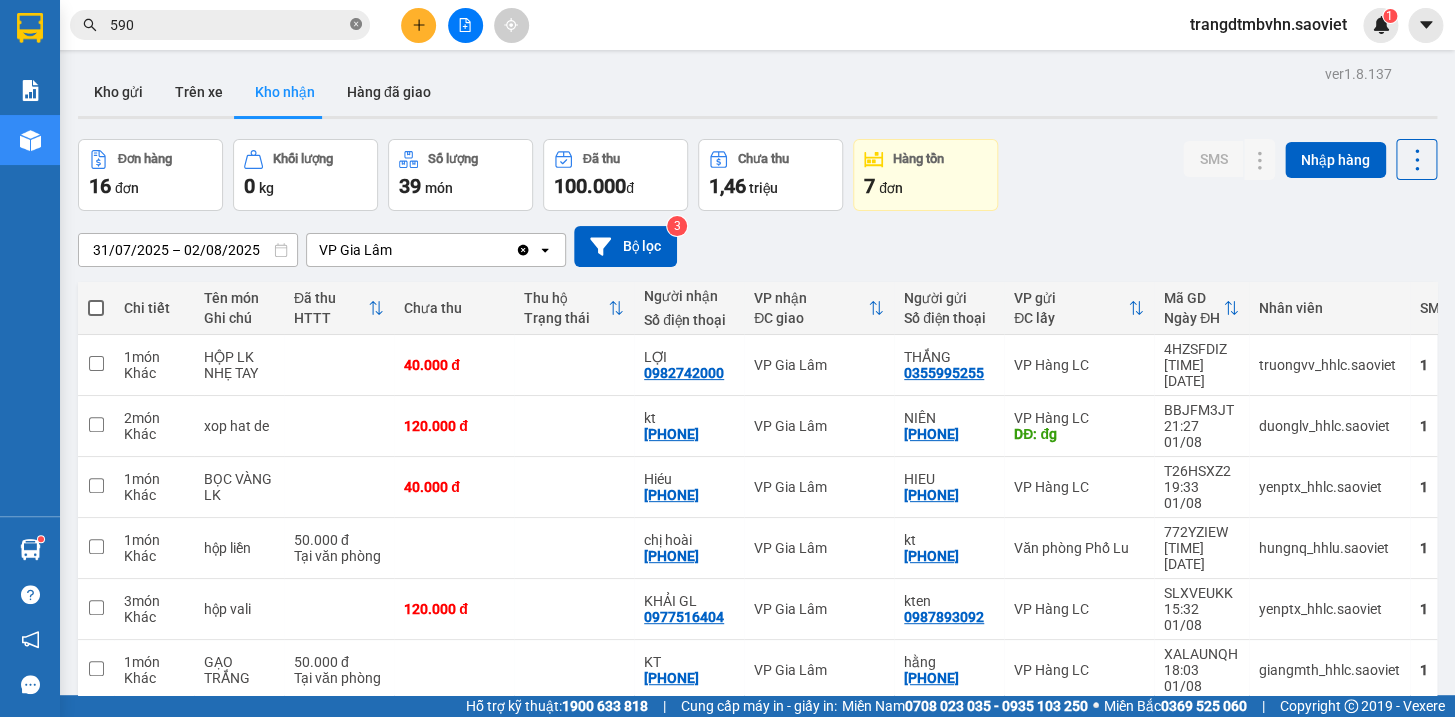 click 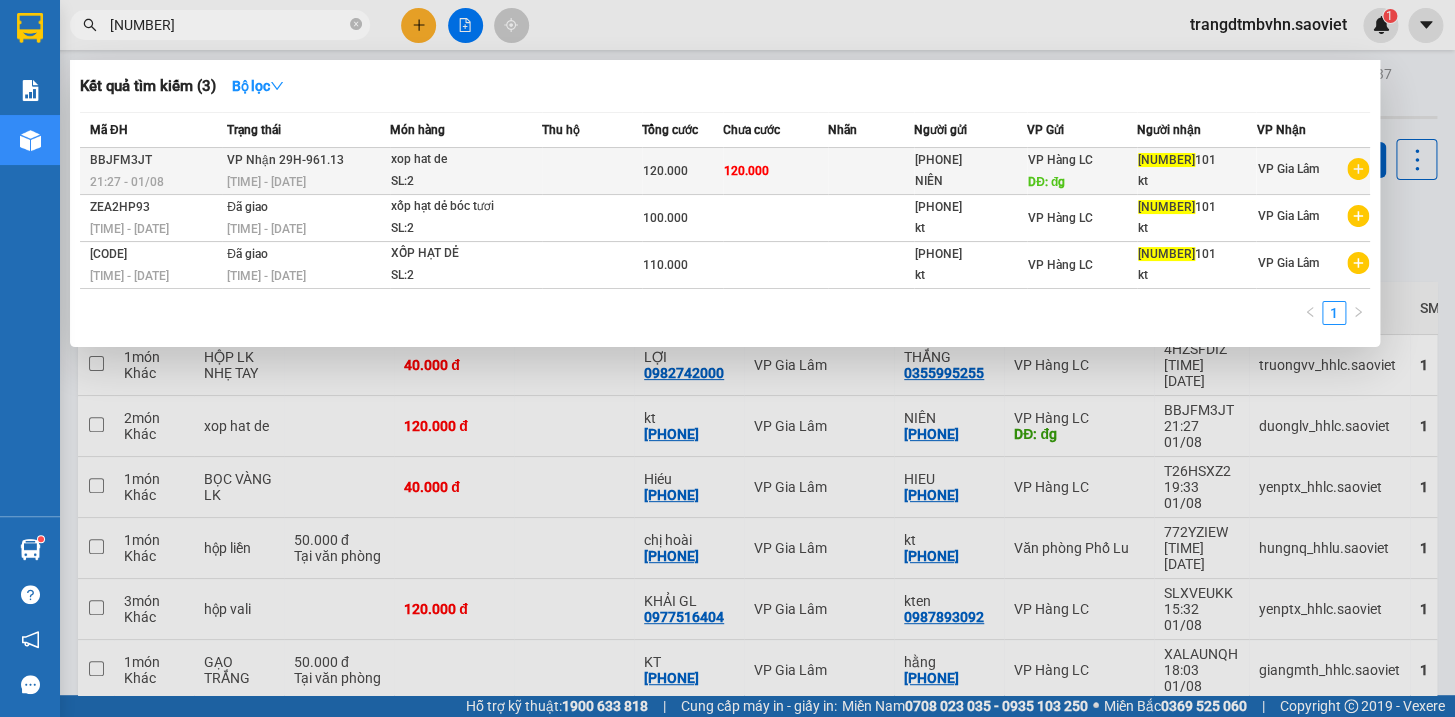 type on "[NUMBER]" 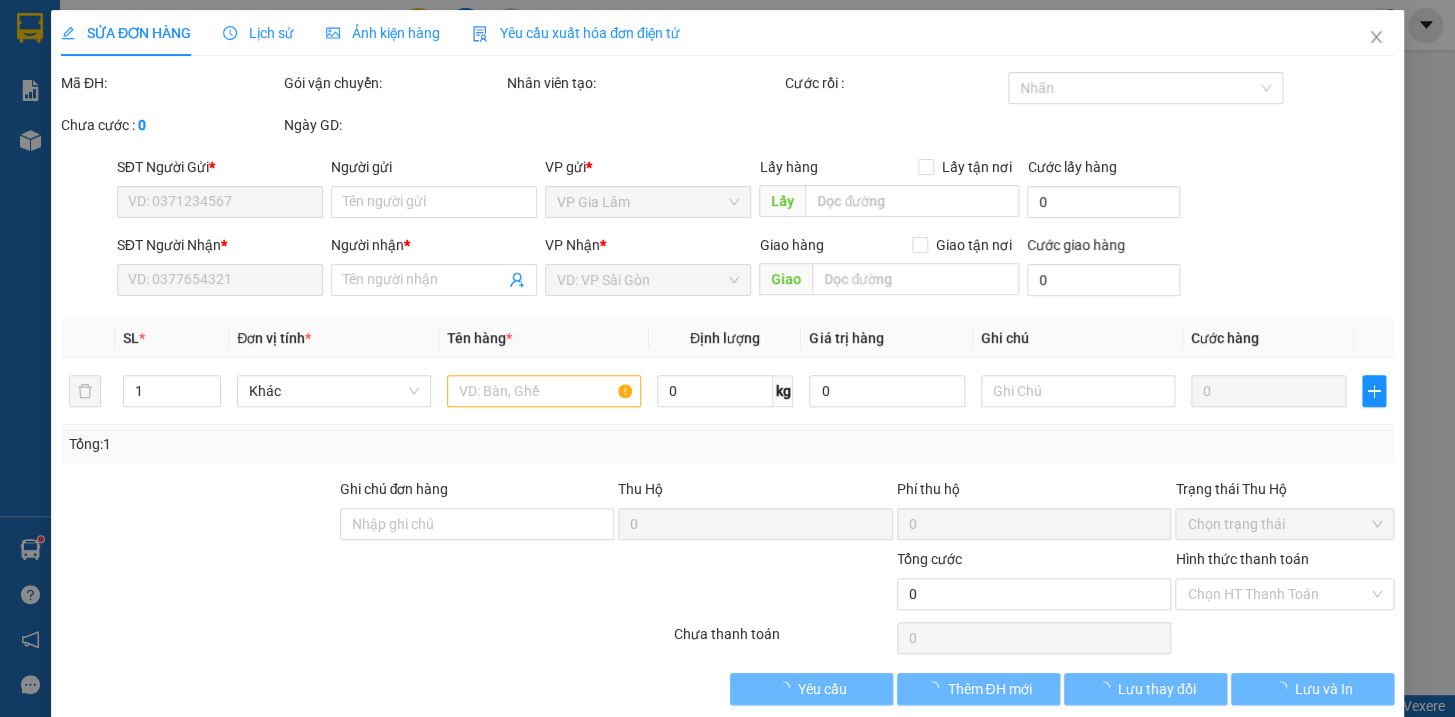 type on "[PHONE]" 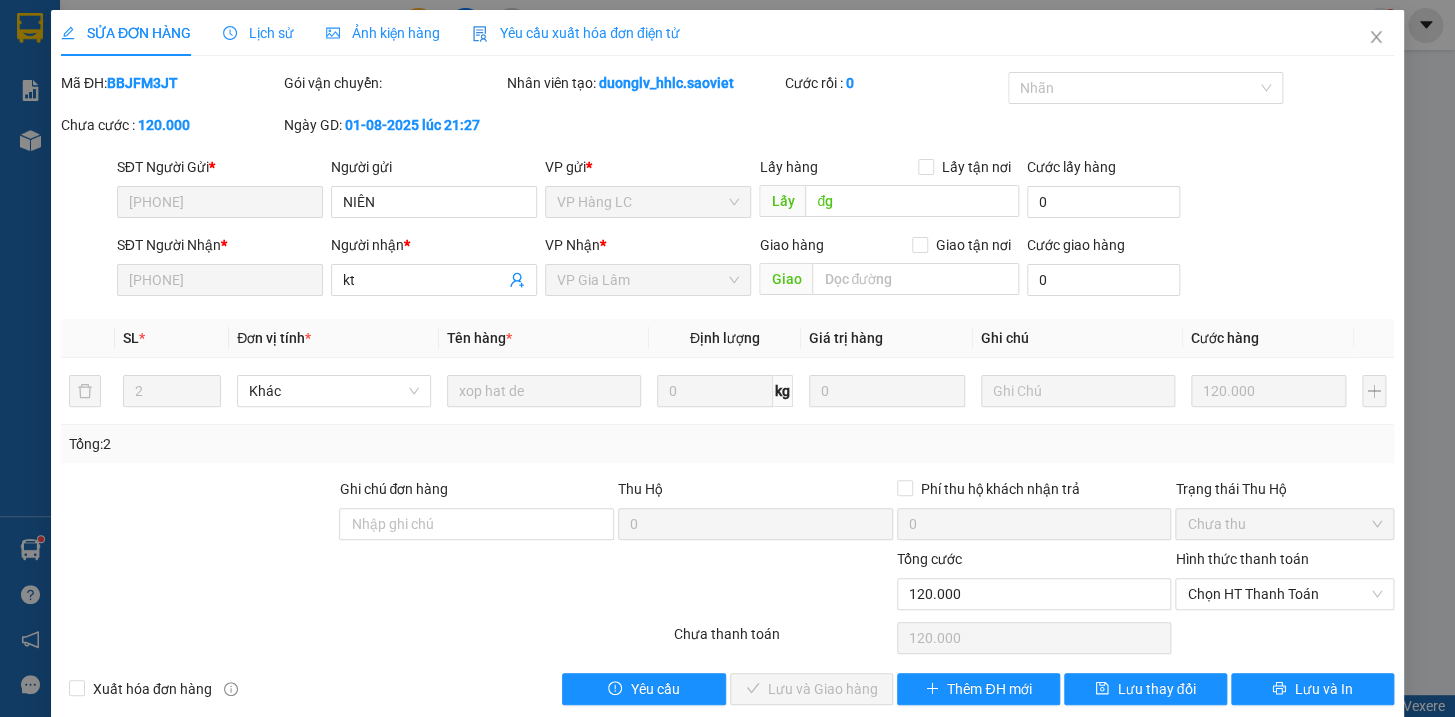 scroll, scrollTop: 26, scrollLeft: 0, axis: vertical 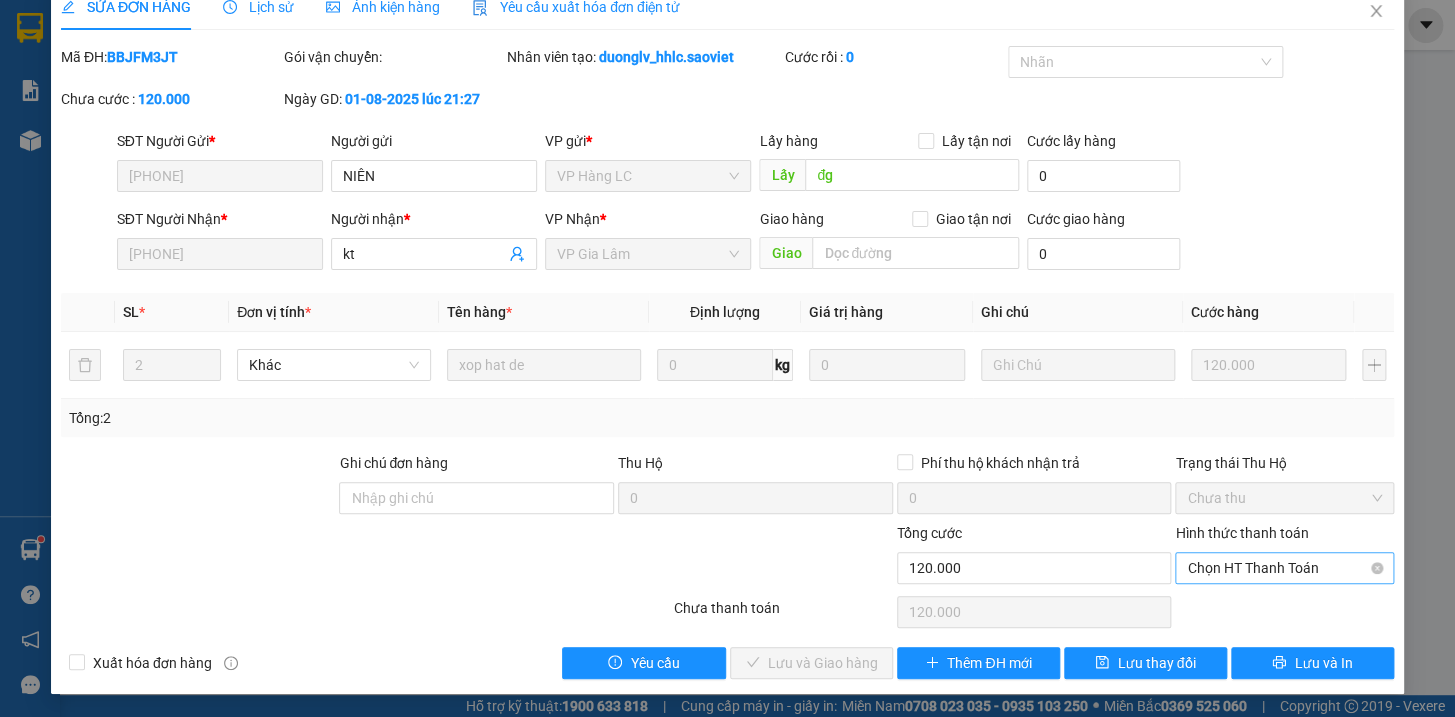 click on "Chọn HT Thanh Toán" at bounding box center (1284, 568) 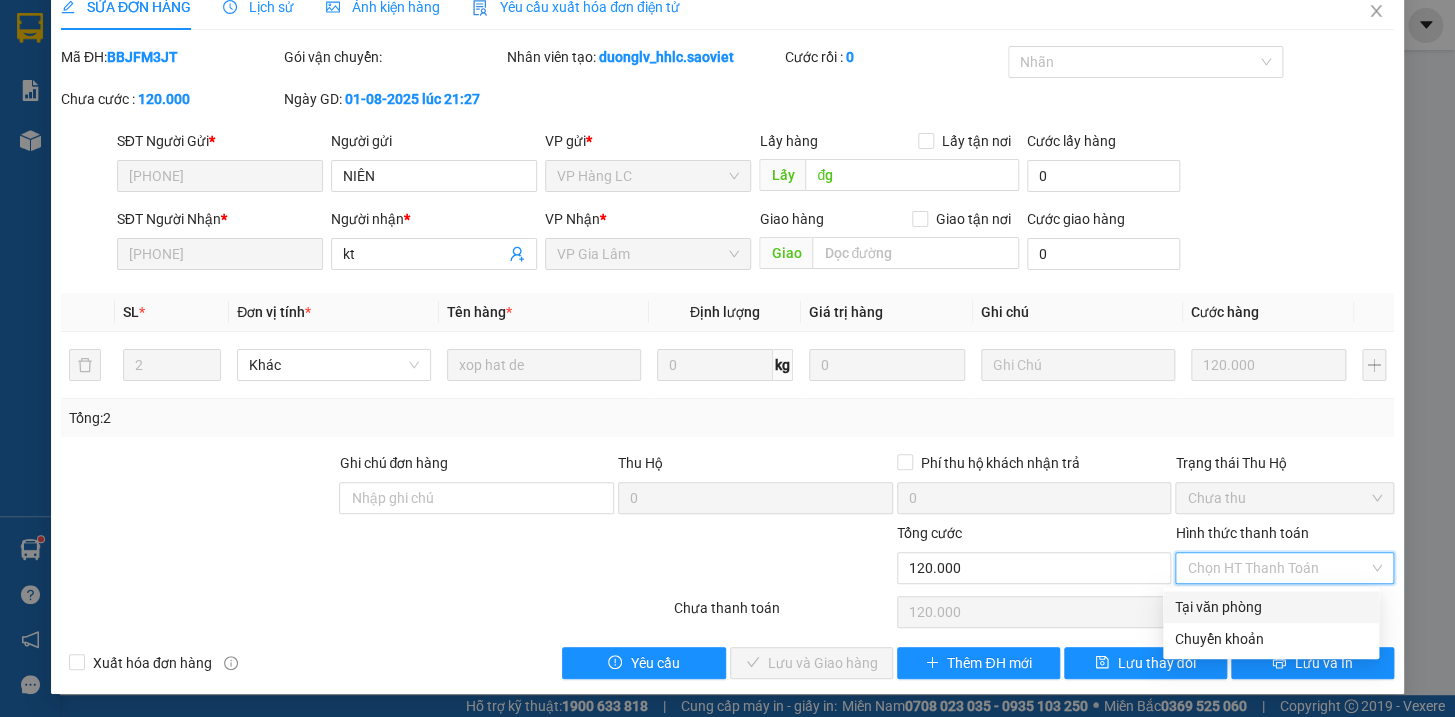 click on "Tại văn phòng" at bounding box center (1271, 607) 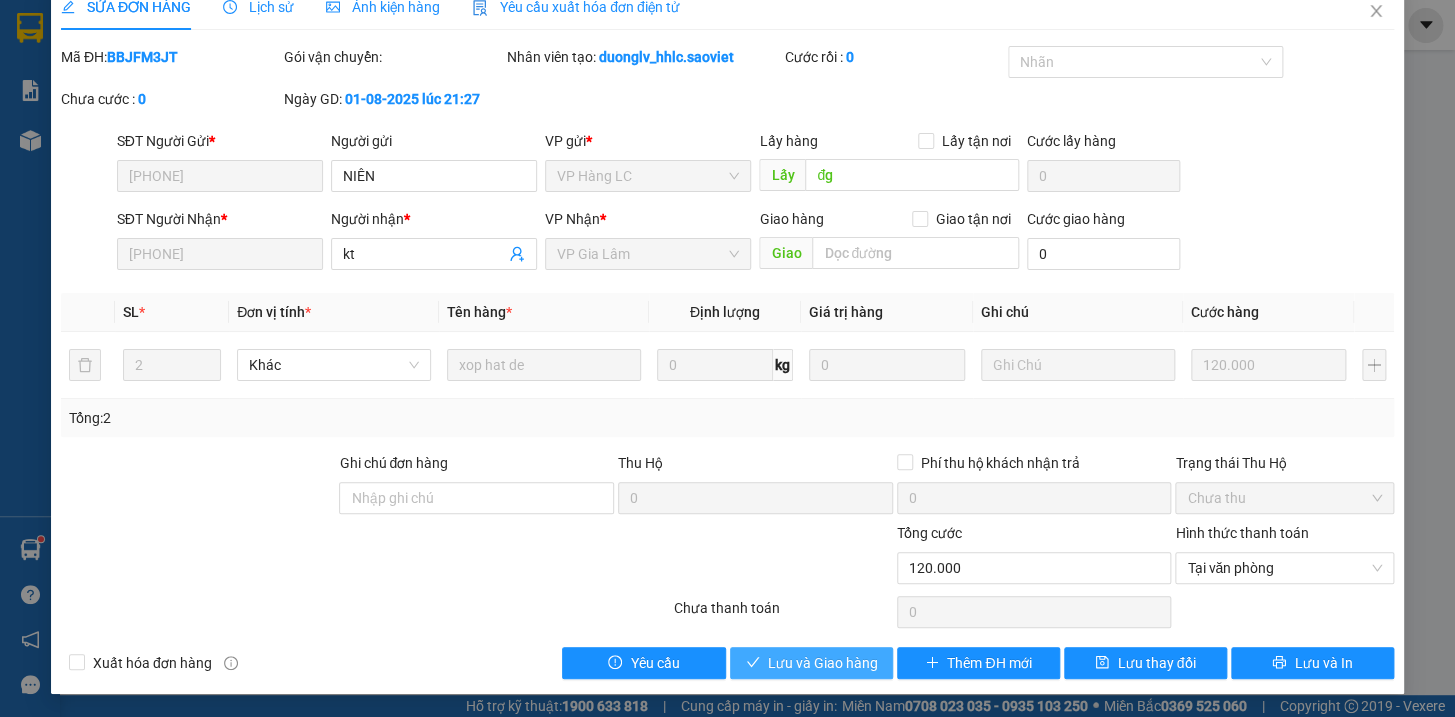 click on "Lưu và Giao hàng" at bounding box center (823, 663) 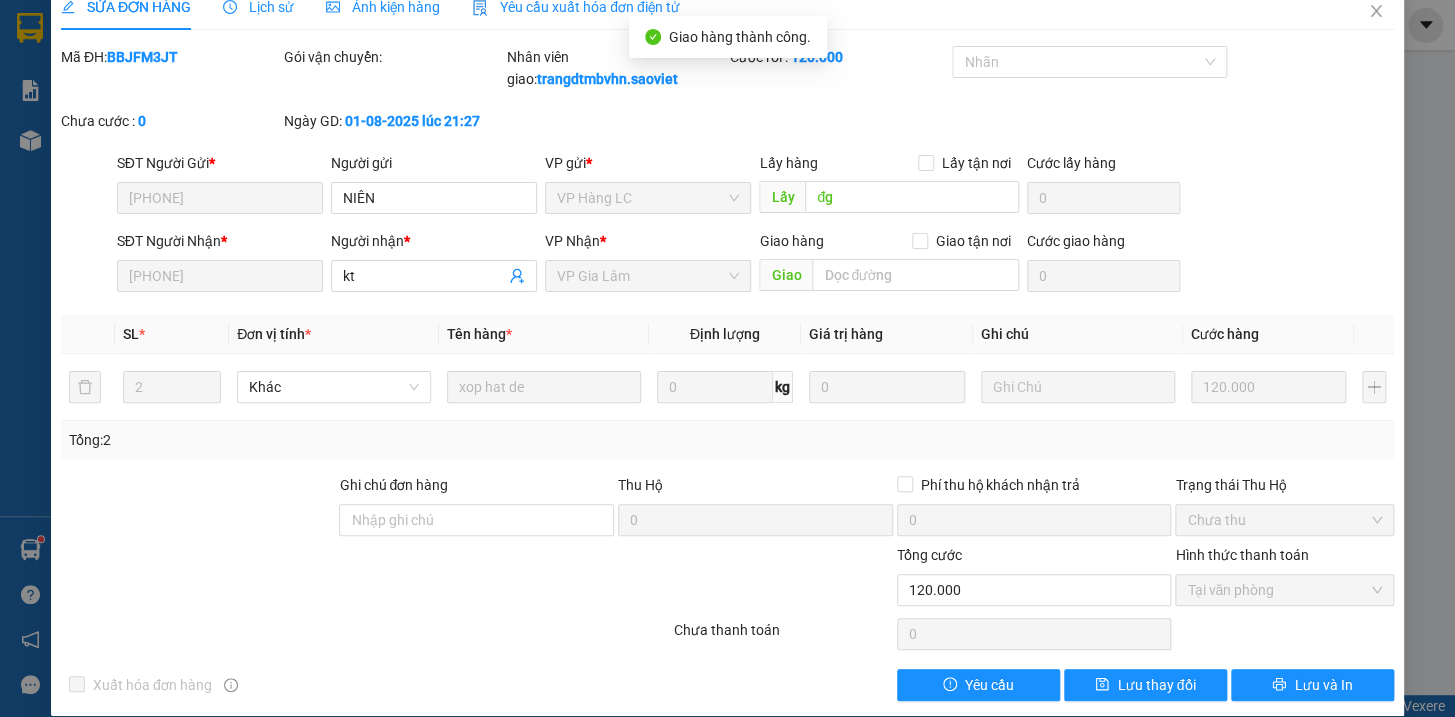 scroll, scrollTop: 0, scrollLeft: 0, axis: both 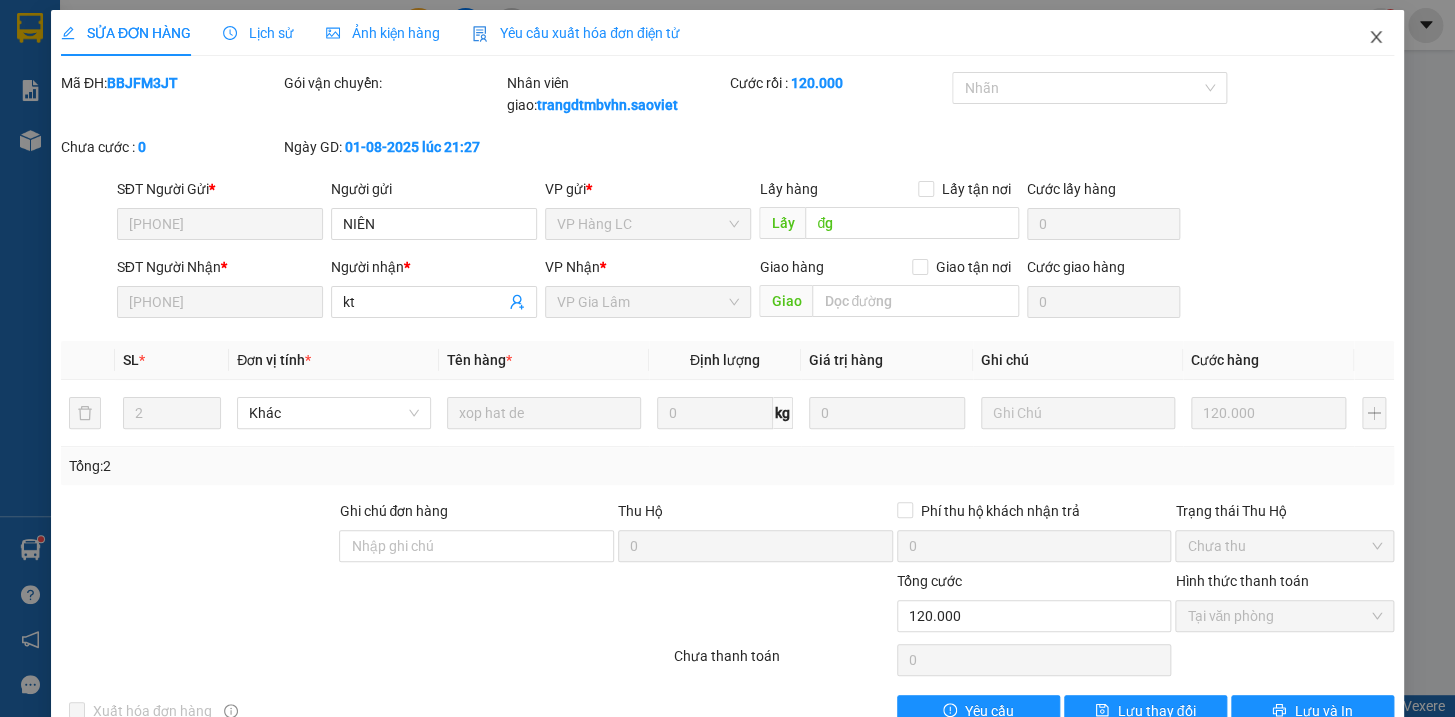 click 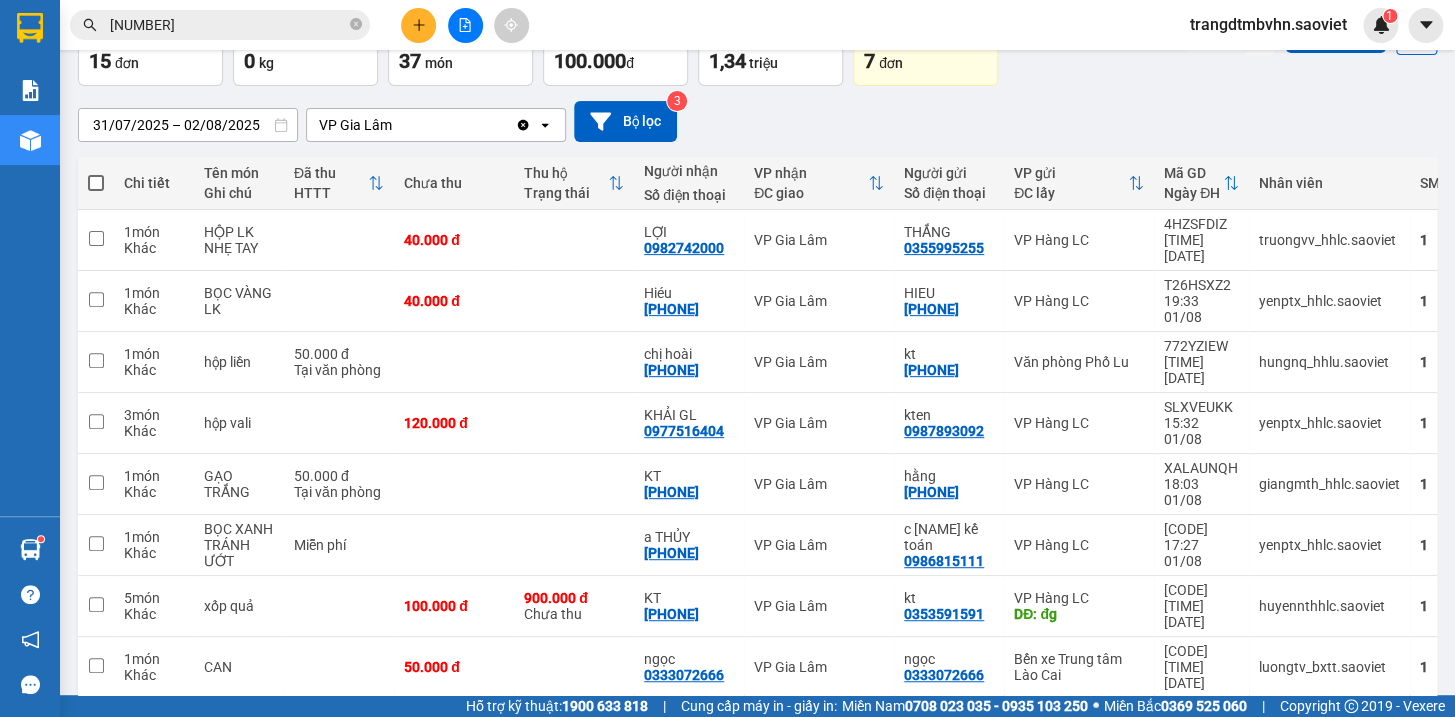 scroll, scrollTop: 158, scrollLeft: 0, axis: vertical 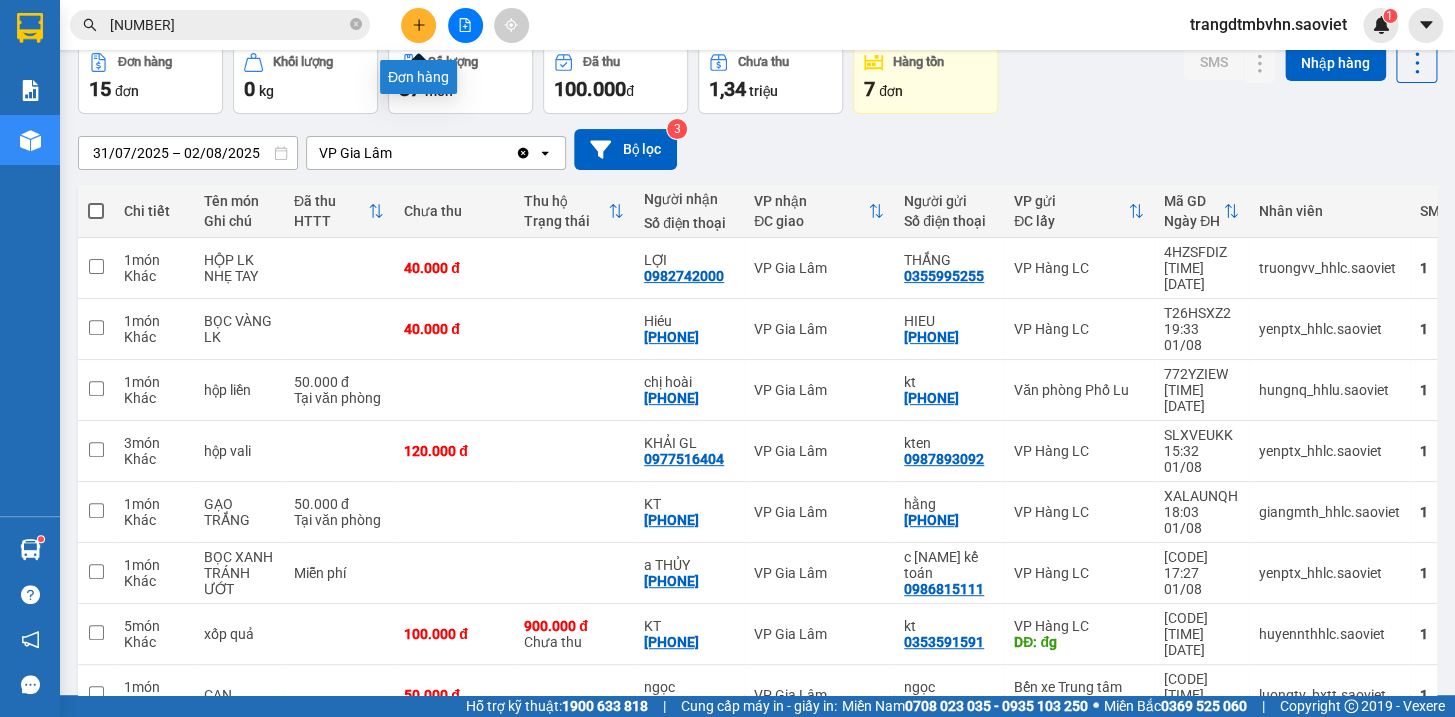 click 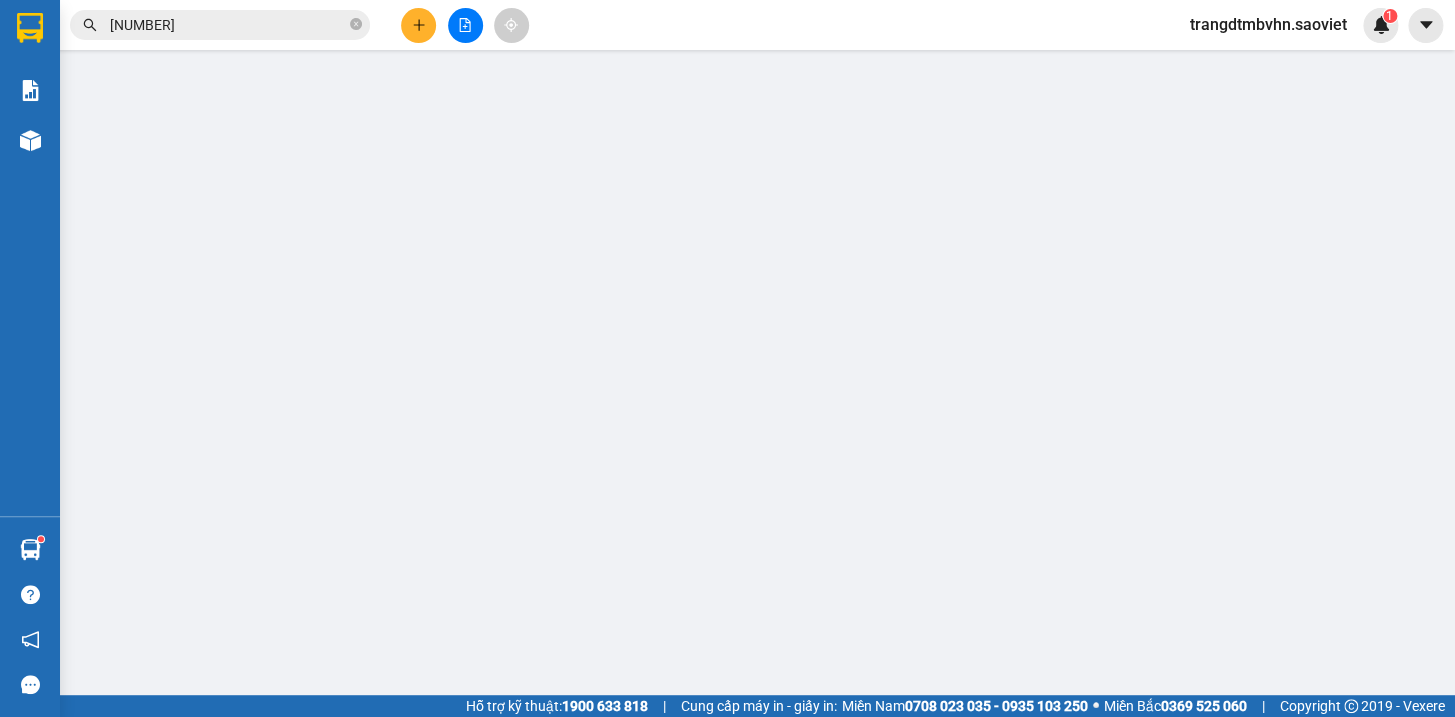 scroll, scrollTop: 0, scrollLeft: 0, axis: both 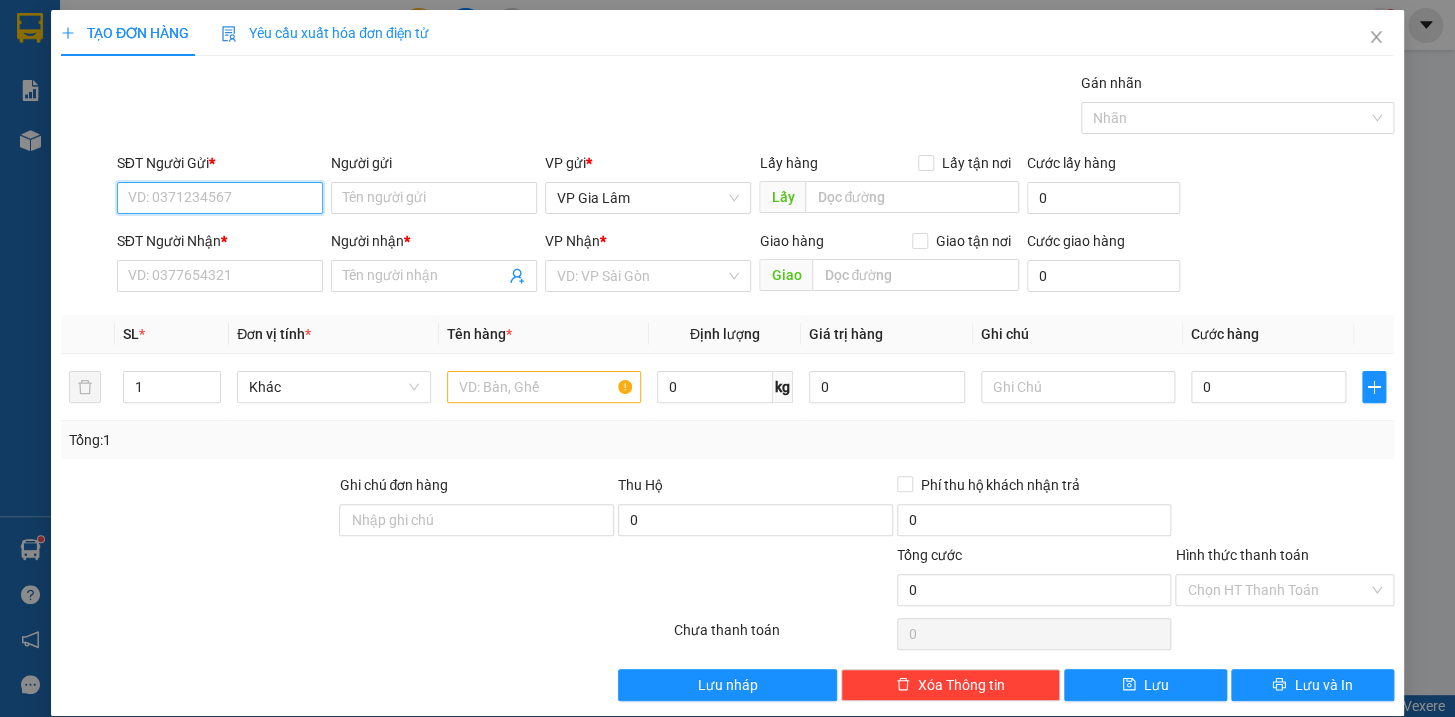 click on "SĐT Người Gửi  *" at bounding box center [220, 198] 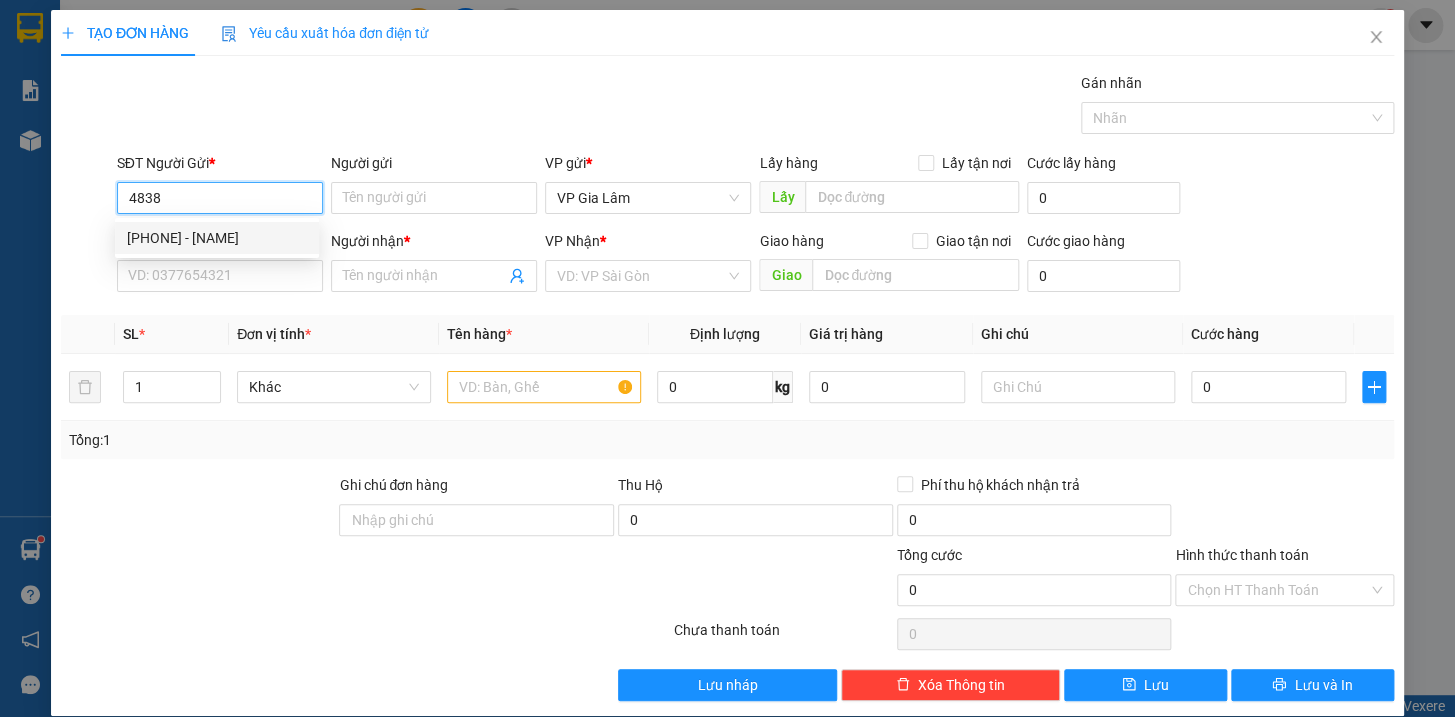 click on "[PHONE] - [NAME]" at bounding box center [217, 238] 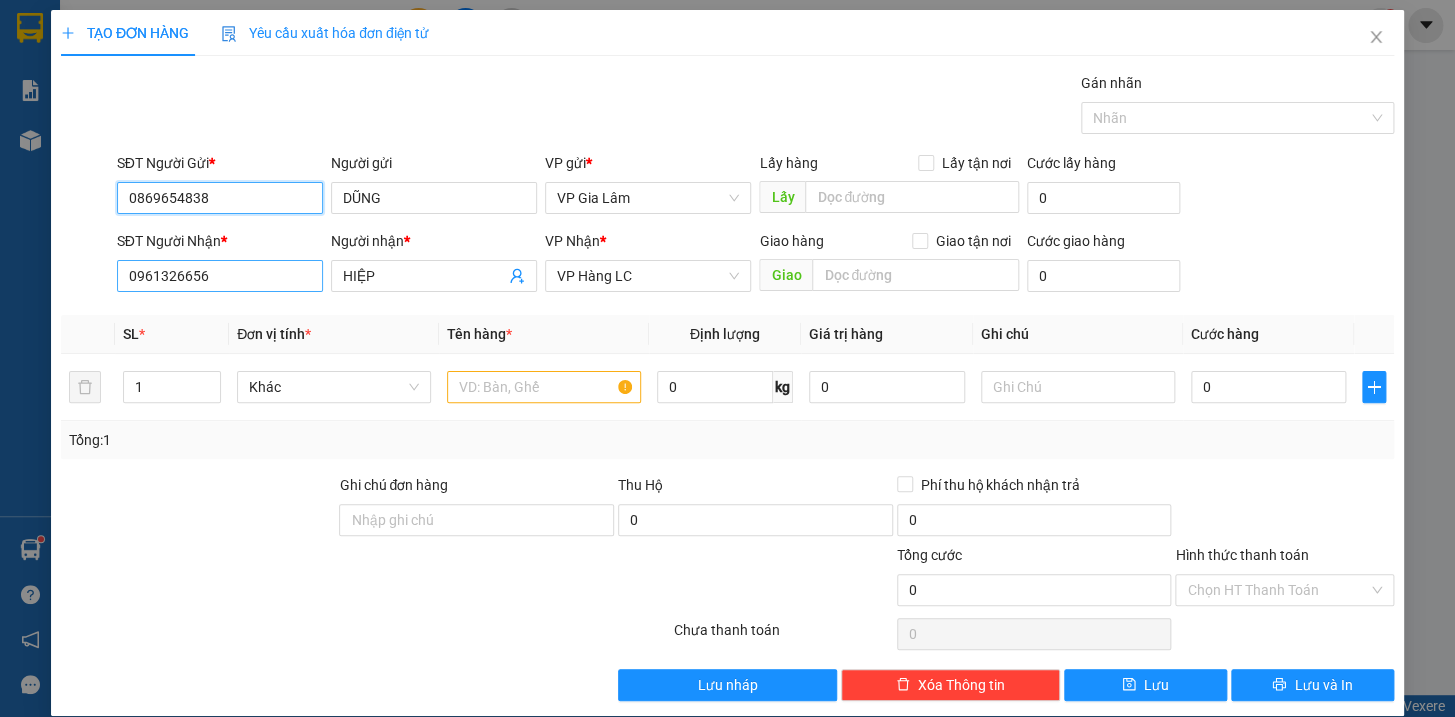 type on "0869654838" 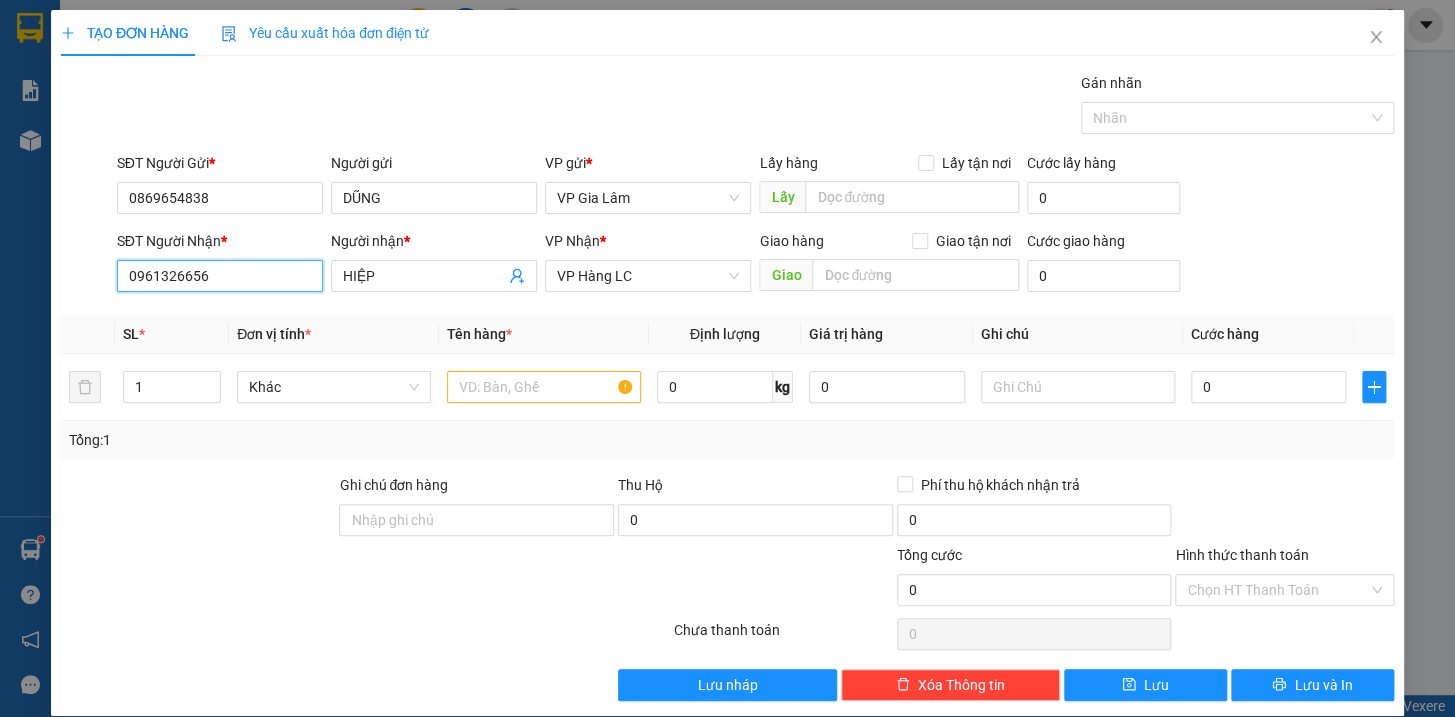 click on "0961326656" at bounding box center (220, 276) 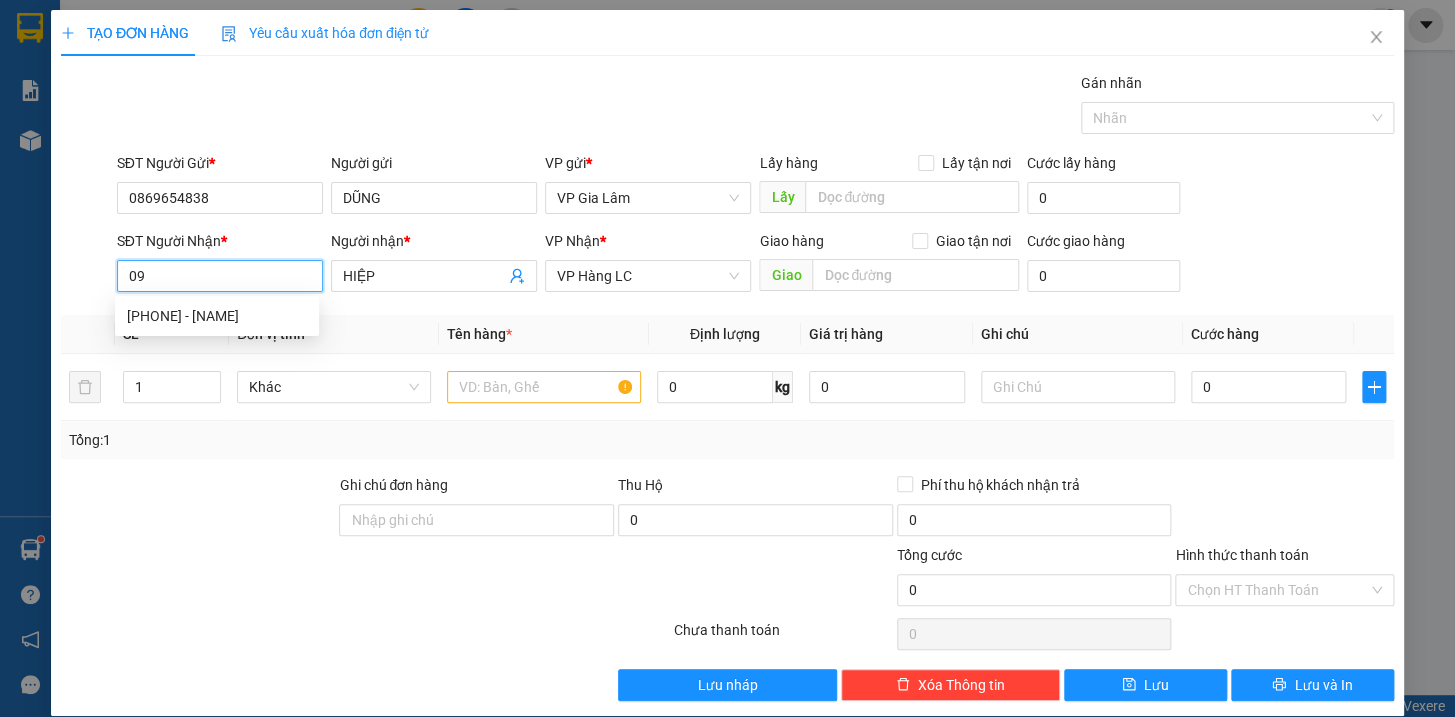 type on "0" 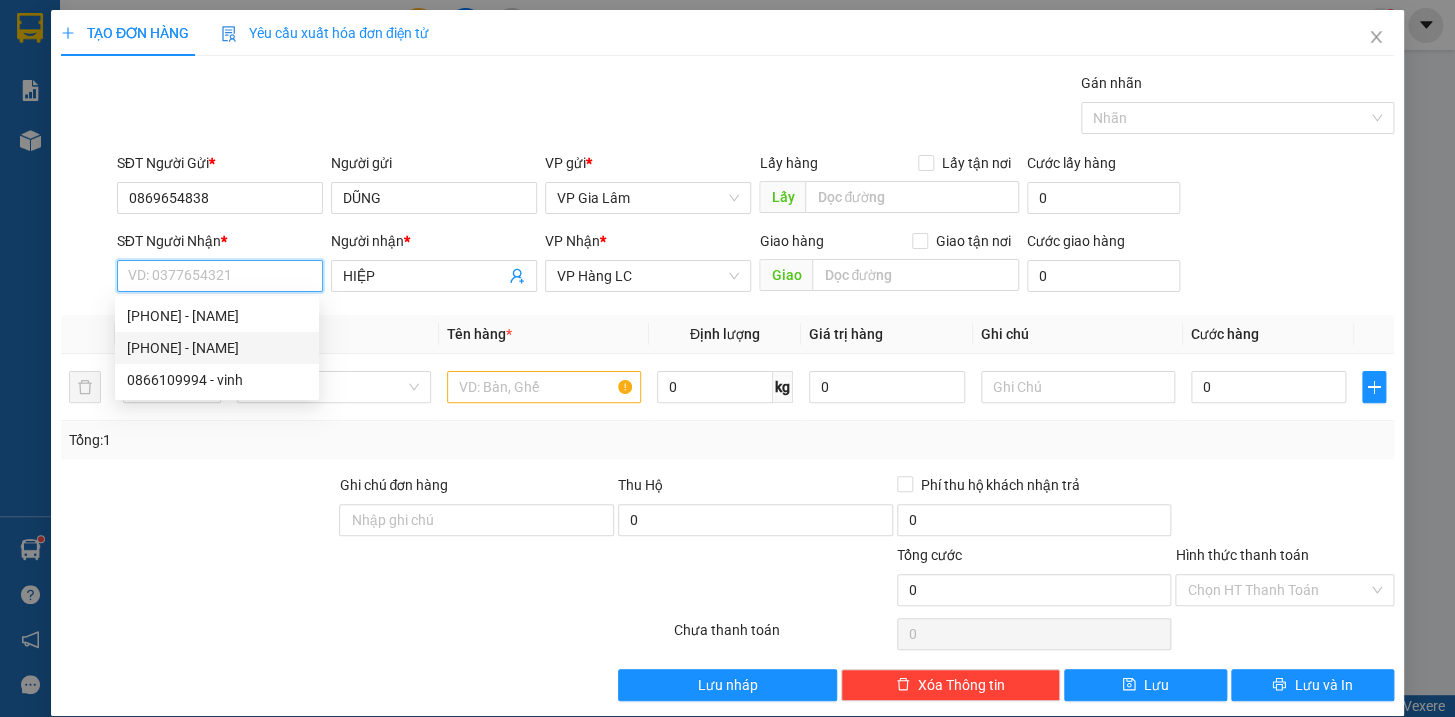 click on "[PHONE] - [NAME]" at bounding box center [217, 348] 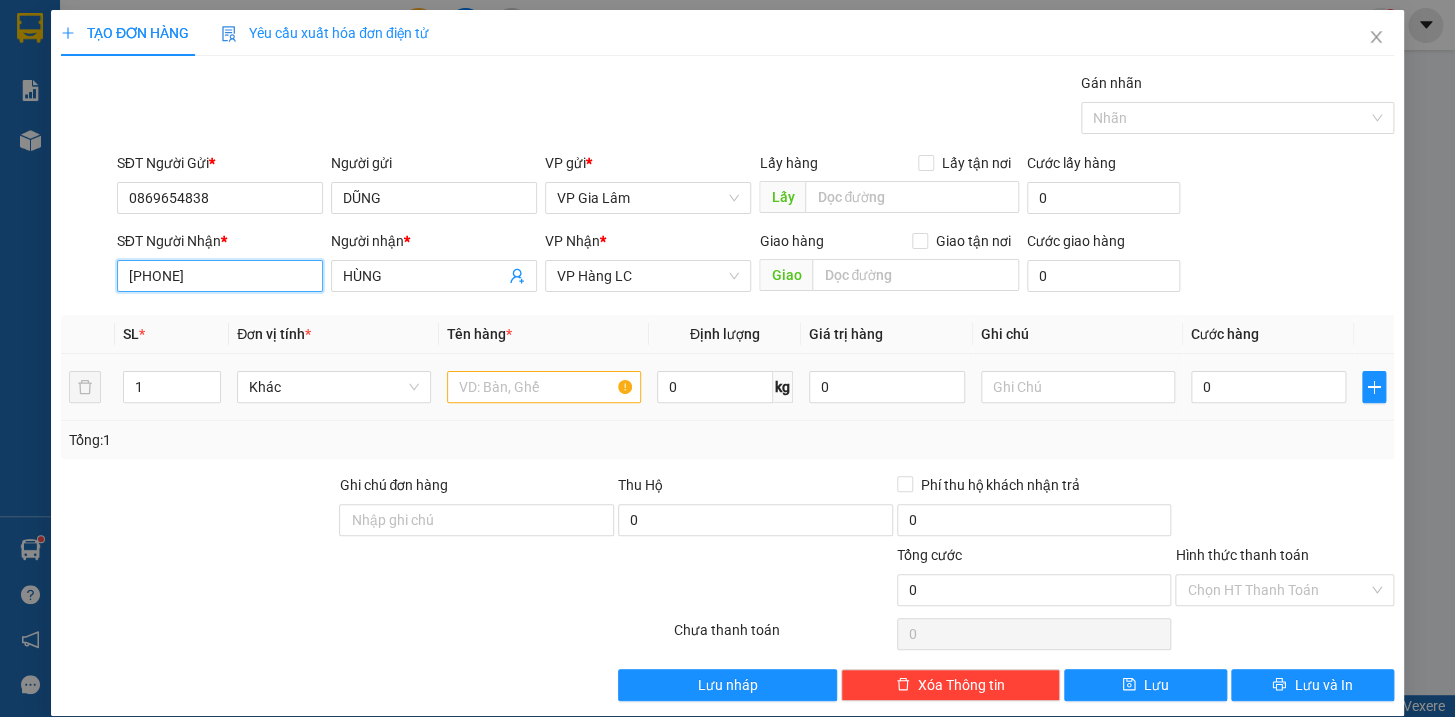 type on "[PHONE]" 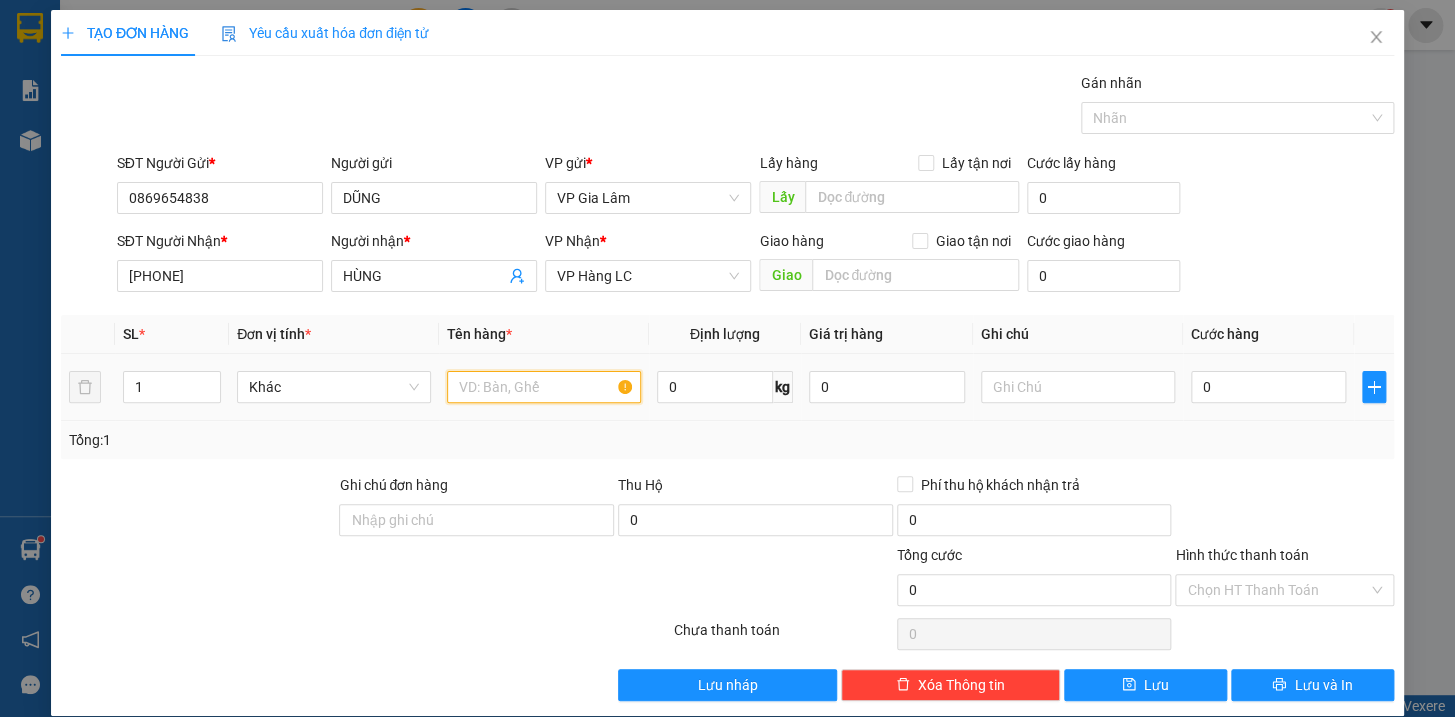 click at bounding box center (544, 387) 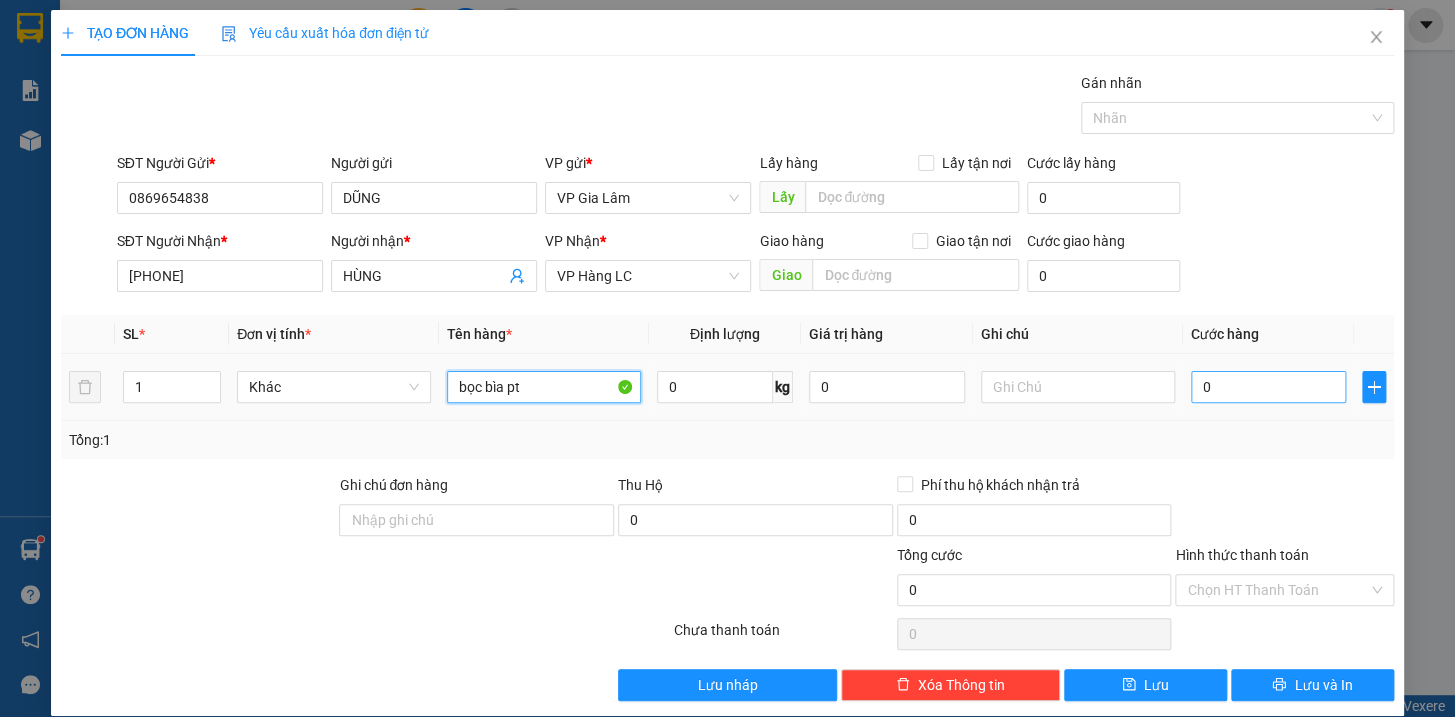 type on "bọc bìa pt" 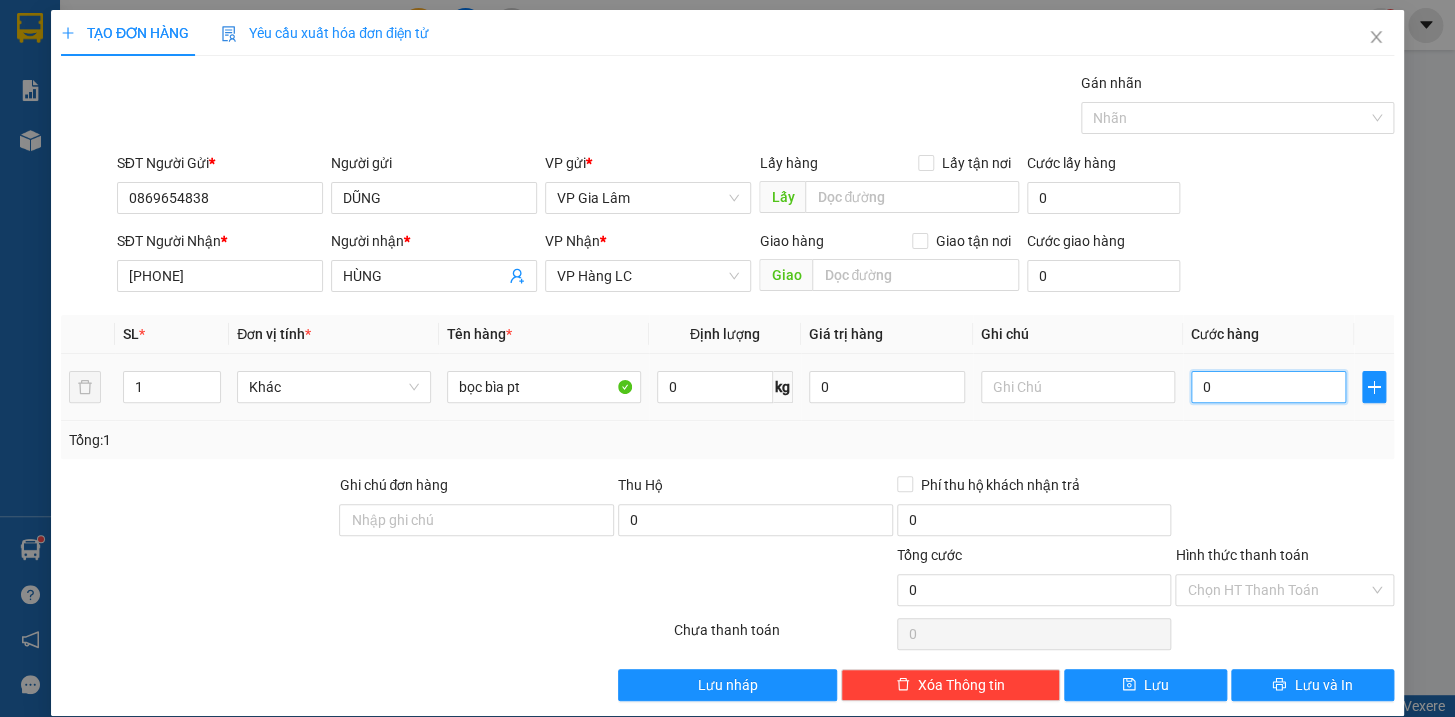 click on "0" at bounding box center (1269, 387) 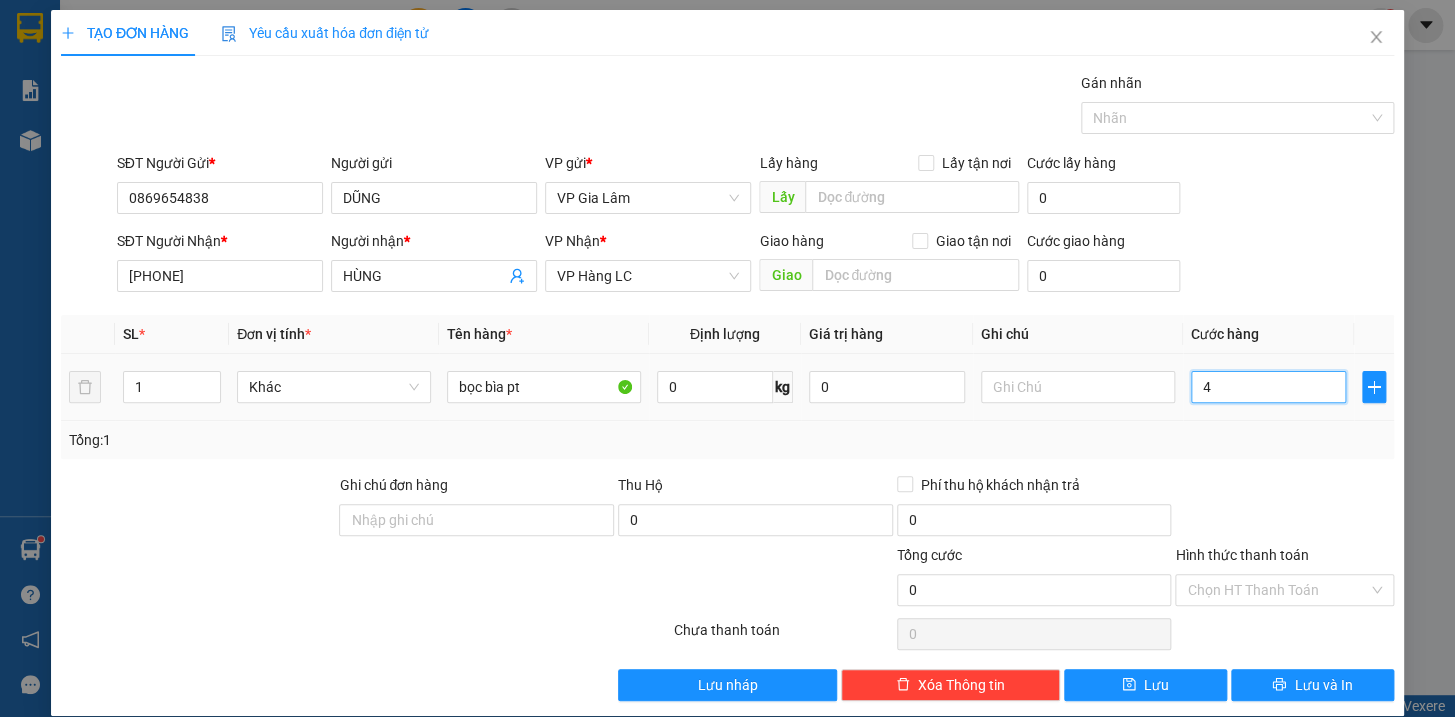 type on "4" 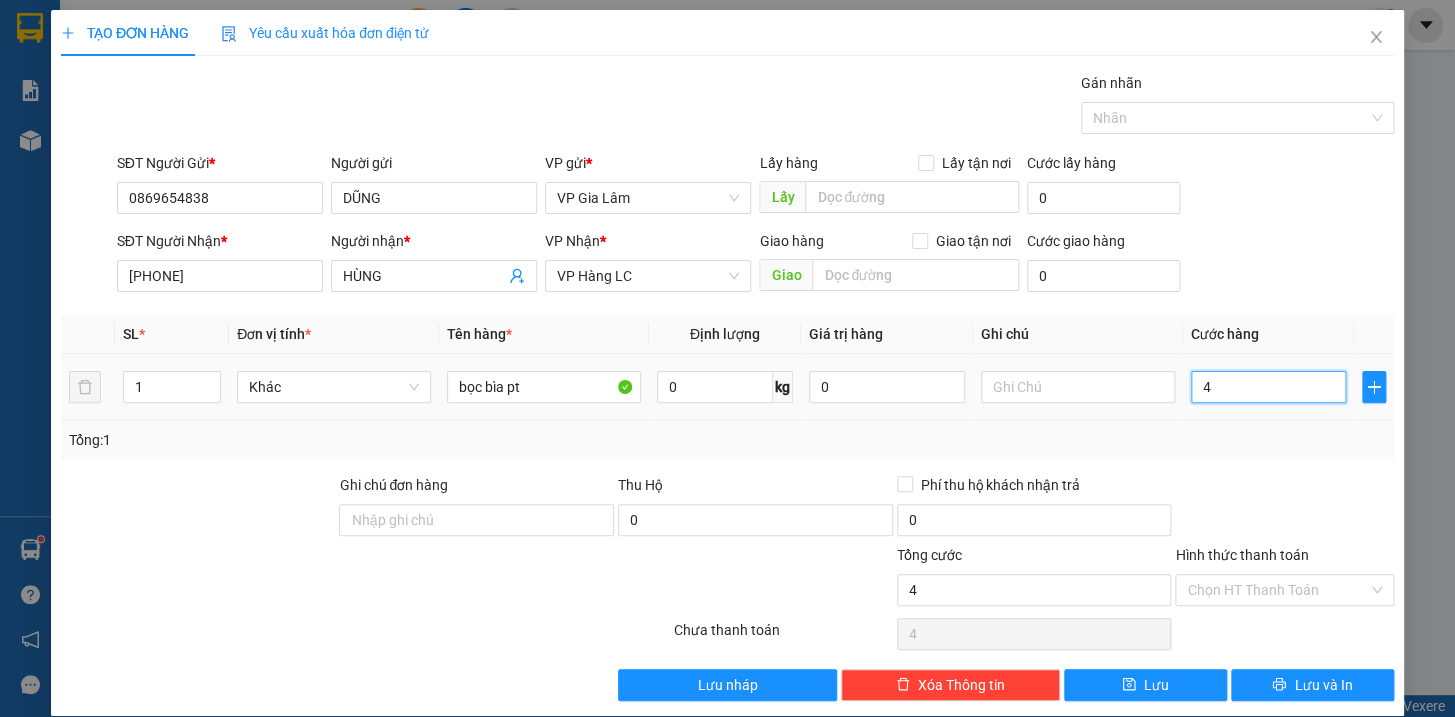 type on "40" 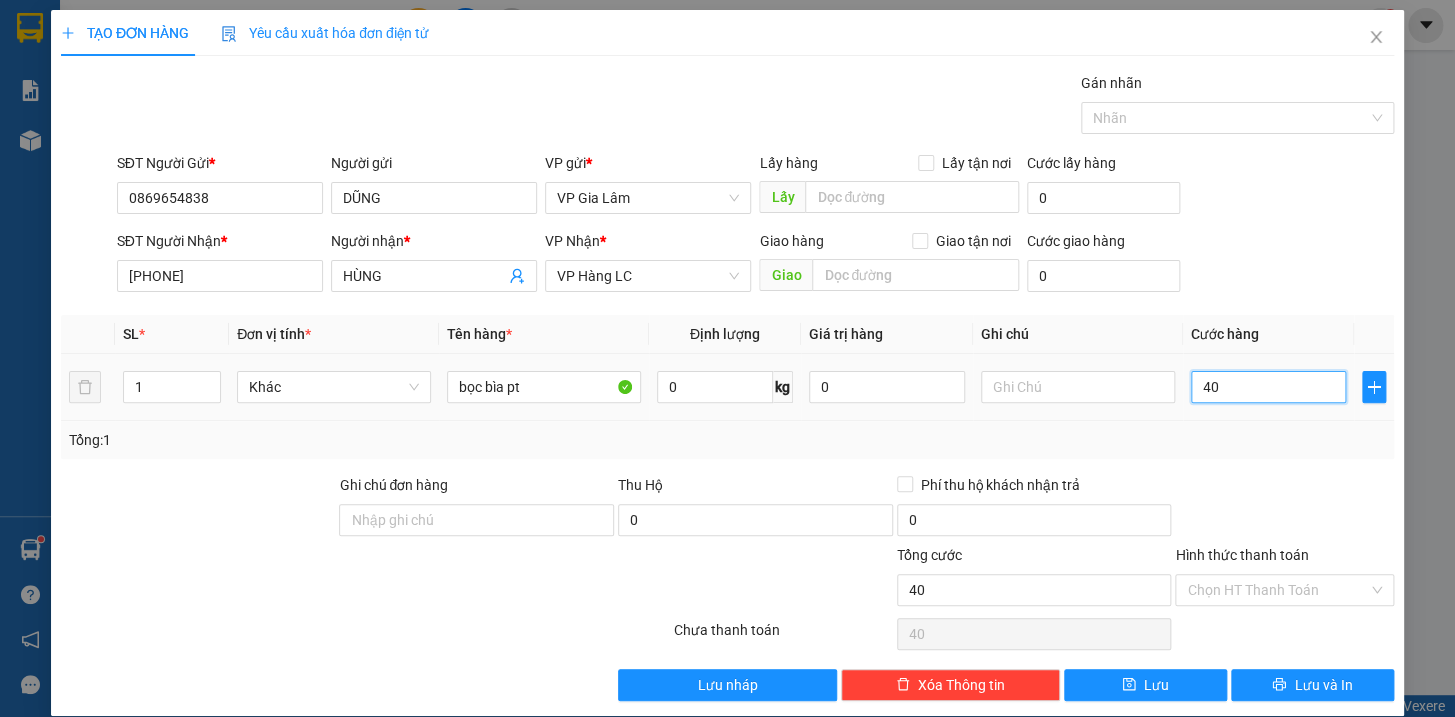 type on "400" 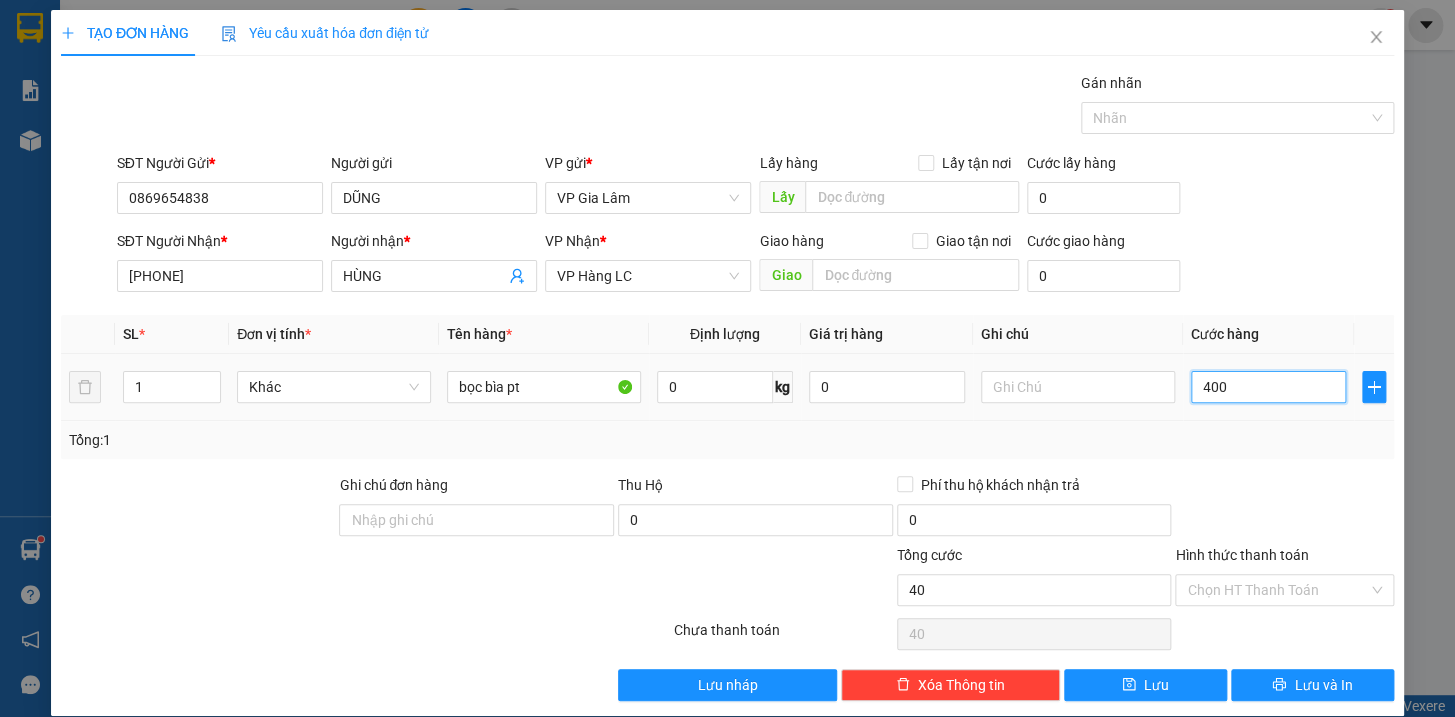 type on "400" 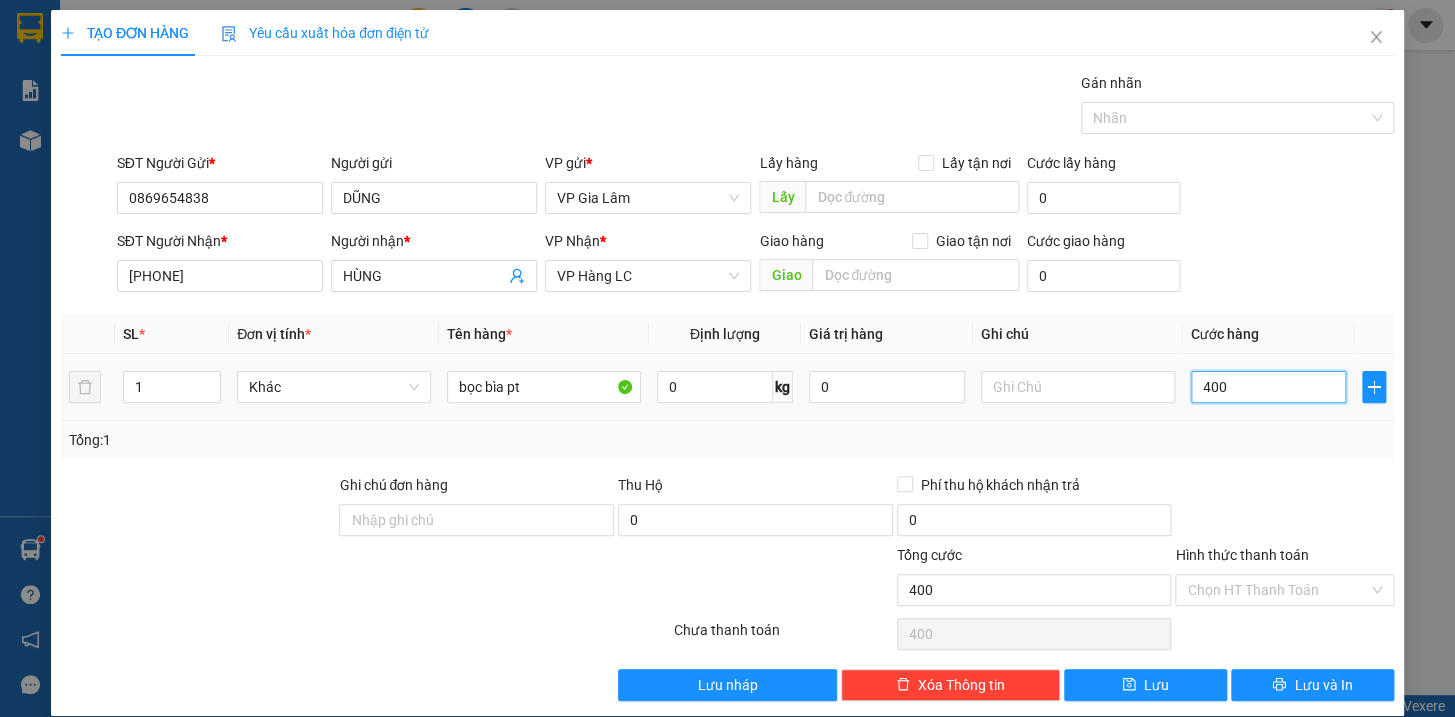 type on "4.000" 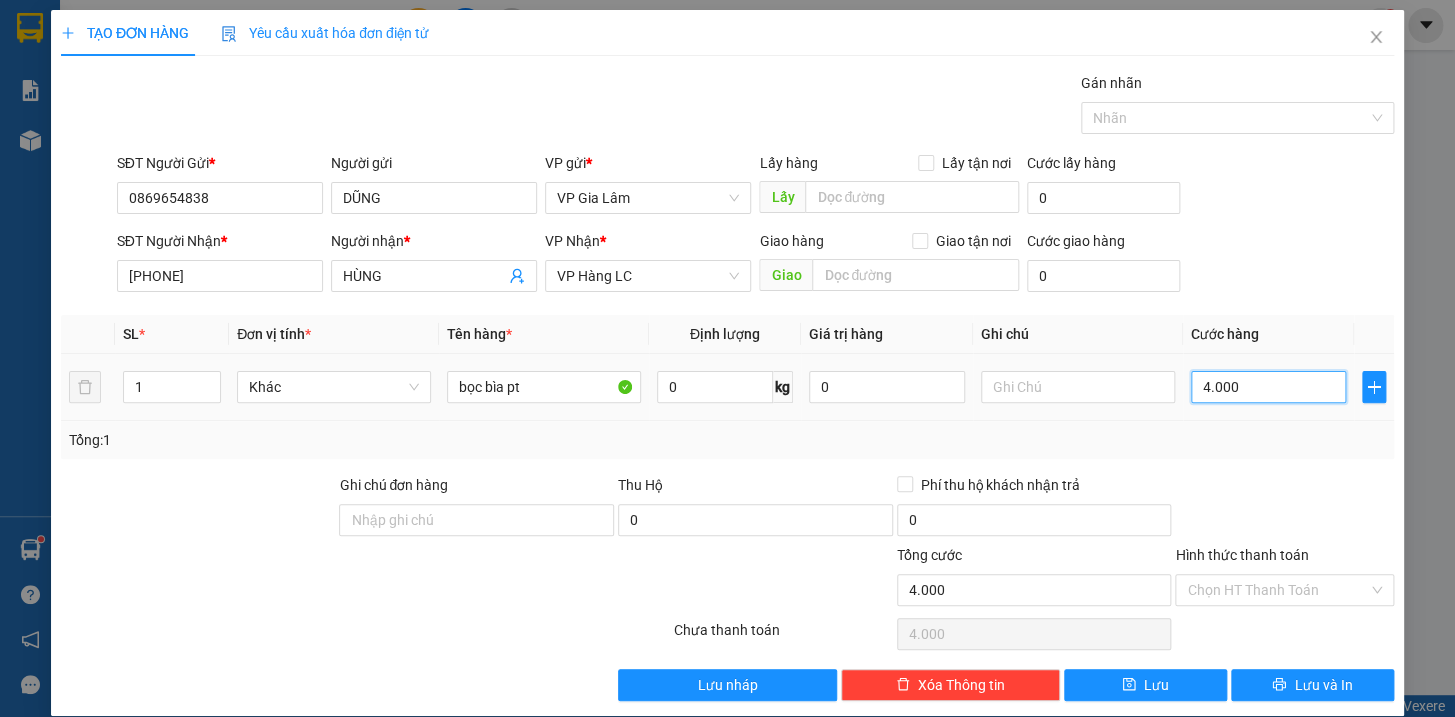type on "40.000" 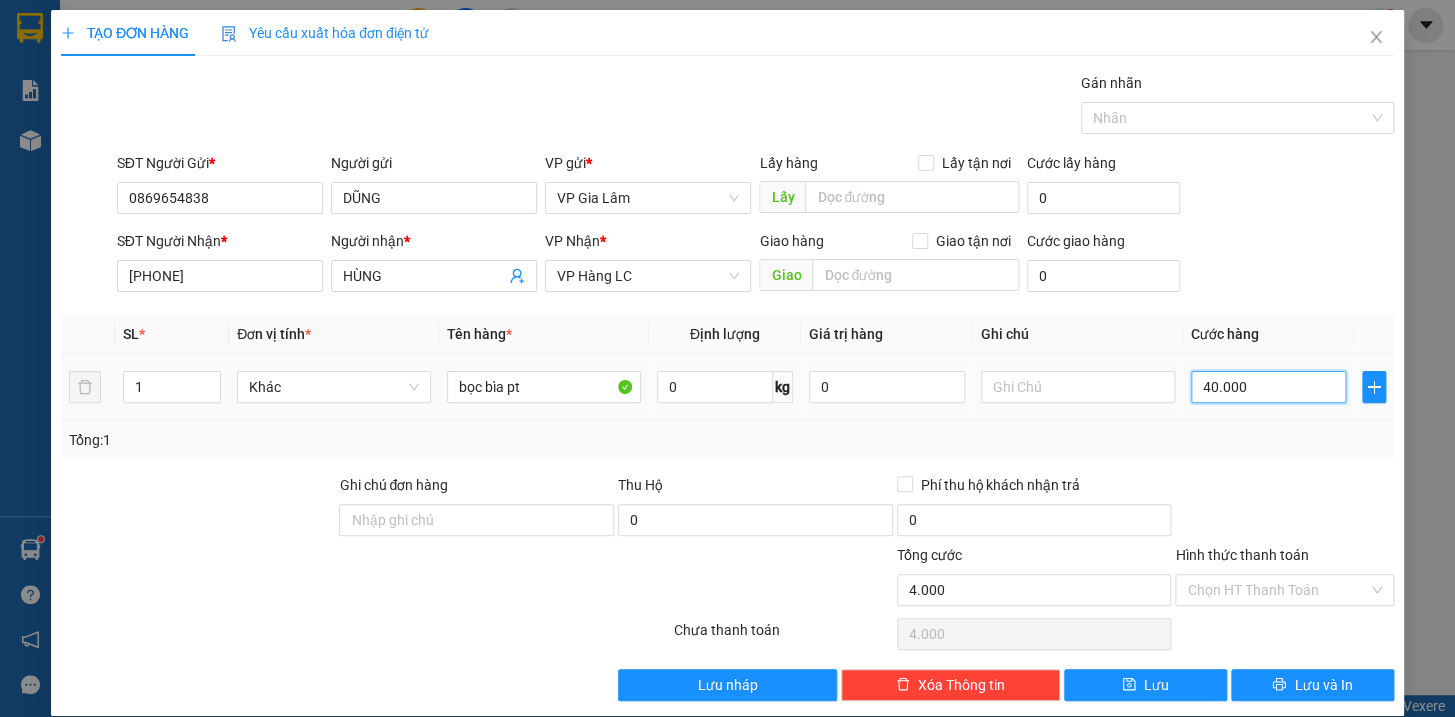 type on "40.000" 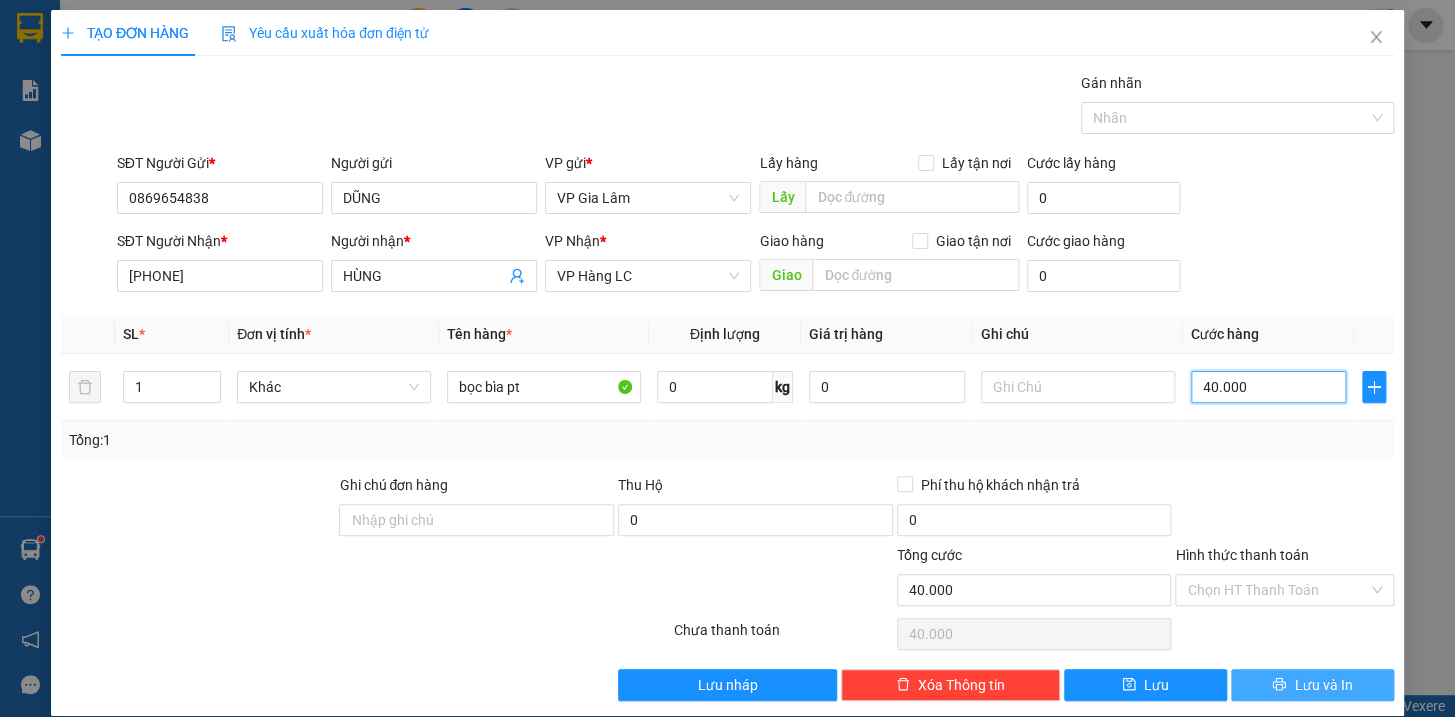 type on "40.000" 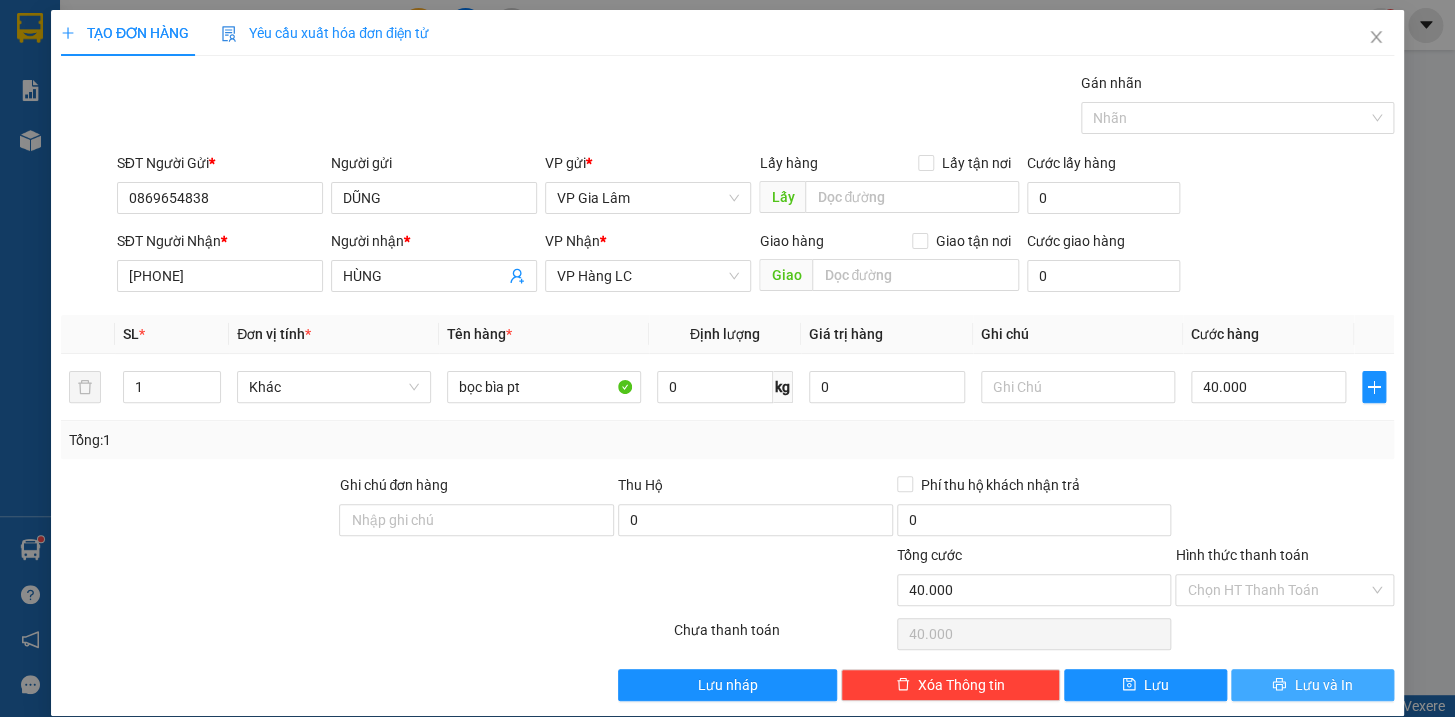 click on "Lưu và In" at bounding box center [1312, 685] 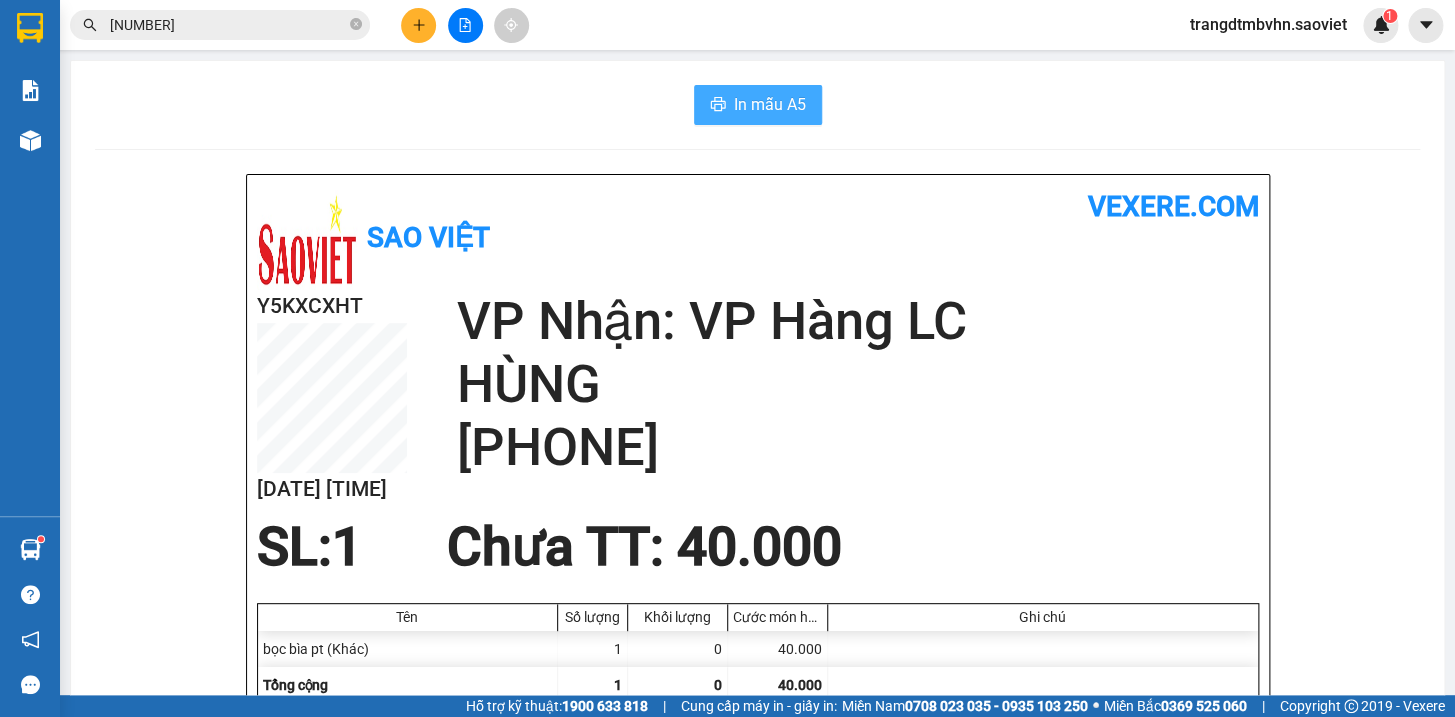click on "In mẫu A5" at bounding box center (770, 104) 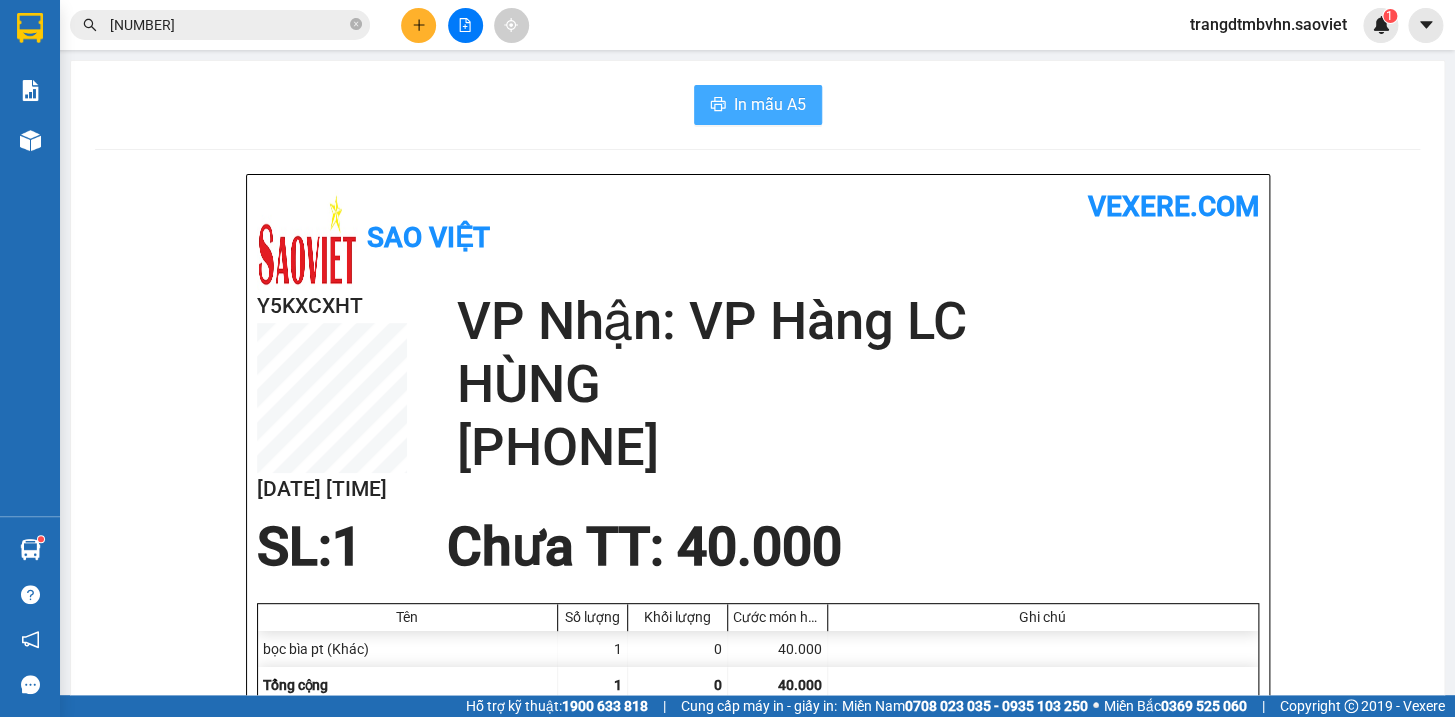scroll, scrollTop: 0, scrollLeft: 0, axis: both 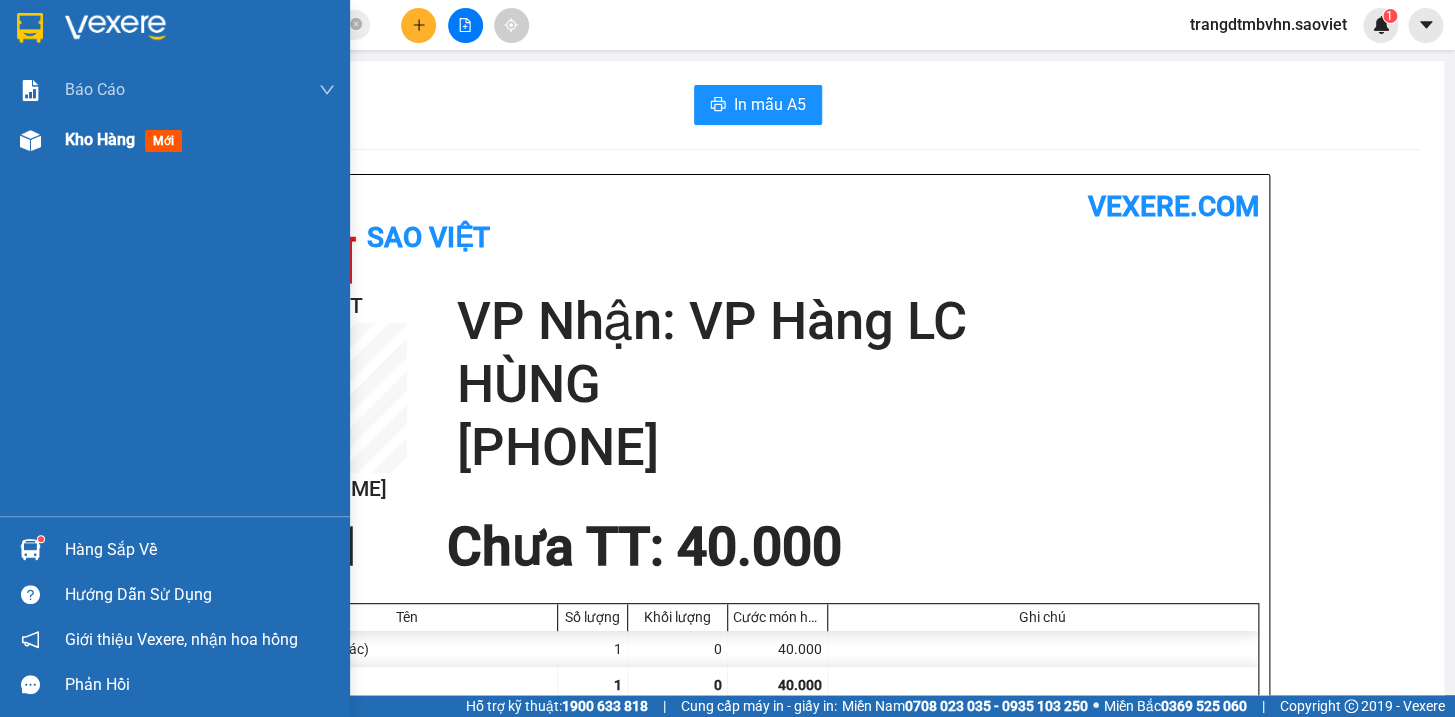 click on "Kho hàng" at bounding box center (100, 139) 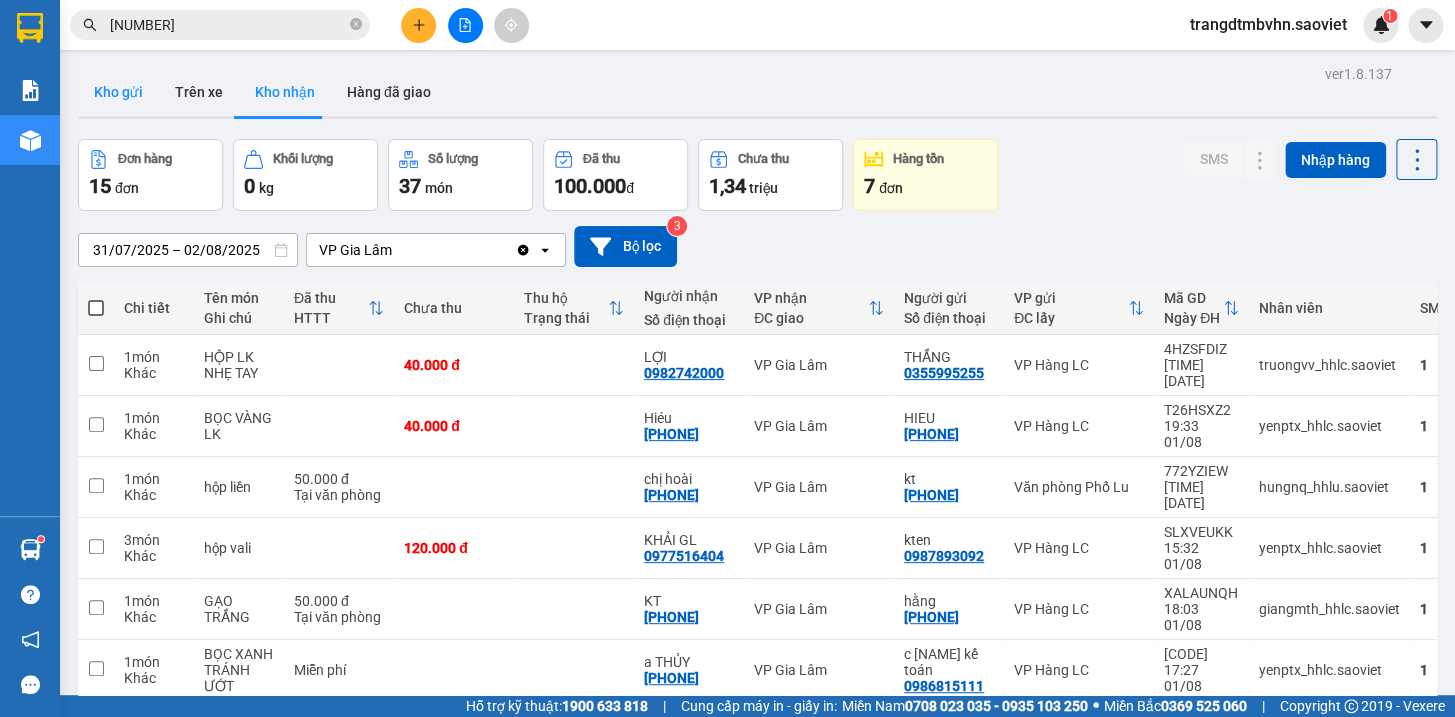 click on "Kho gửi" at bounding box center [118, 92] 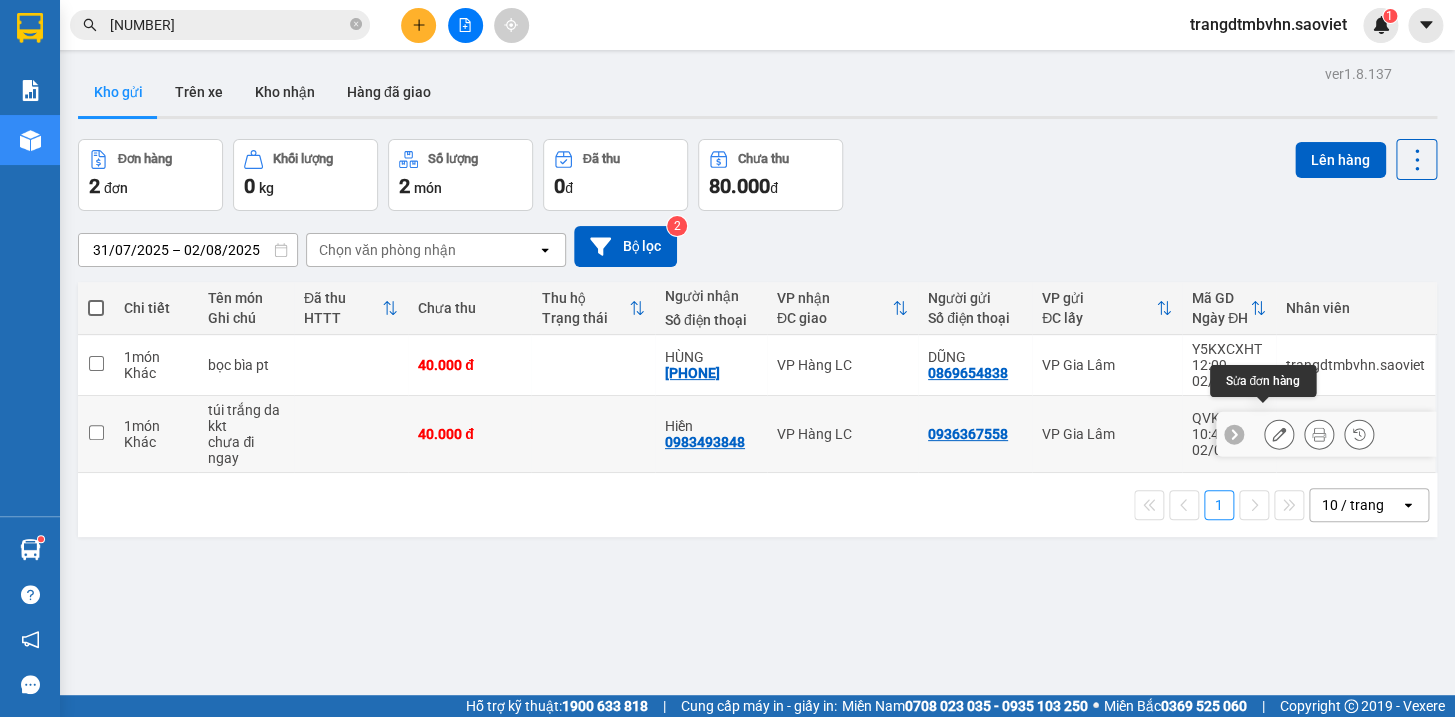 click 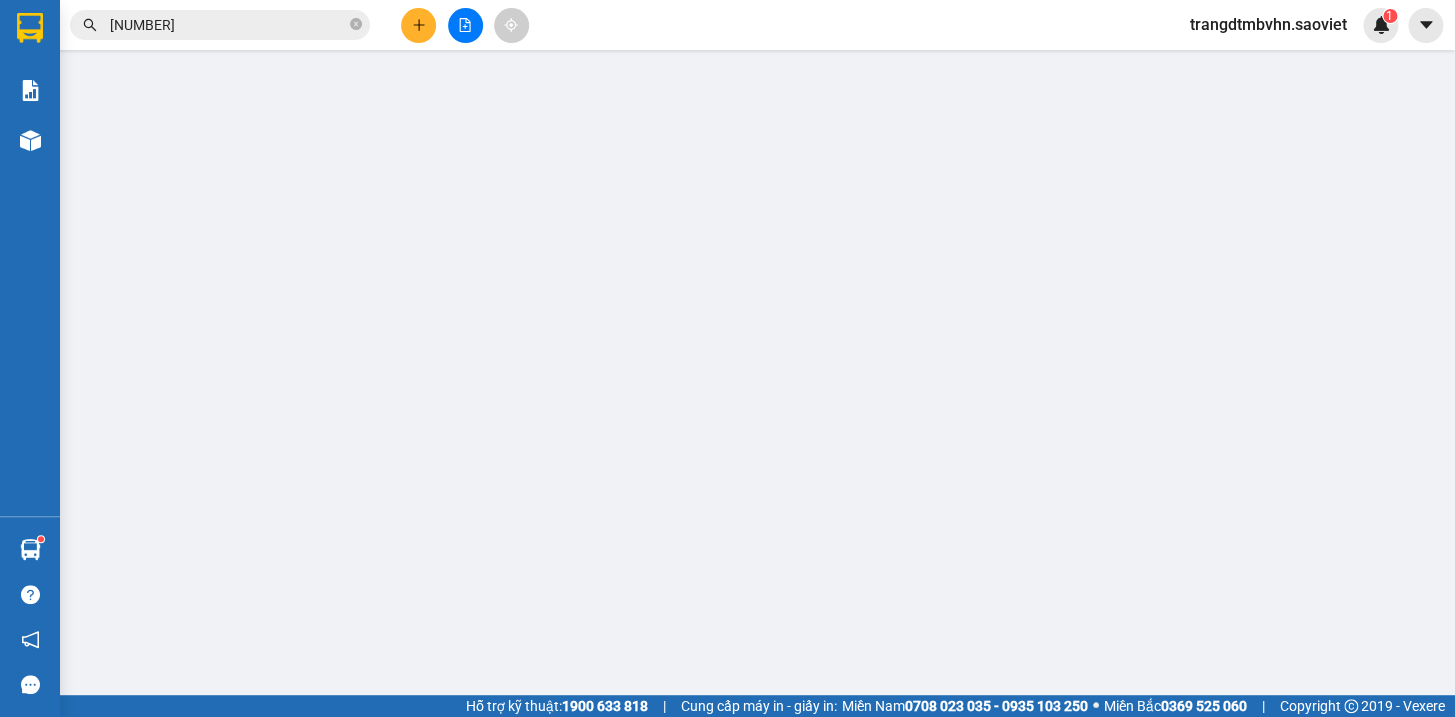 type on "0936367558" 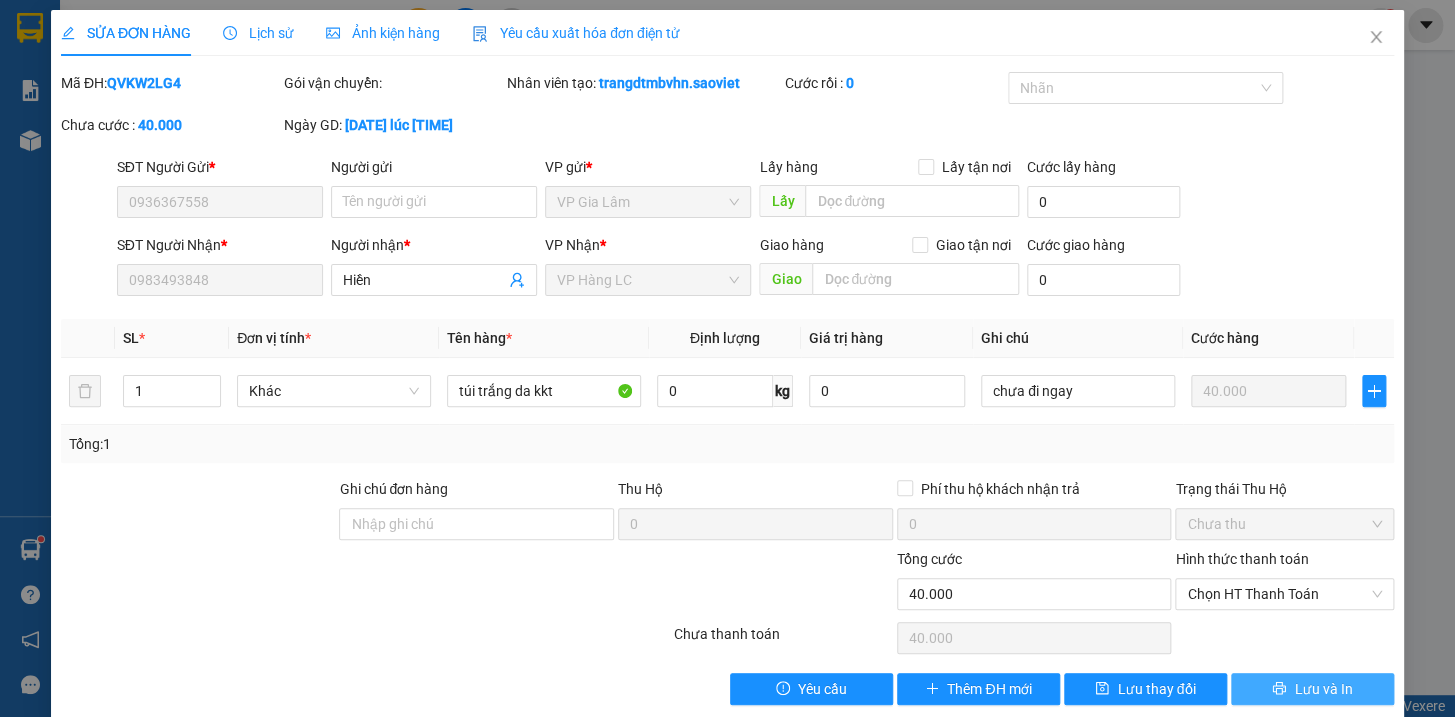 click on "Lưu và In" at bounding box center [1323, 689] 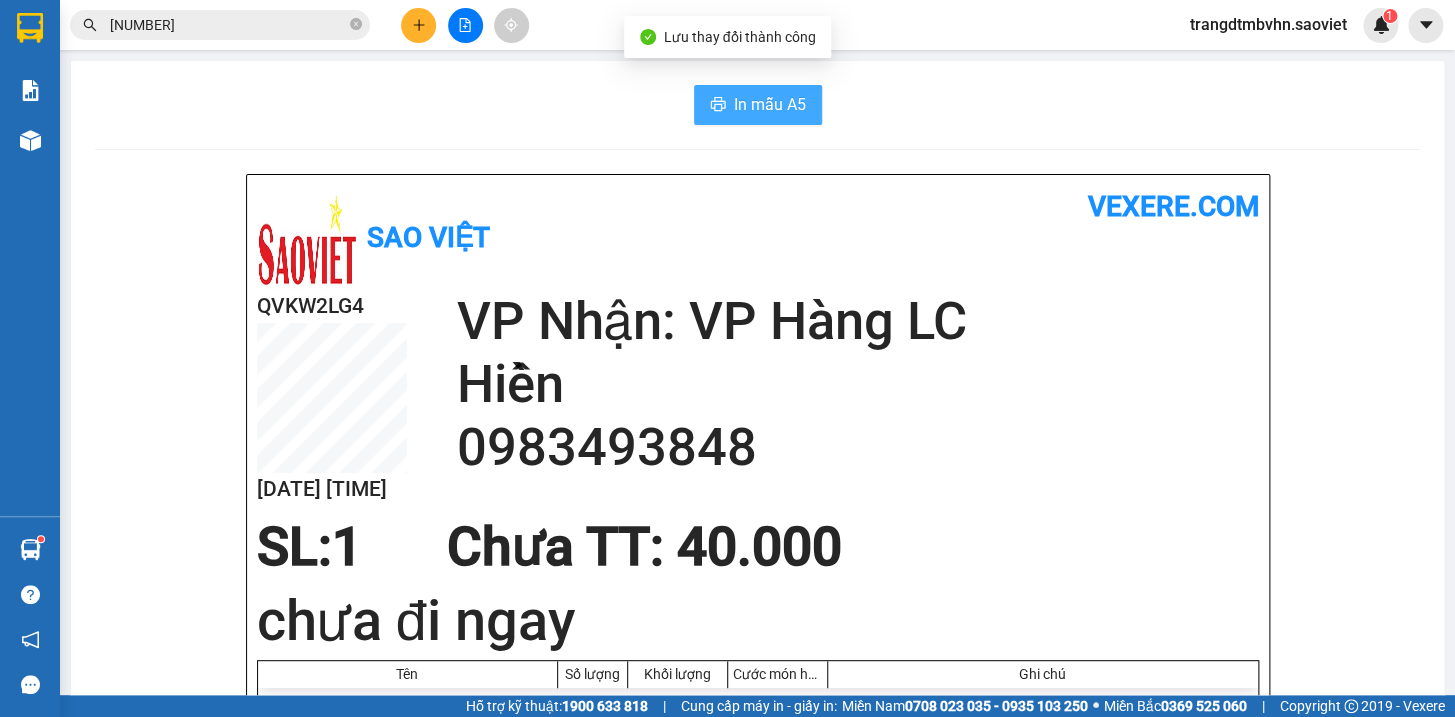 drag, startPoint x: 786, startPoint y: 109, endPoint x: 762, endPoint y: 80, distance: 37.64306 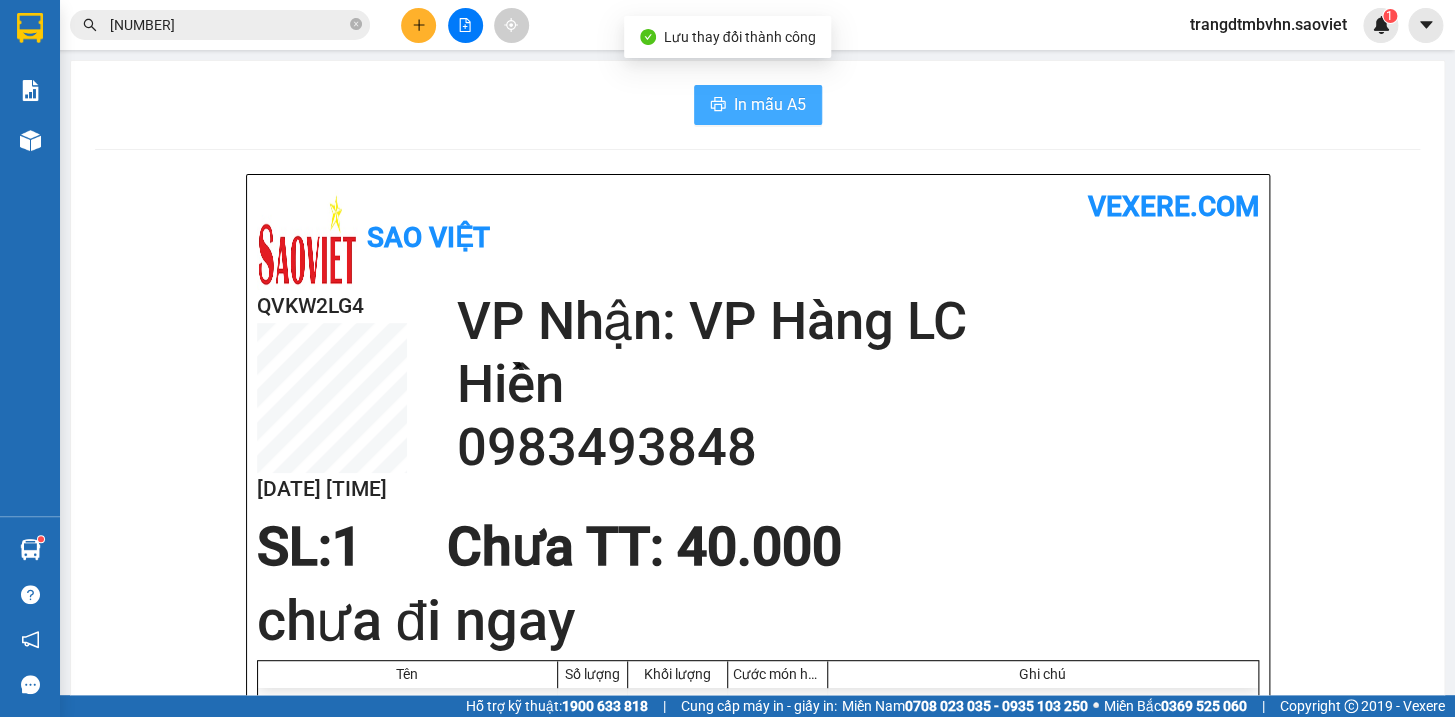scroll, scrollTop: 0, scrollLeft: 0, axis: both 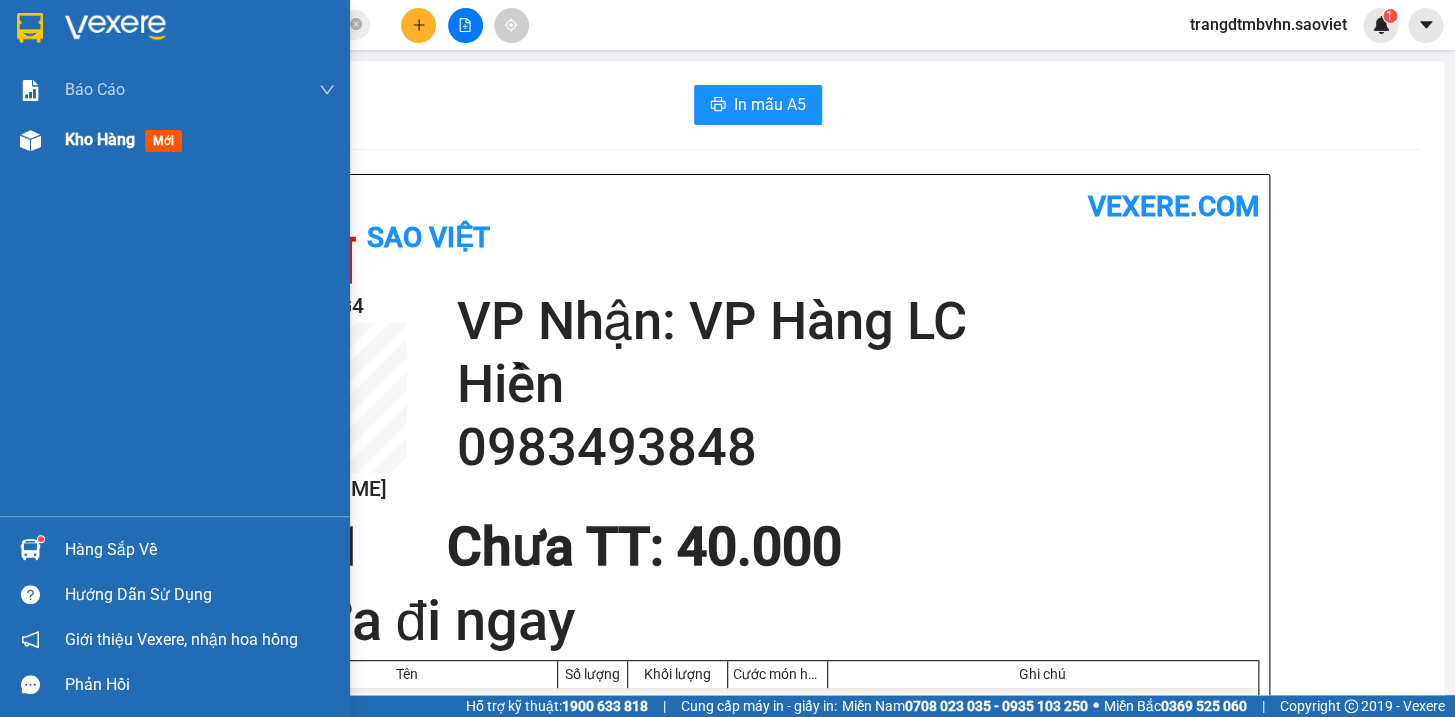 click on "Kho hàng" at bounding box center (100, 139) 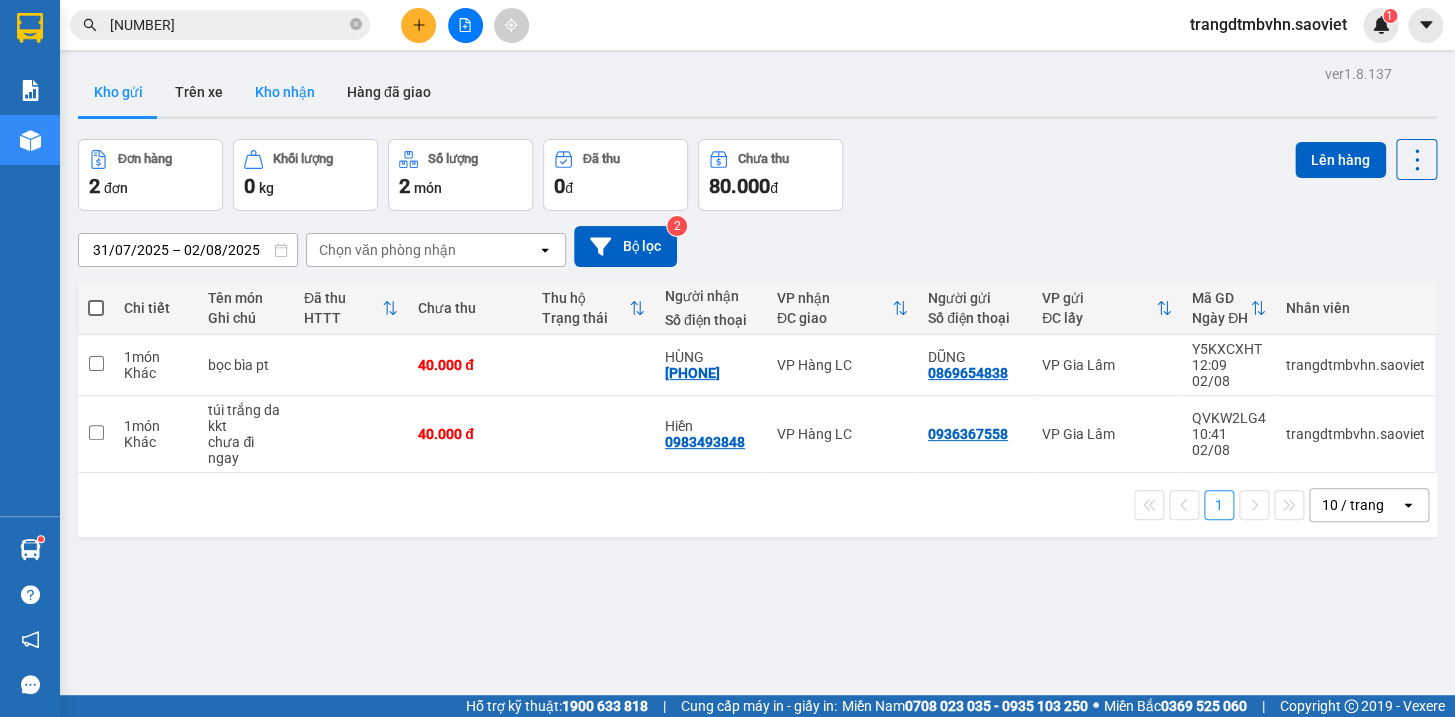 click on "Kho nhận" at bounding box center [285, 92] 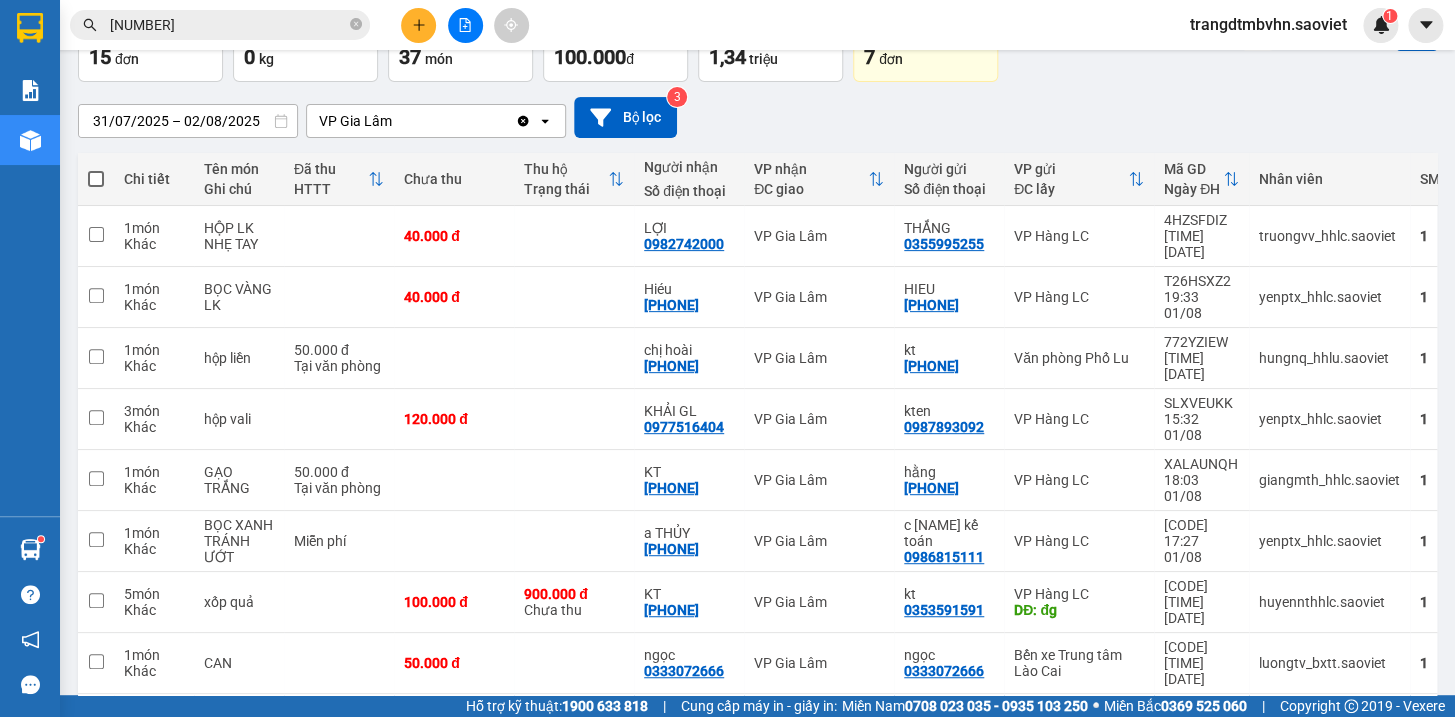 scroll, scrollTop: 165, scrollLeft: 0, axis: vertical 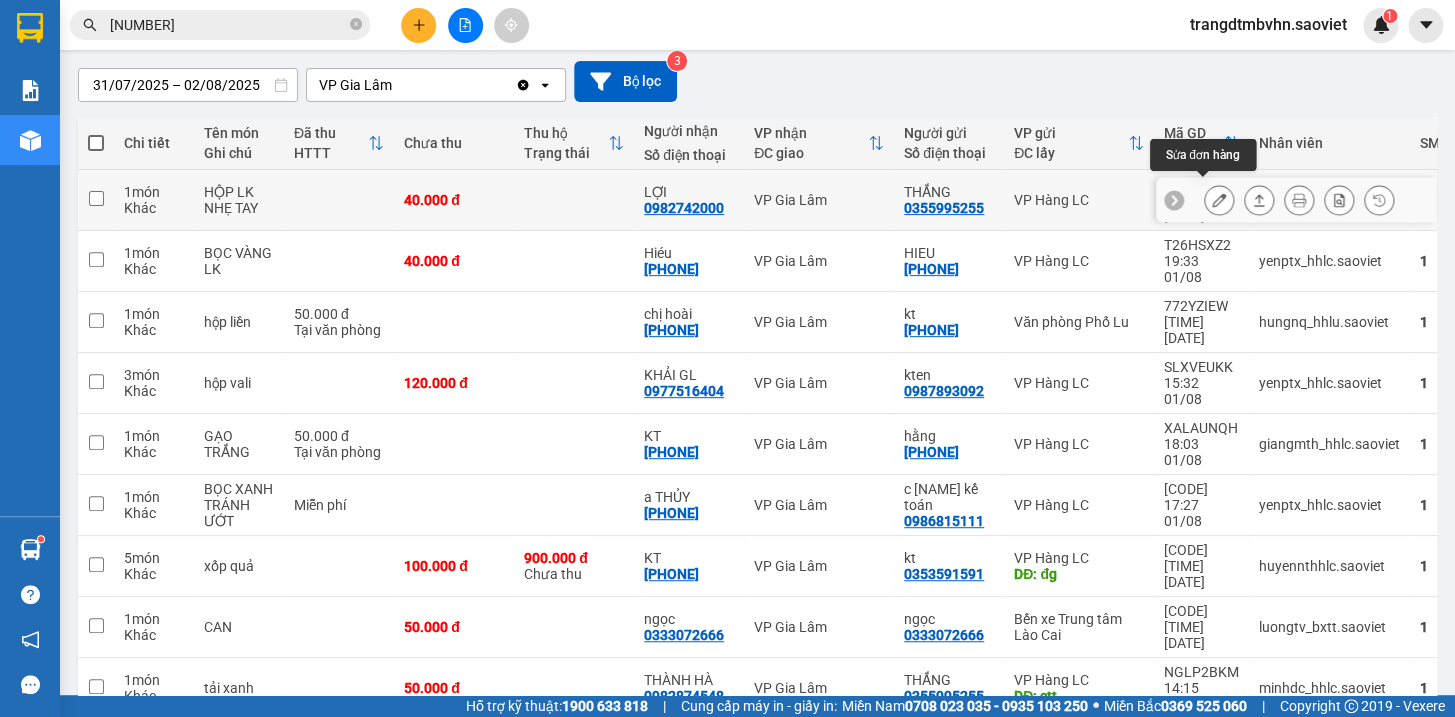 click 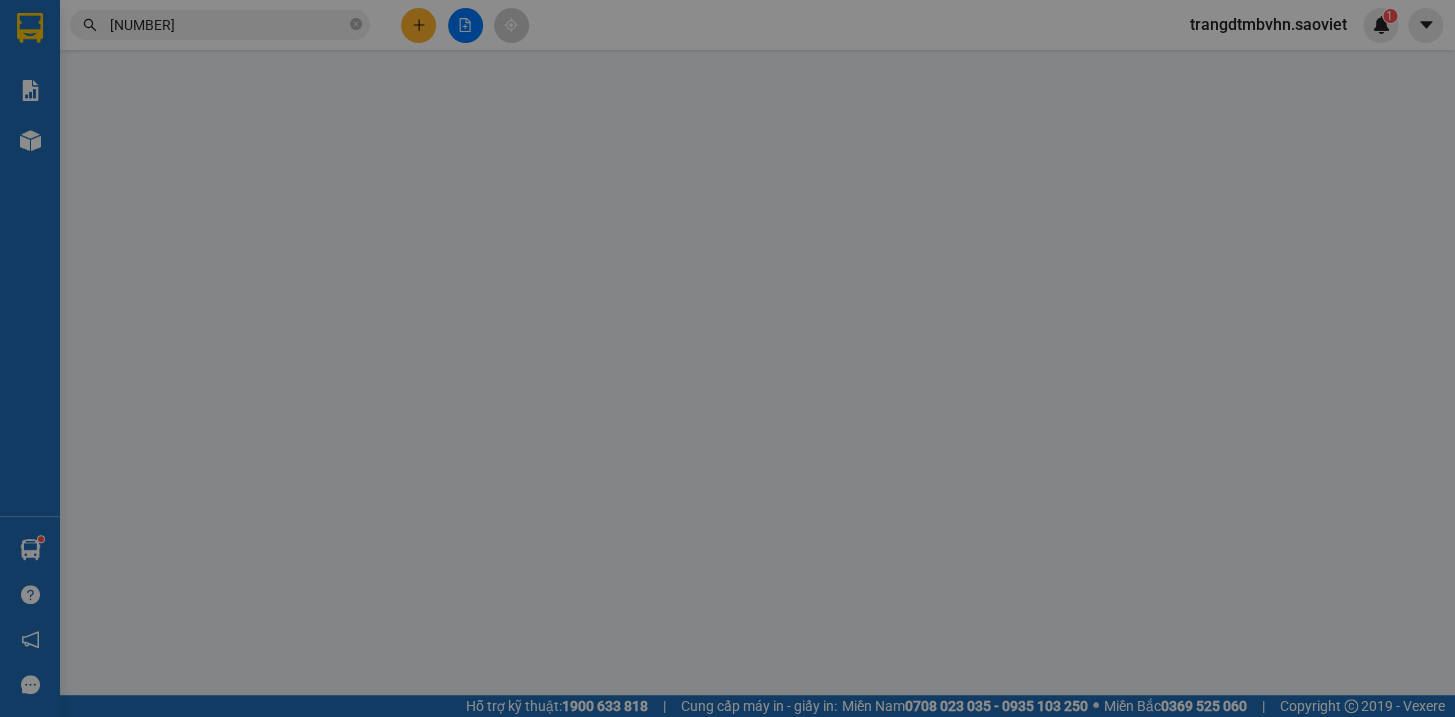 scroll, scrollTop: 0, scrollLeft: 0, axis: both 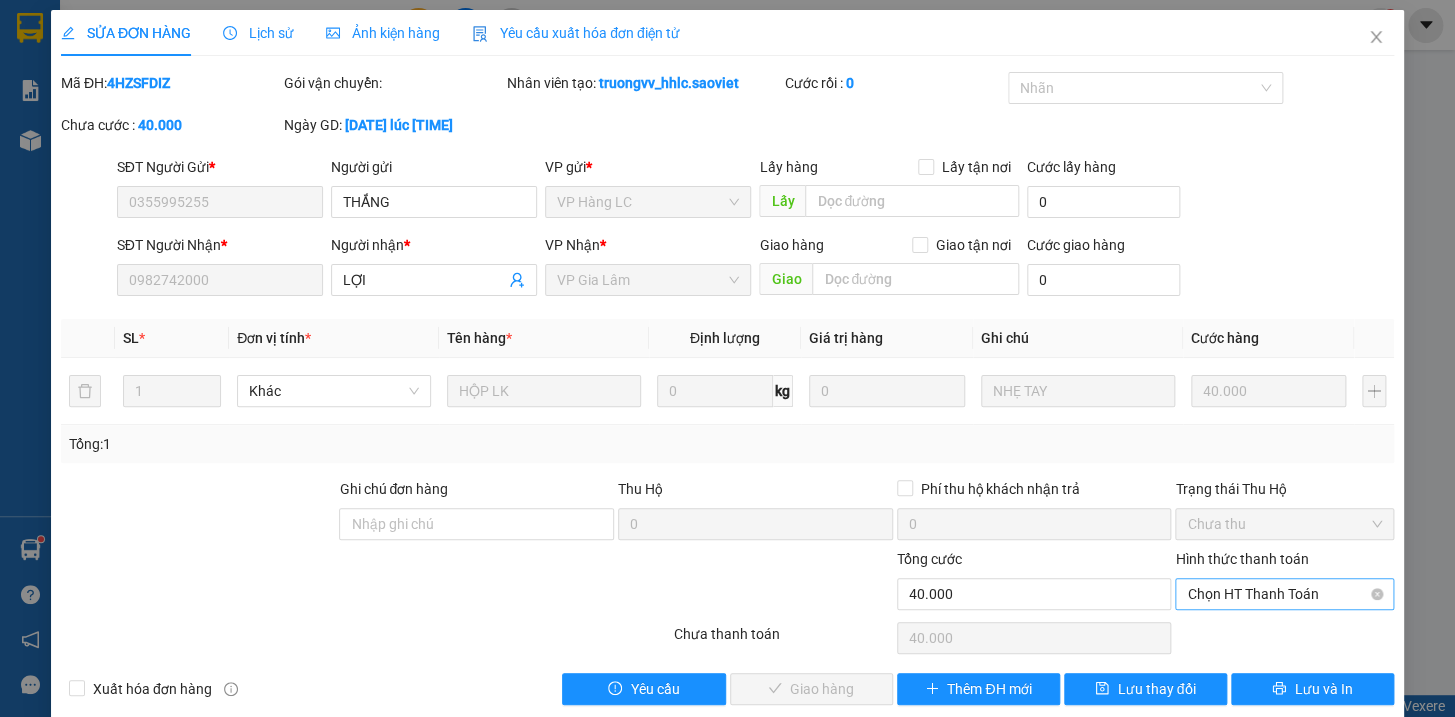 click on "Chọn HT Thanh Toán" at bounding box center (1284, 594) 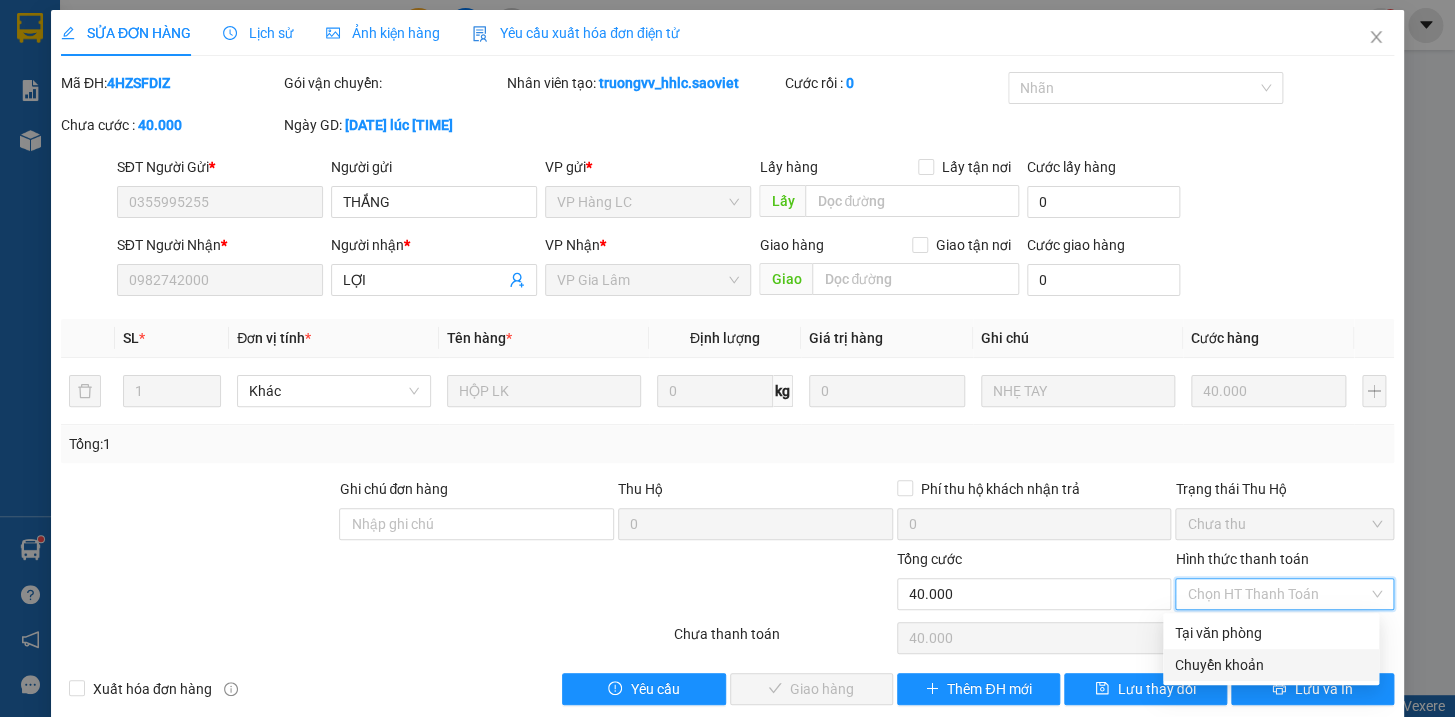 click on "Chuyển khoản" at bounding box center (1271, 665) 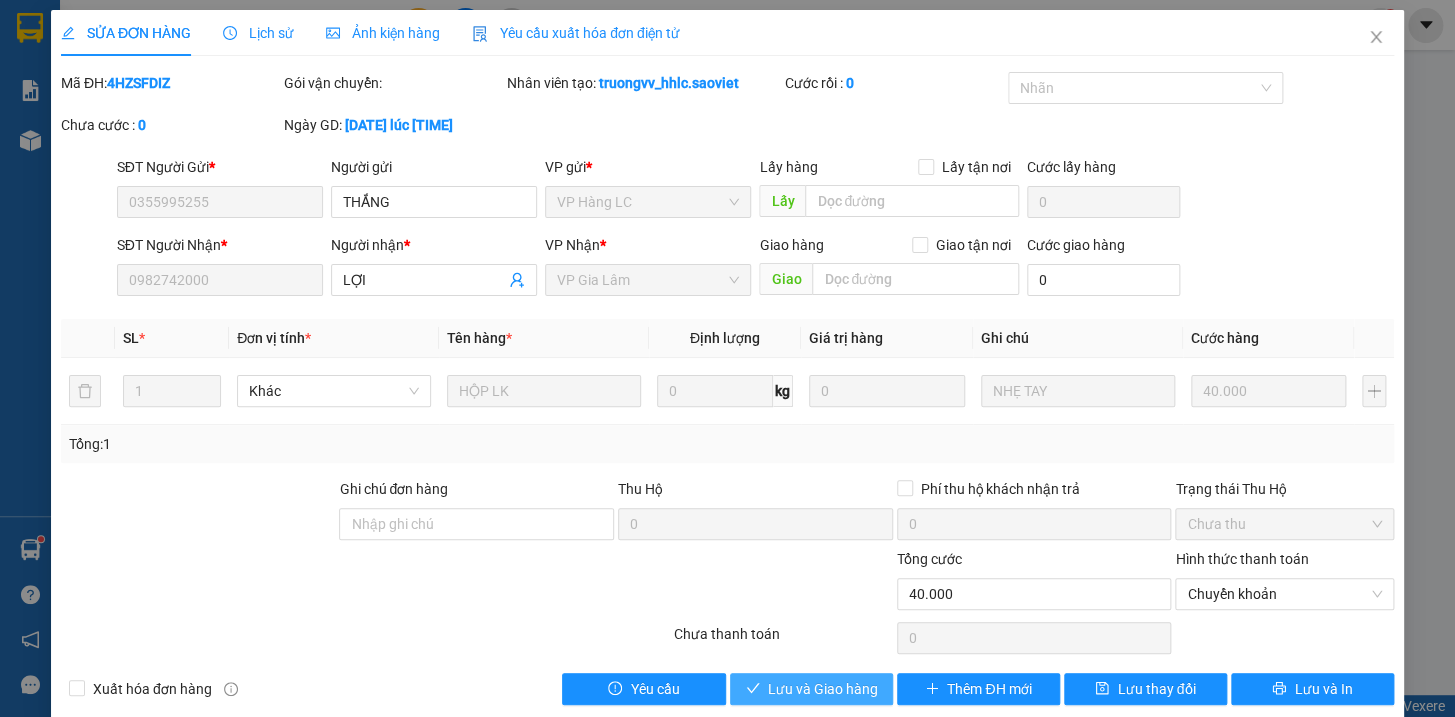 click on "Lưu và Giao hàng" at bounding box center [823, 689] 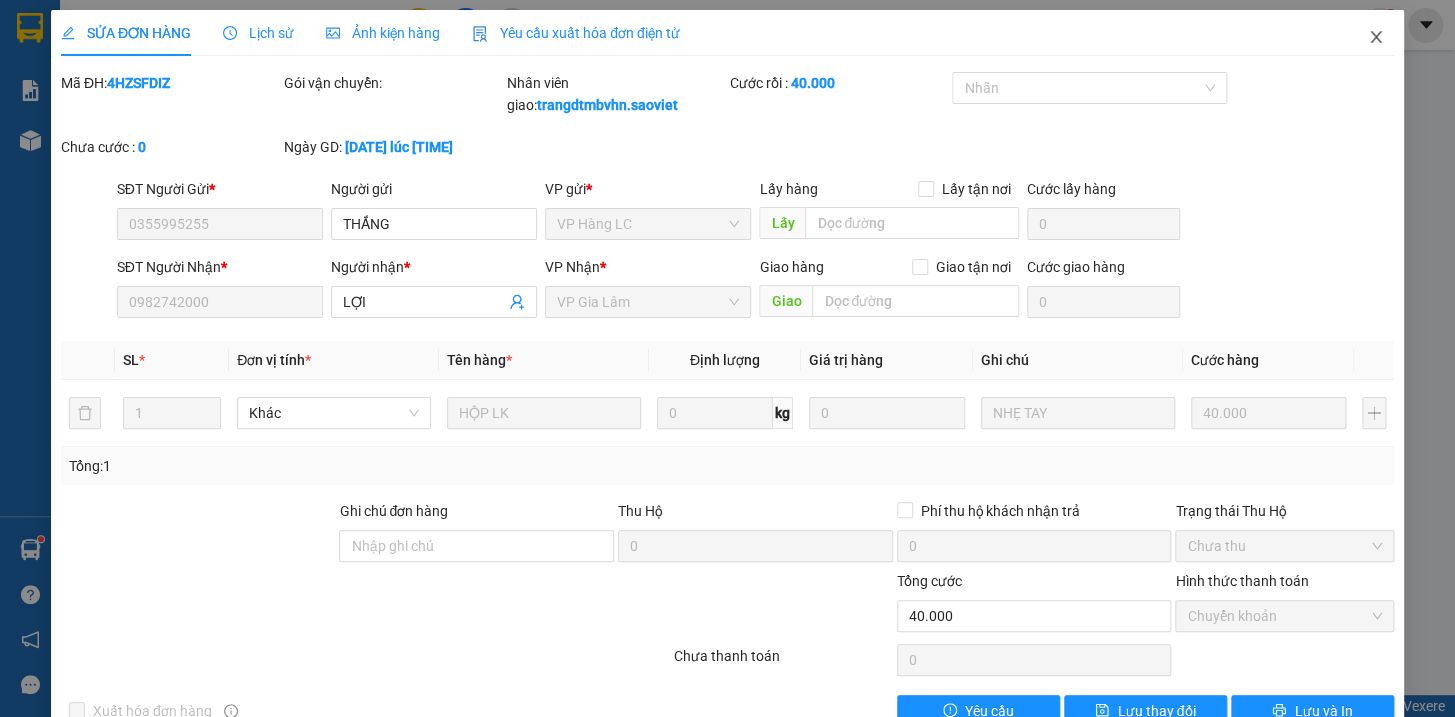 click 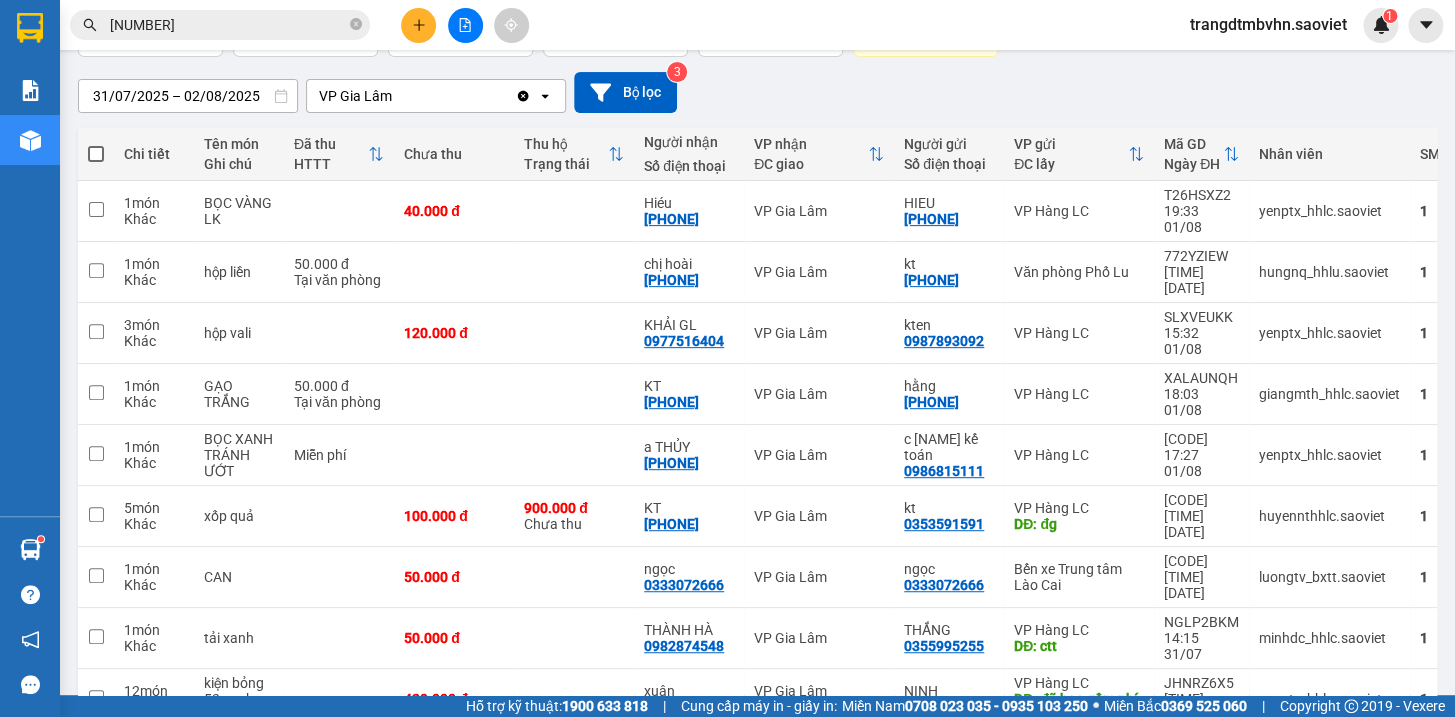 scroll, scrollTop: 170, scrollLeft: 0, axis: vertical 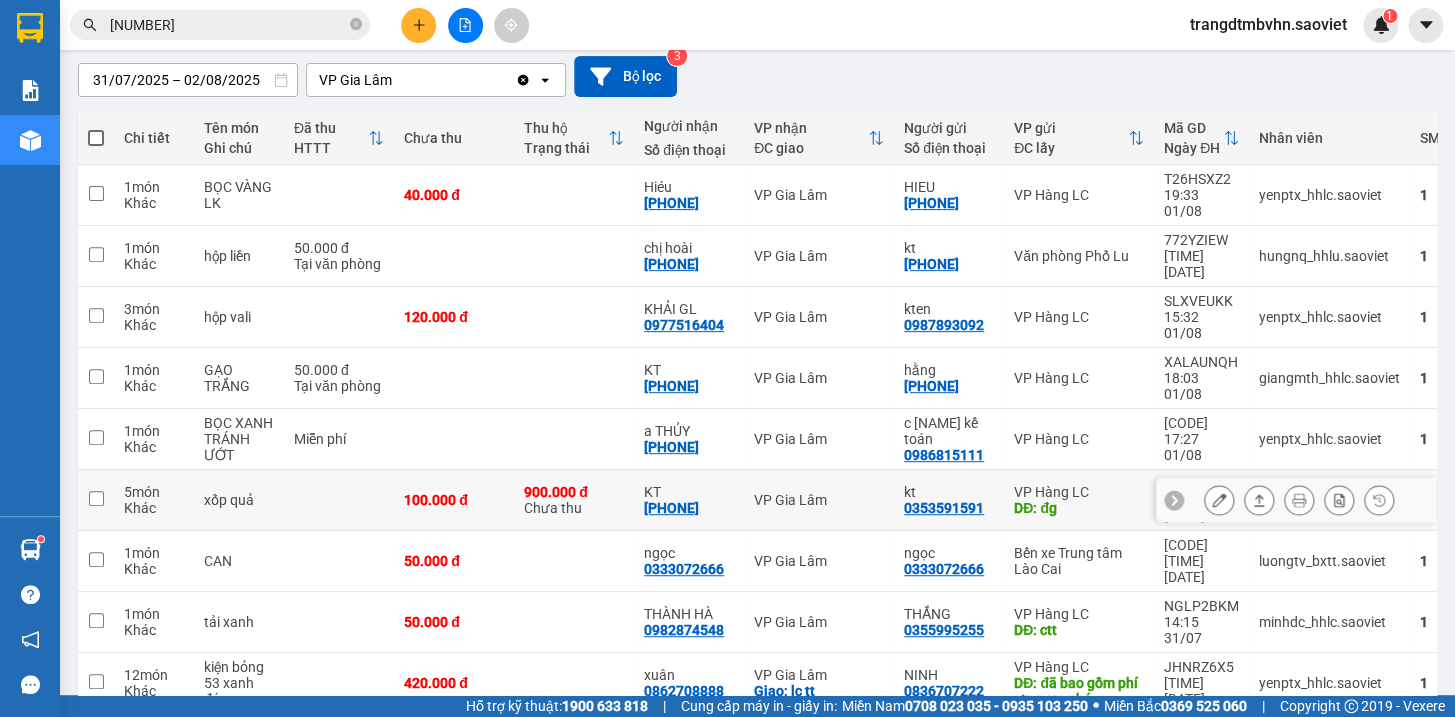 click at bounding box center [1219, 500] 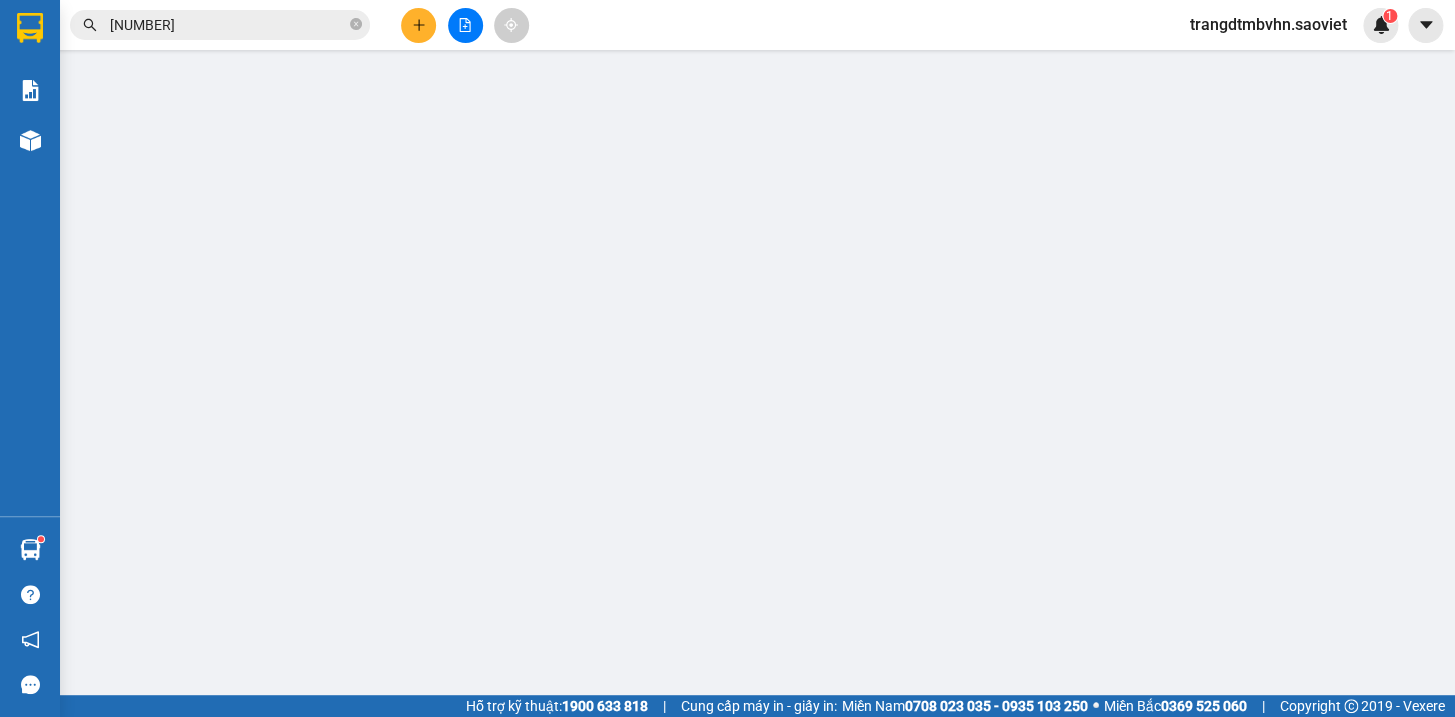 scroll, scrollTop: 0, scrollLeft: 0, axis: both 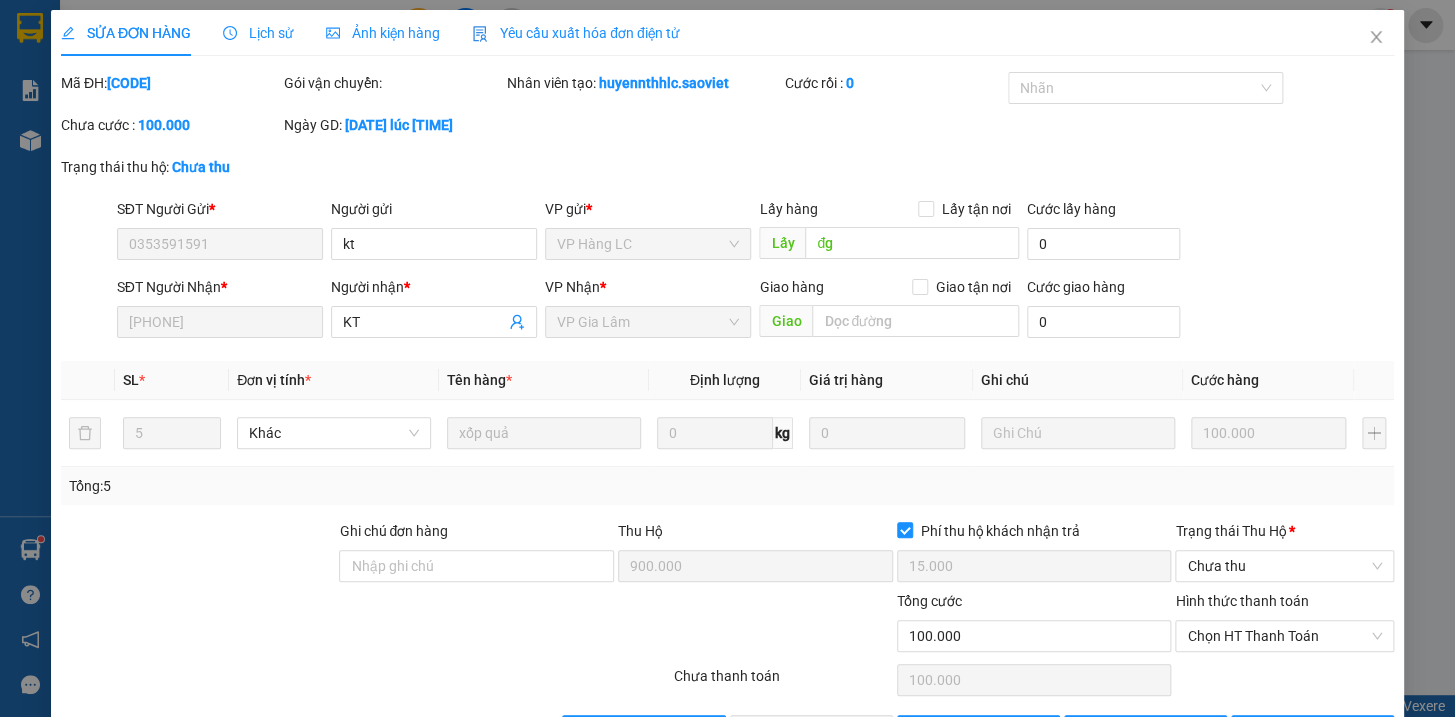 drag, startPoint x: 197, startPoint y: 82, endPoint x: 110, endPoint y: 73, distance: 87.46428 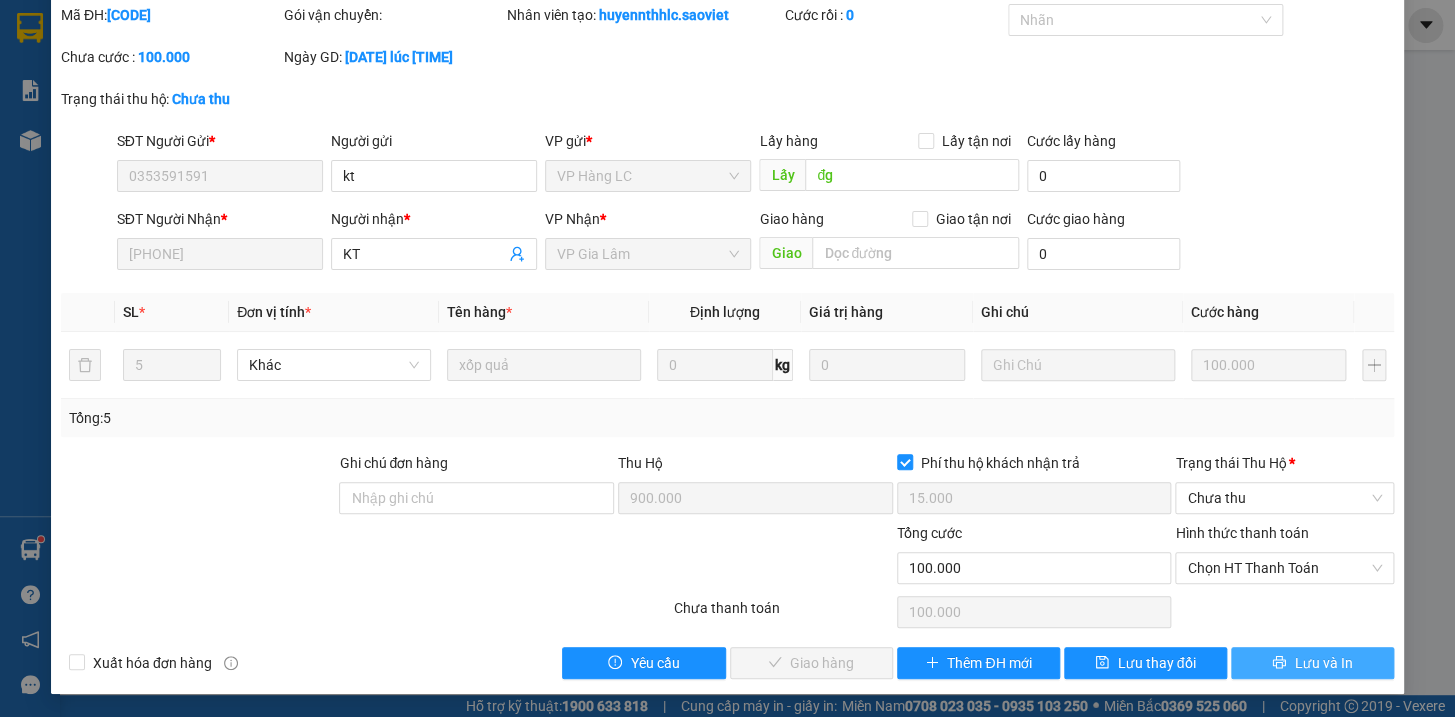 click on "Lưu và In" at bounding box center [1323, 663] 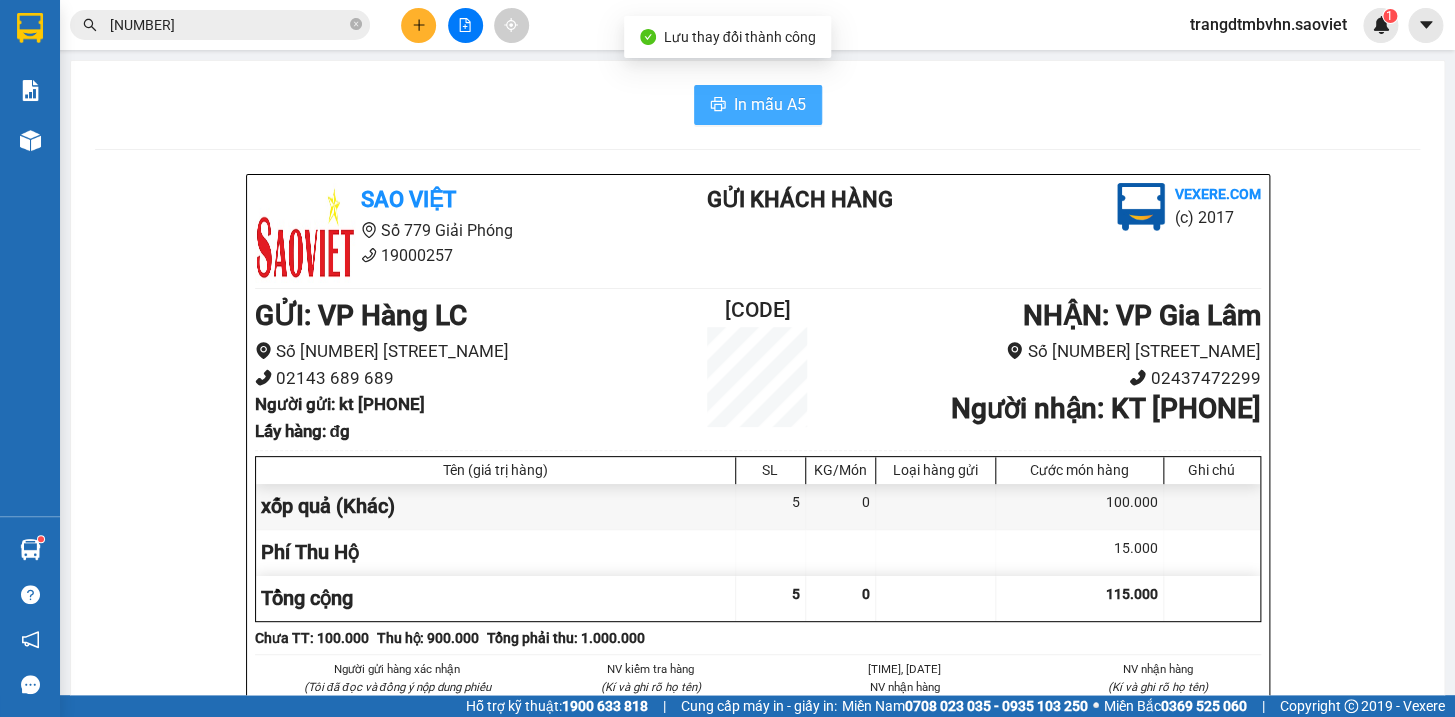 click on "In mẫu A5" at bounding box center (770, 104) 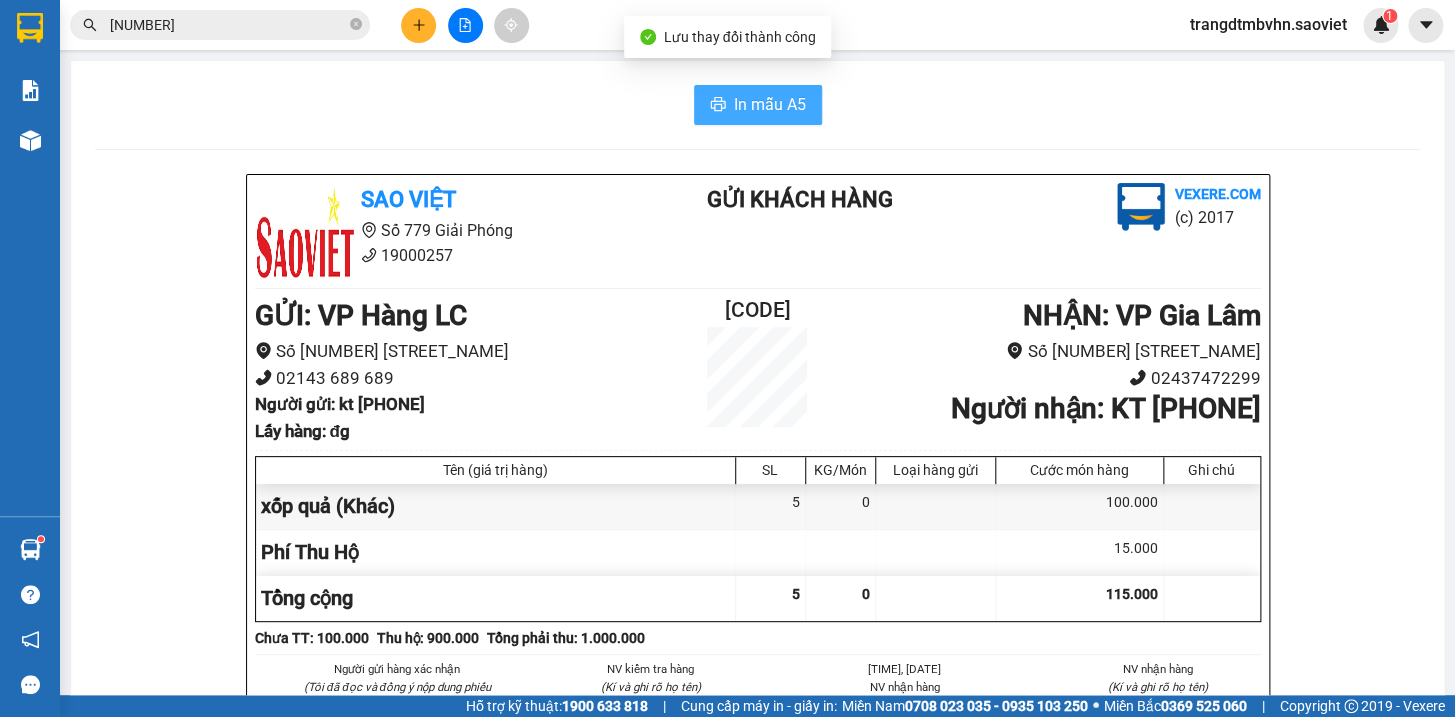 scroll, scrollTop: 0, scrollLeft: 0, axis: both 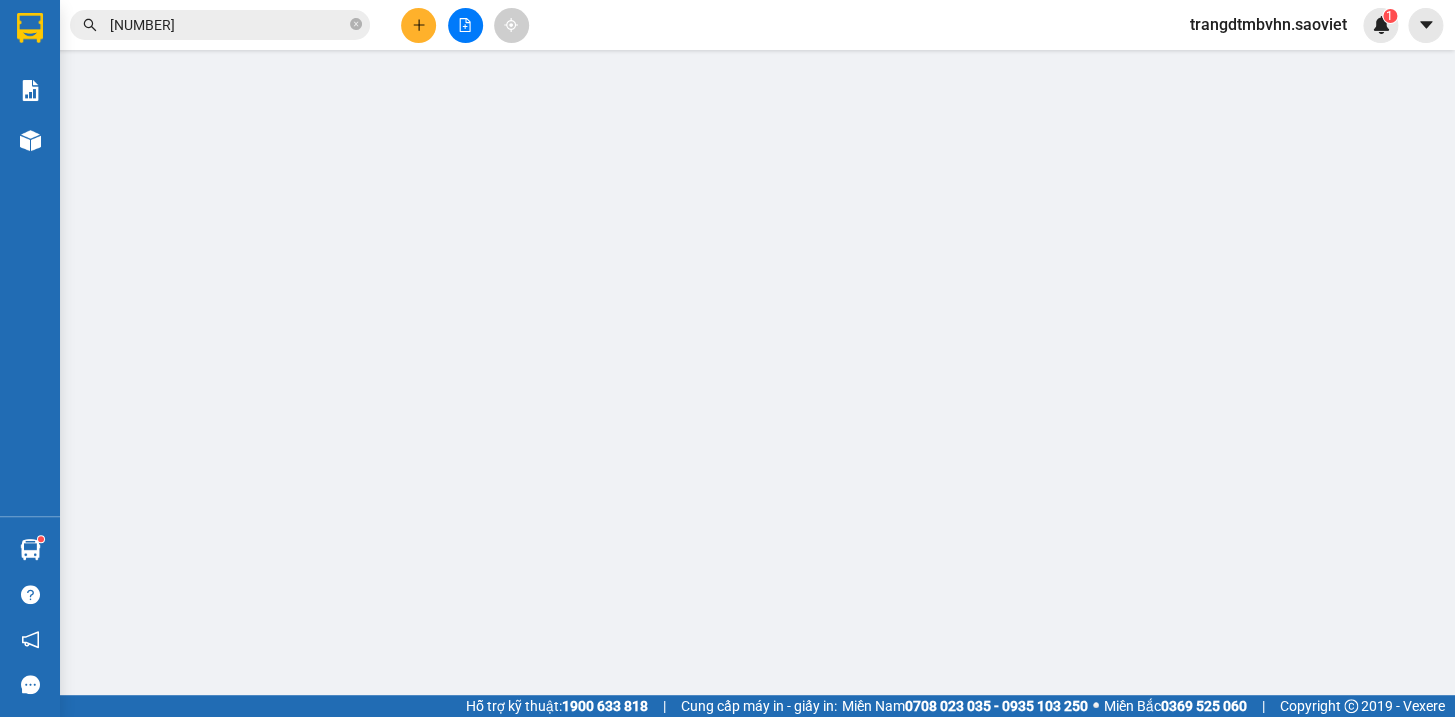 type on "0353591591" 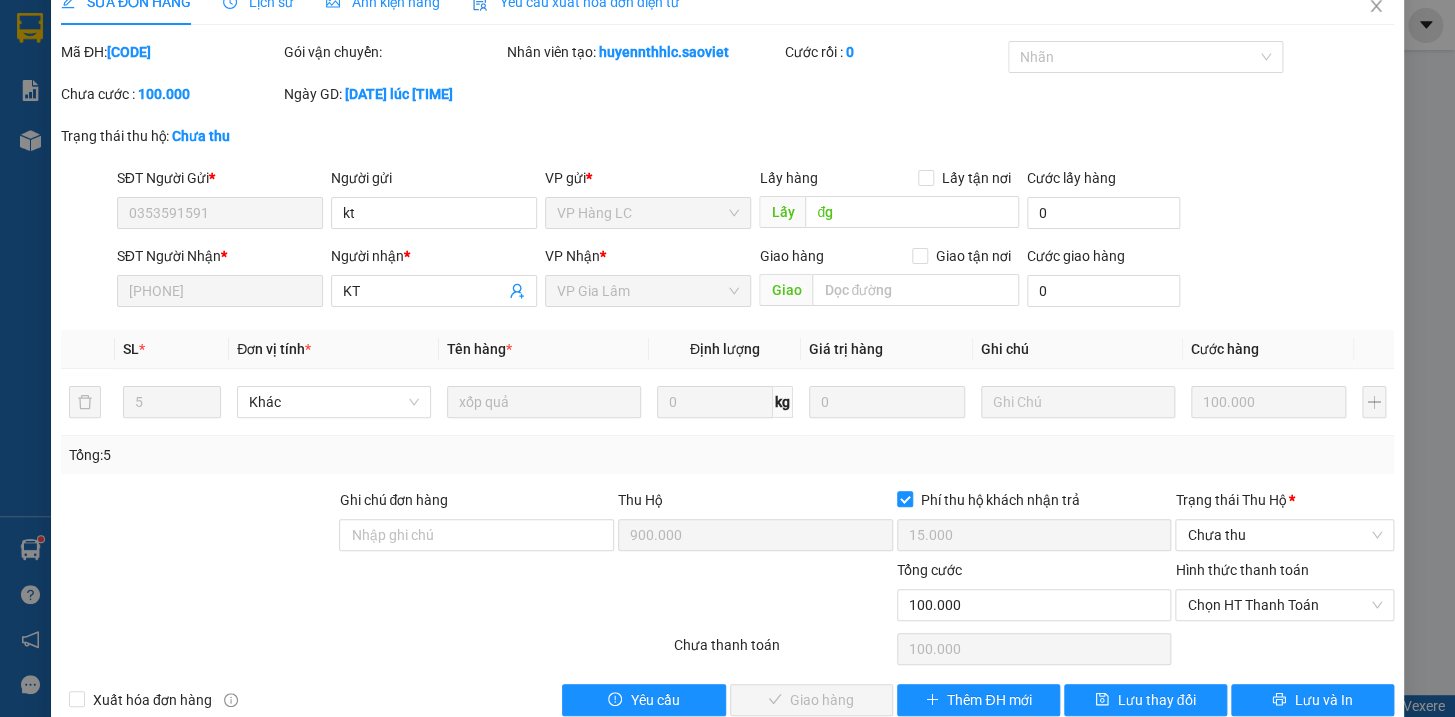 scroll, scrollTop: 68, scrollLeft: 0, axis: vertical 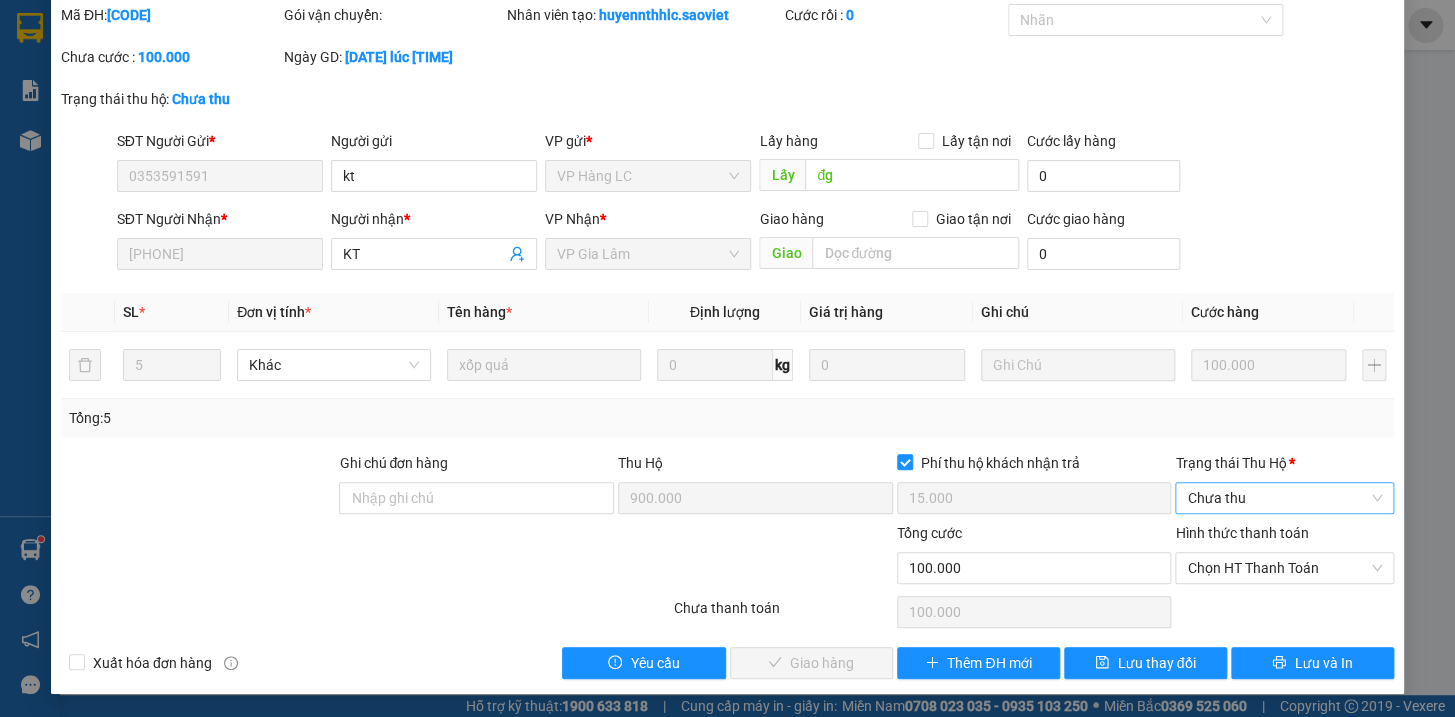 click on "Chưa thu" at bounding box center (1284, 498) 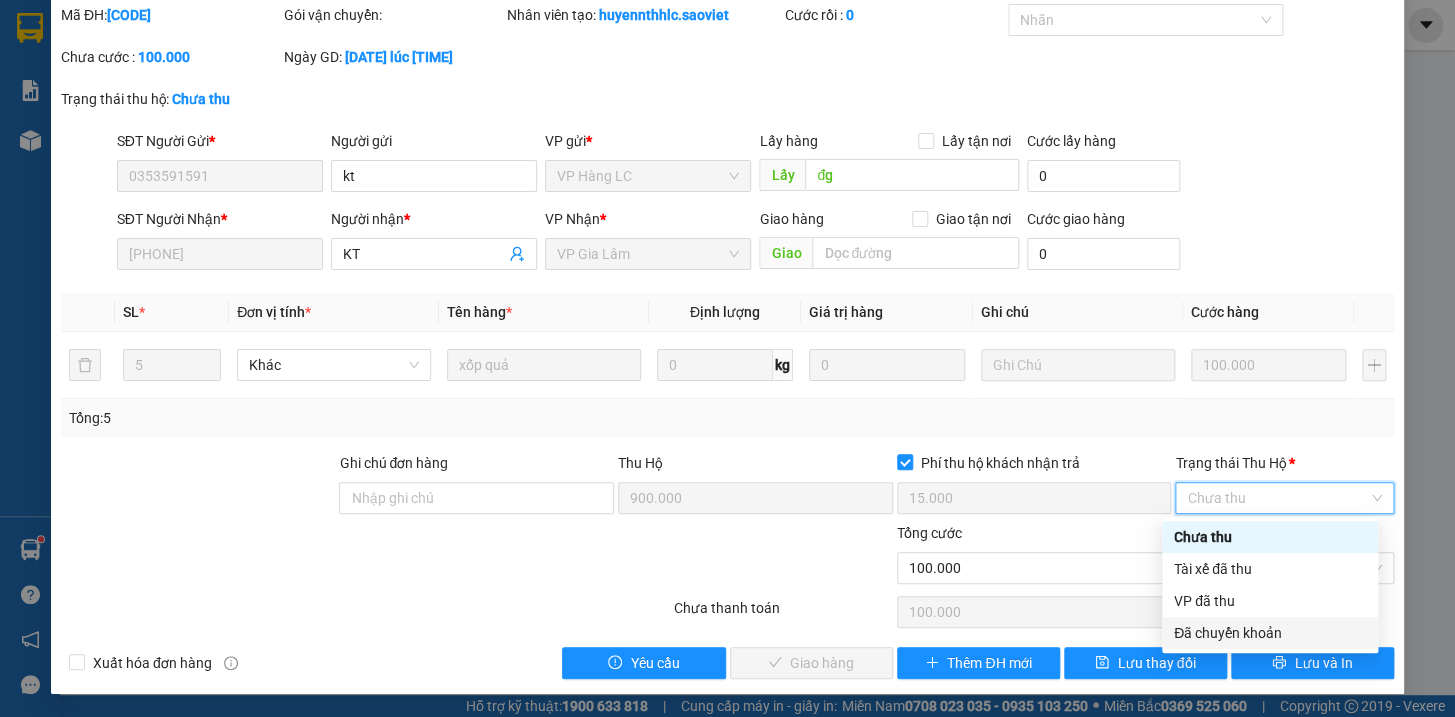 click on "Đã chuyển khoản" at bounding box center (1270, 633) 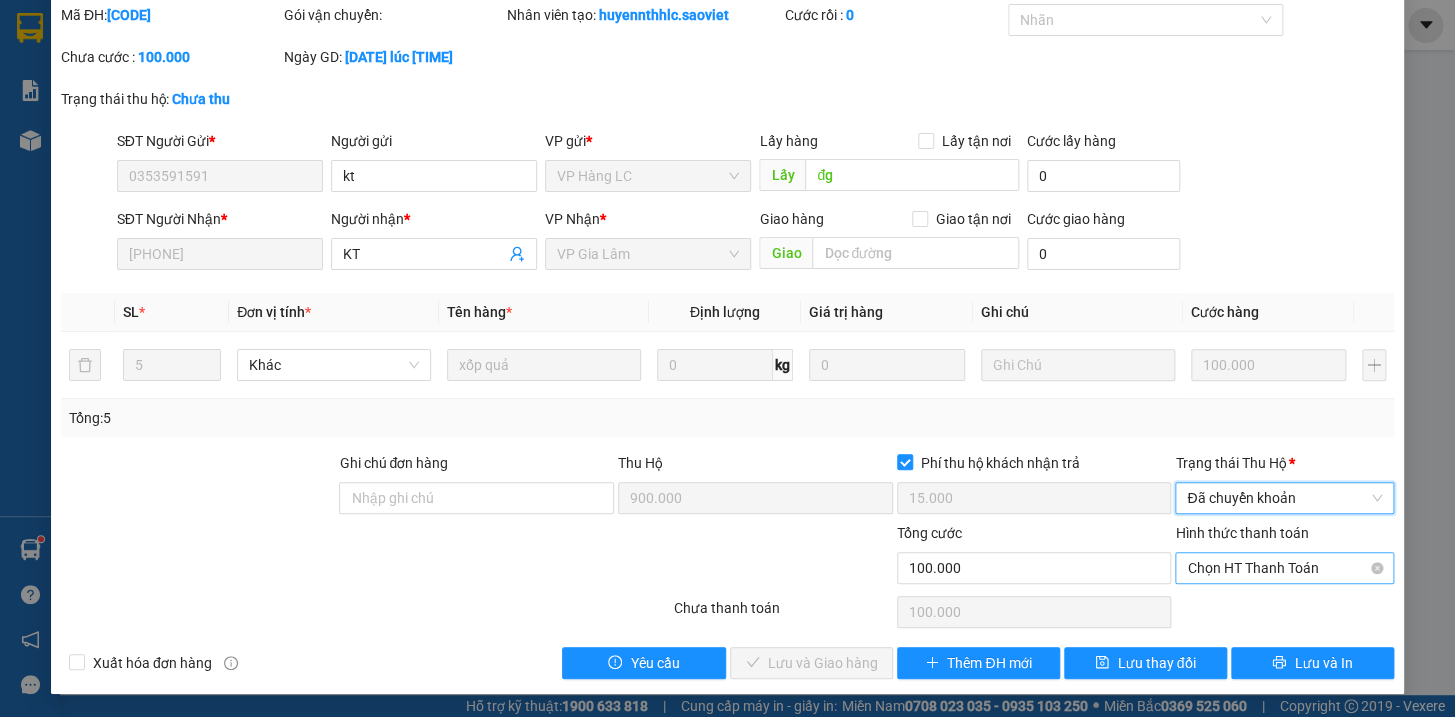 click on "Chọn HT Thanh Toán" at bounding box center (1284, 568) 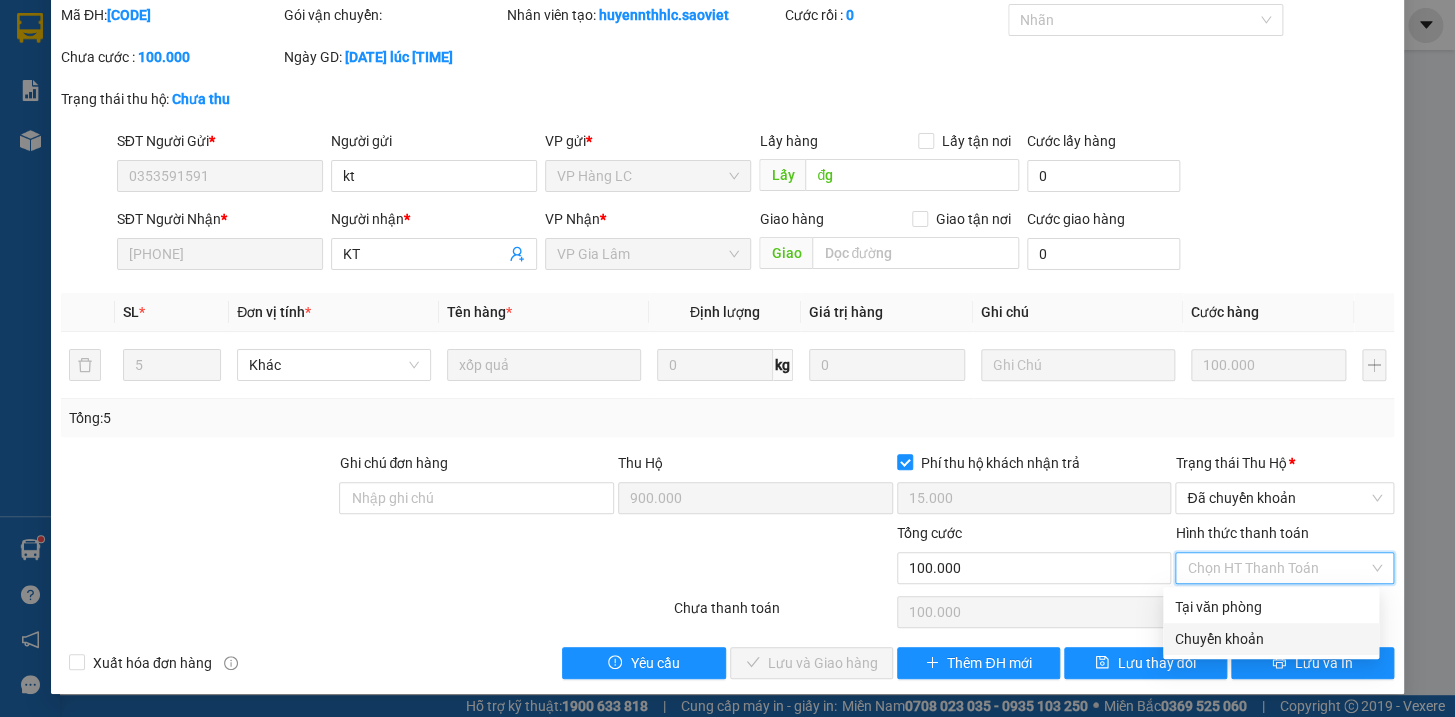 click on "Chuyển khoản" at bounding box center [1271, 639] 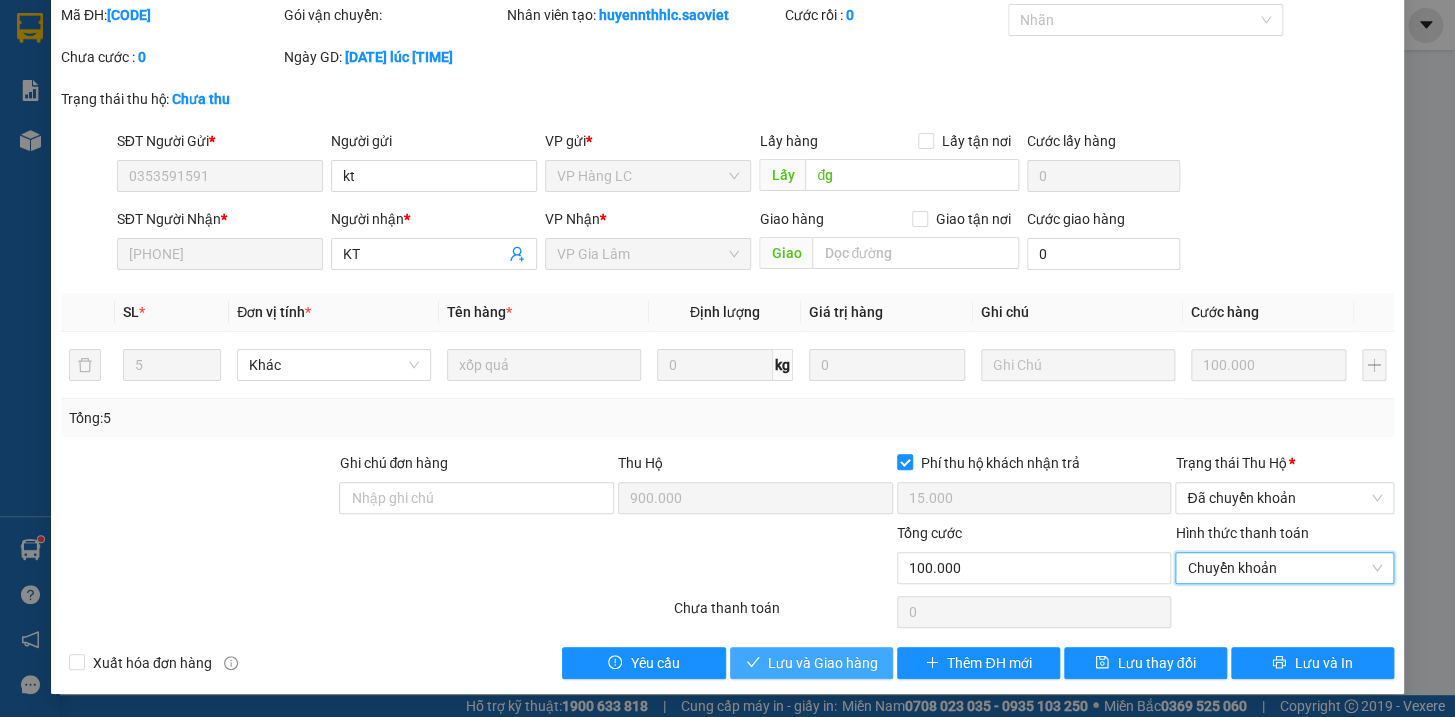 click on "Lưu và Giao hàng" at bounding box center [823, 663] 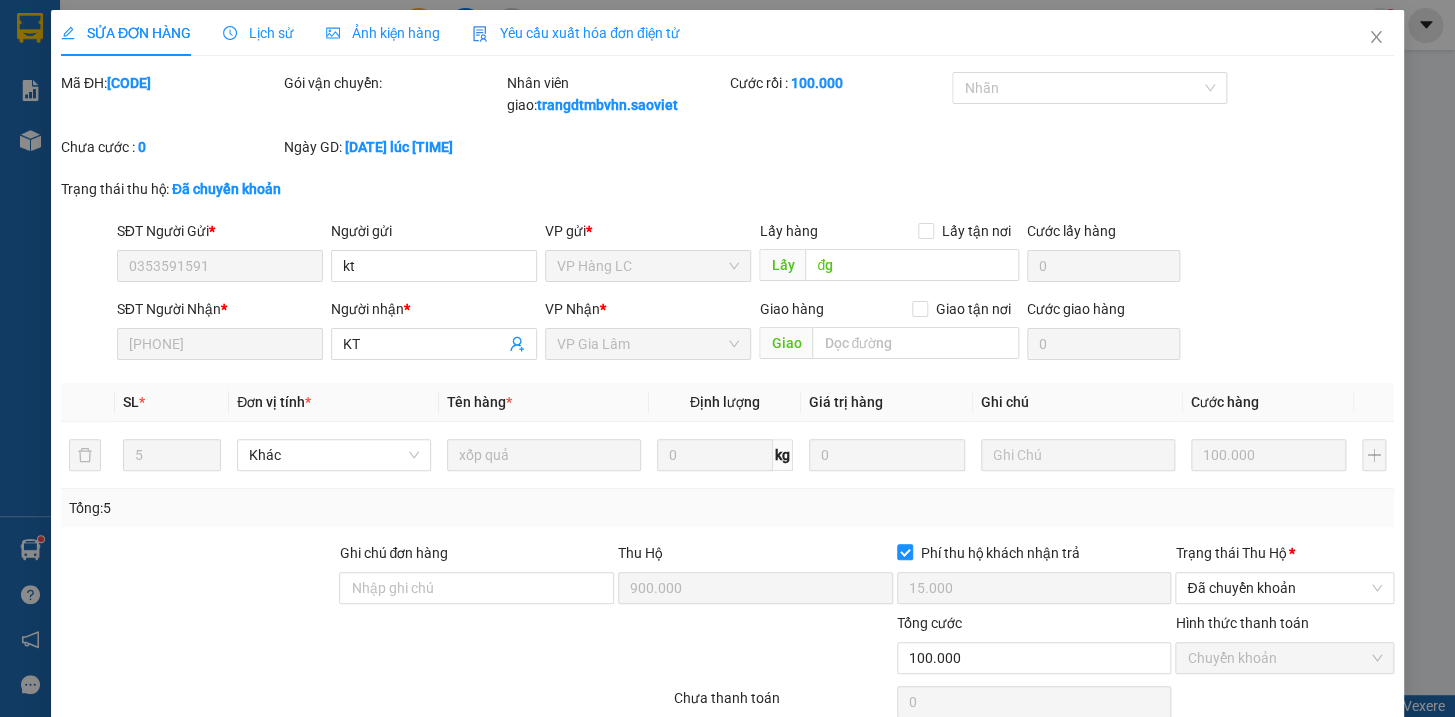 scroll, scrollTop: 0, scrollLeft: 0, axis: both 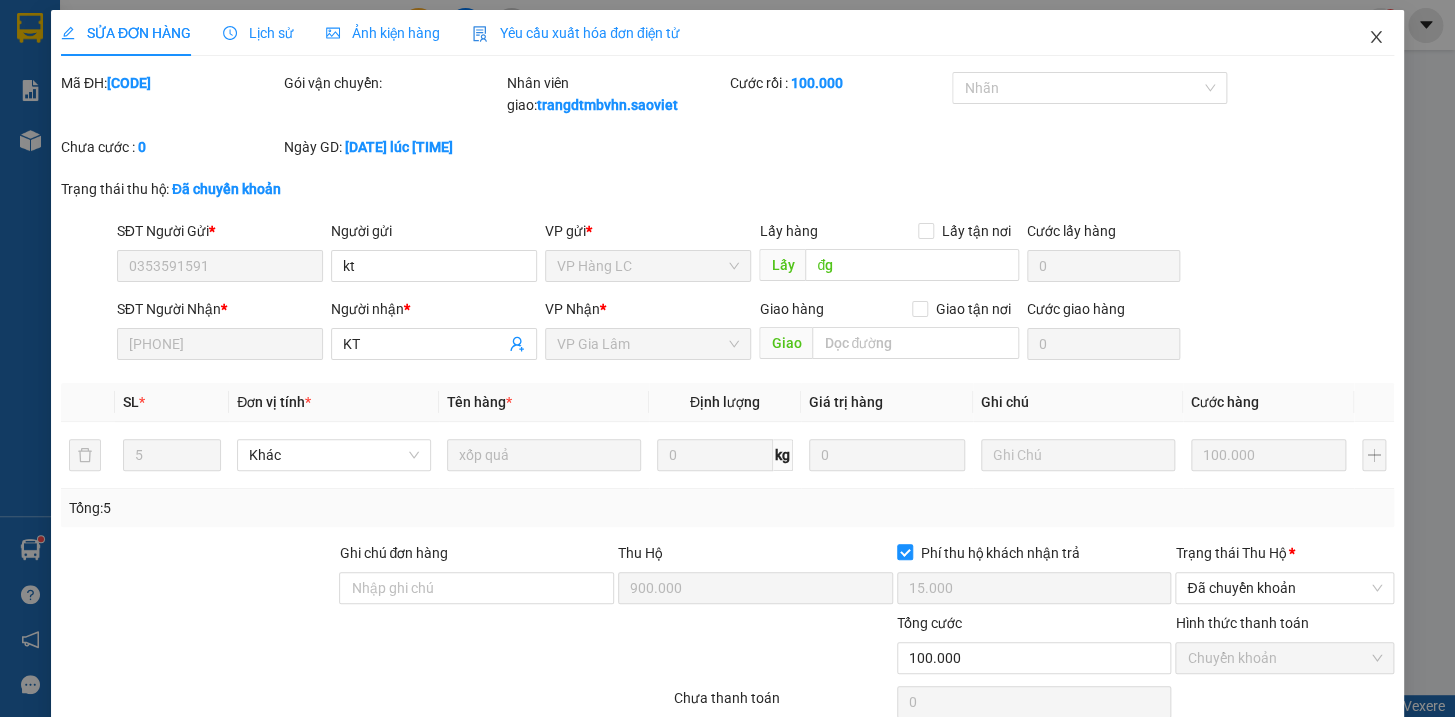 click 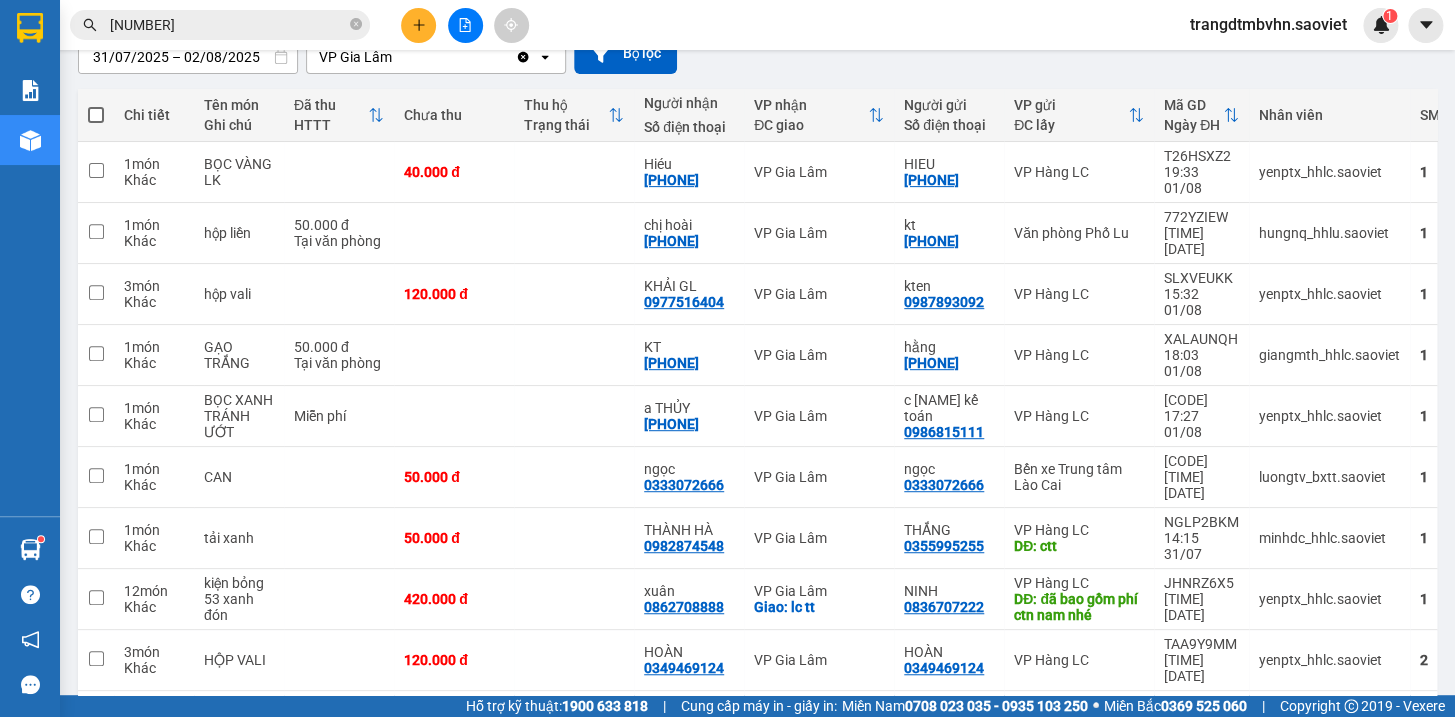 scroll, scrollTop: 199, scrollLeft: 0, axis: vertical 